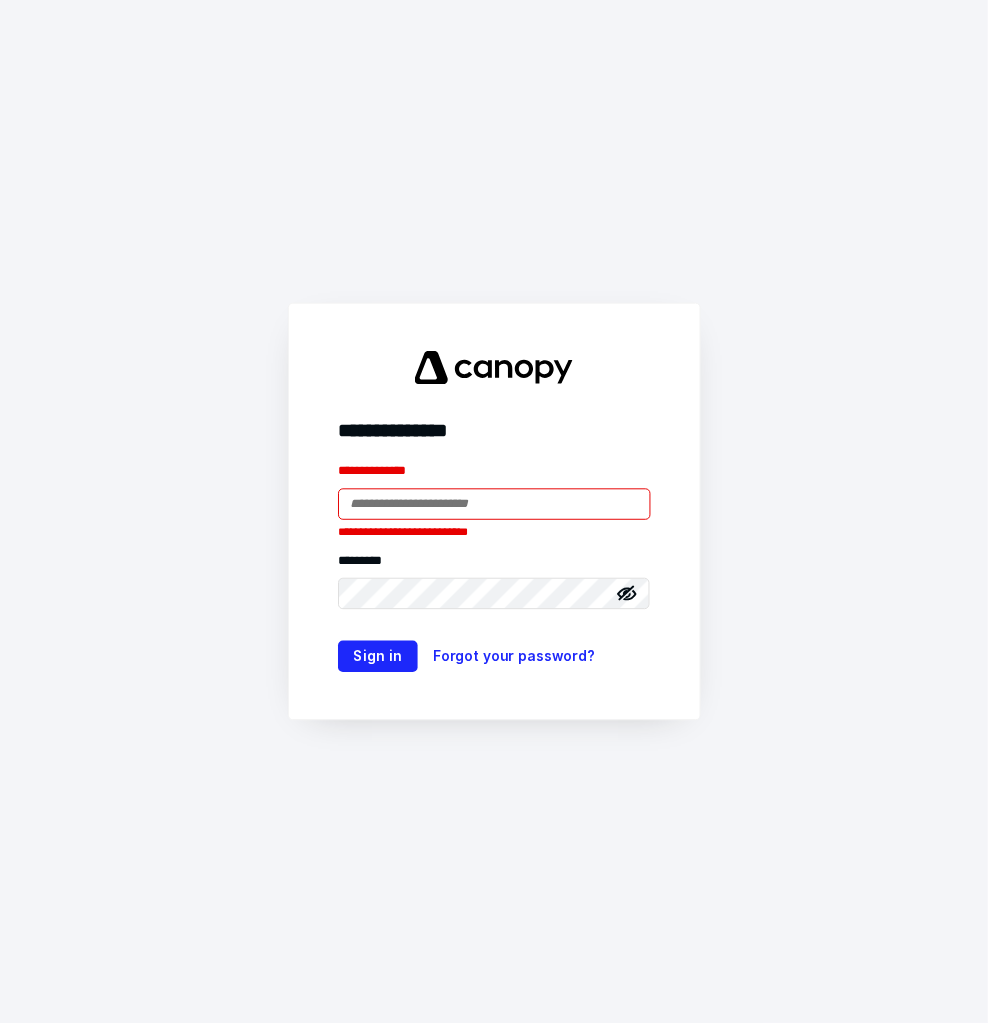 scroll, scrollTop: 0, scrollLeft: 0, axis: both 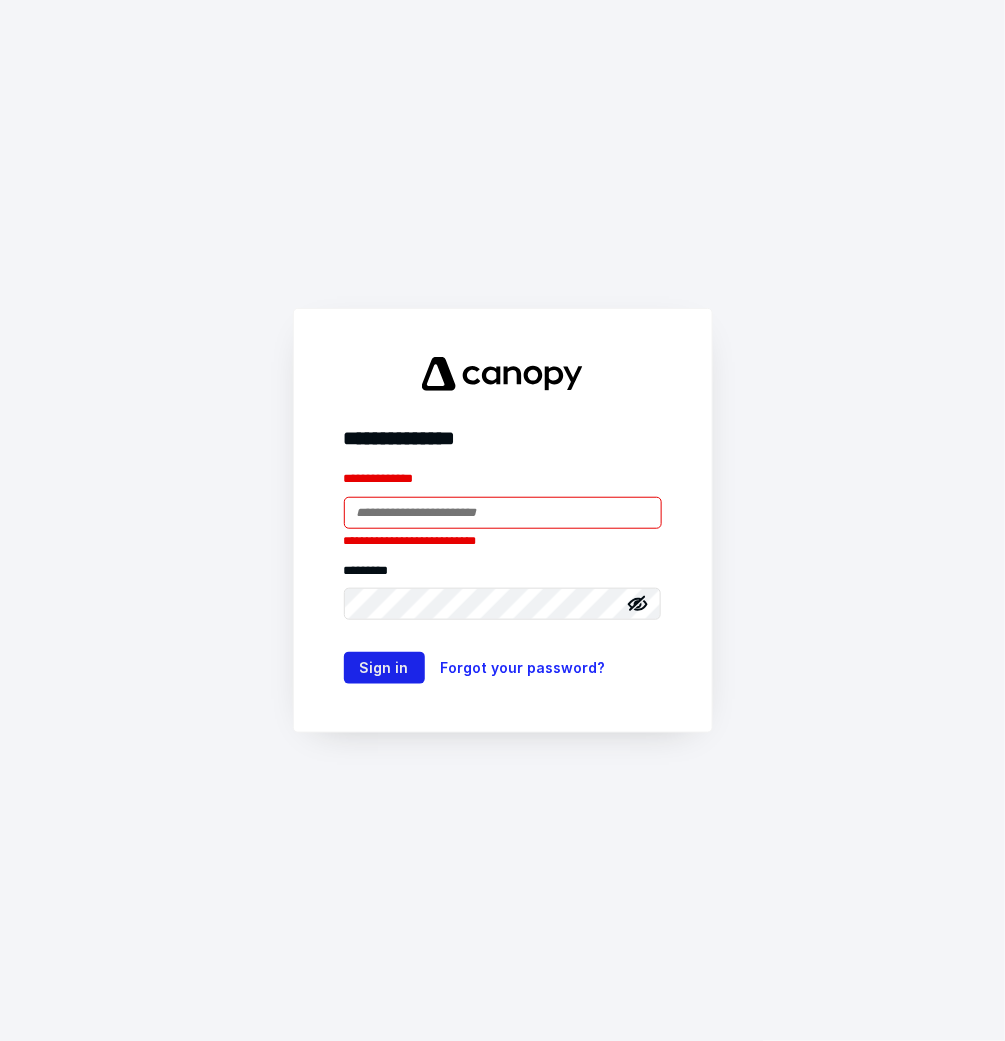 type on "**********" 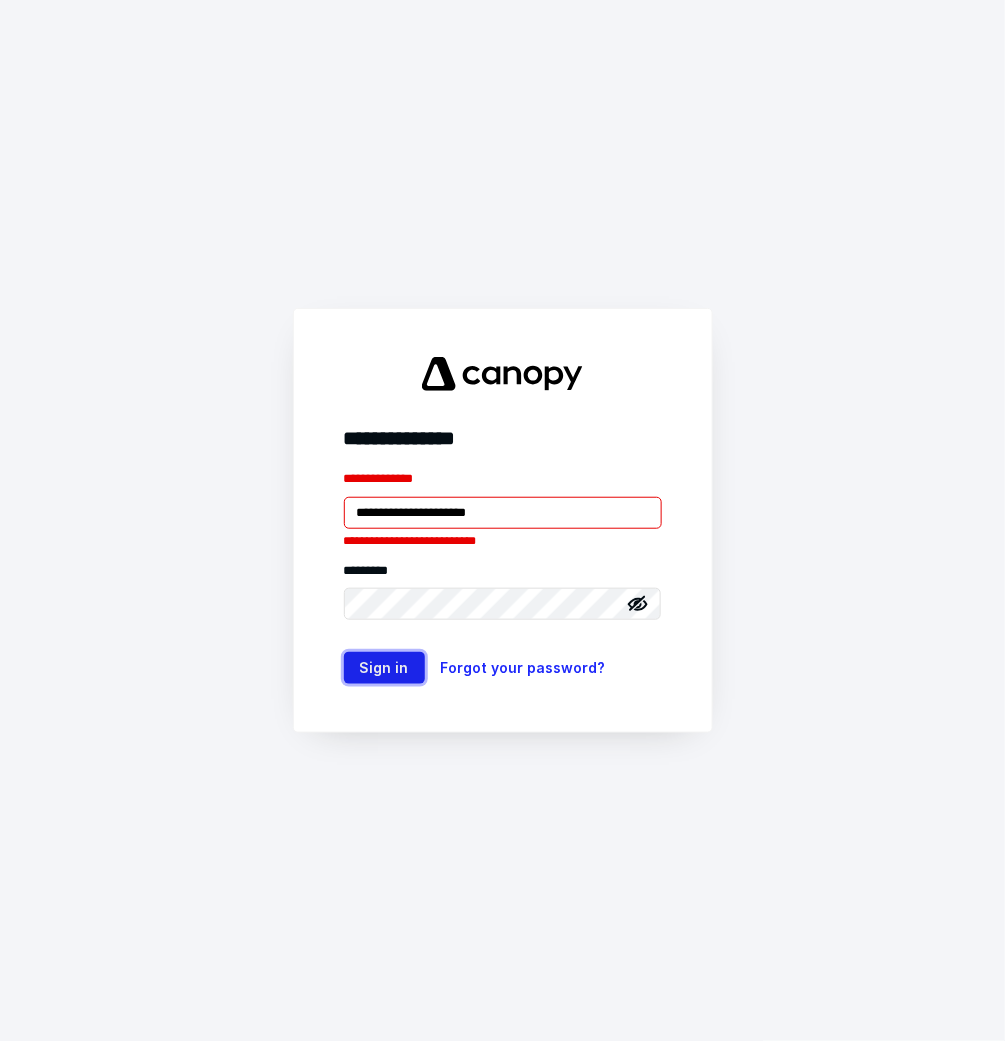 click on "Sign in" at bounding box center (384, 668) 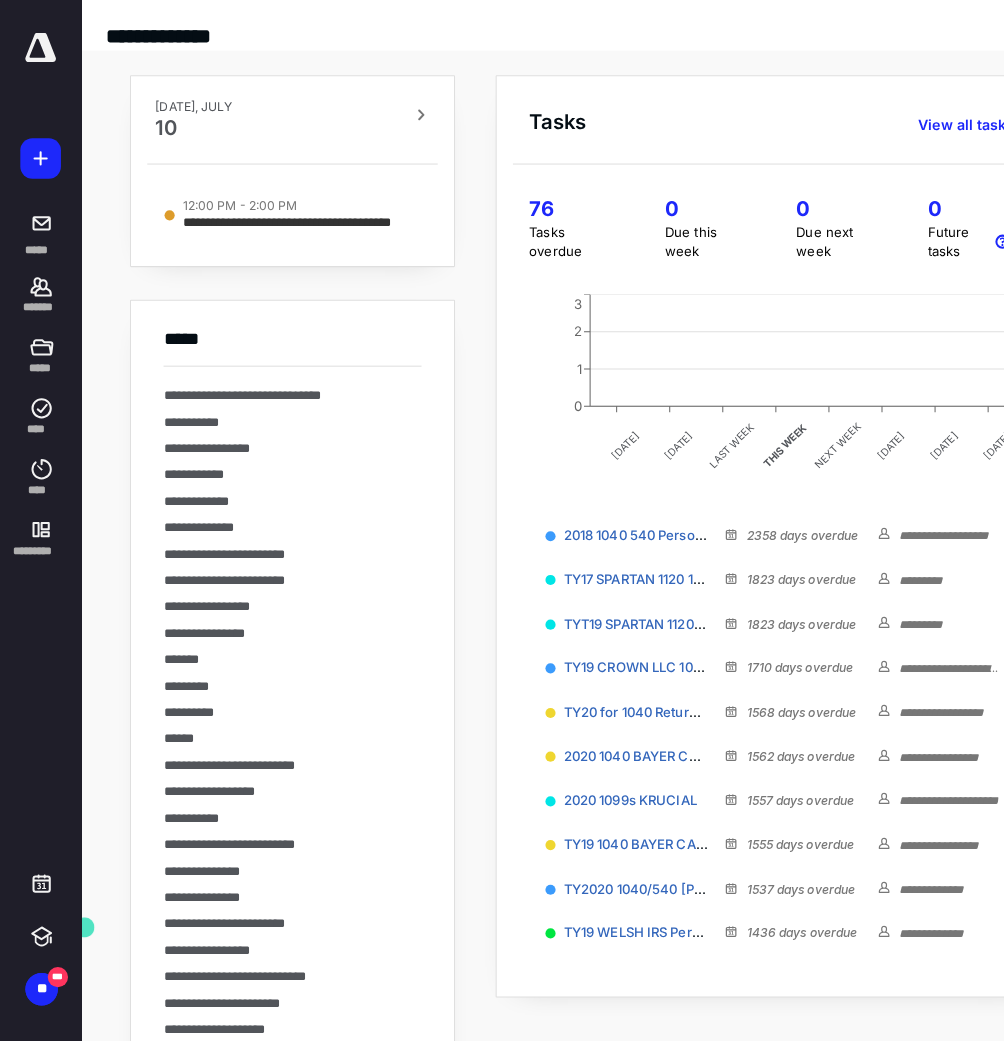 scroll, scrollTop: 0, scrollLeft: 0, axis: both 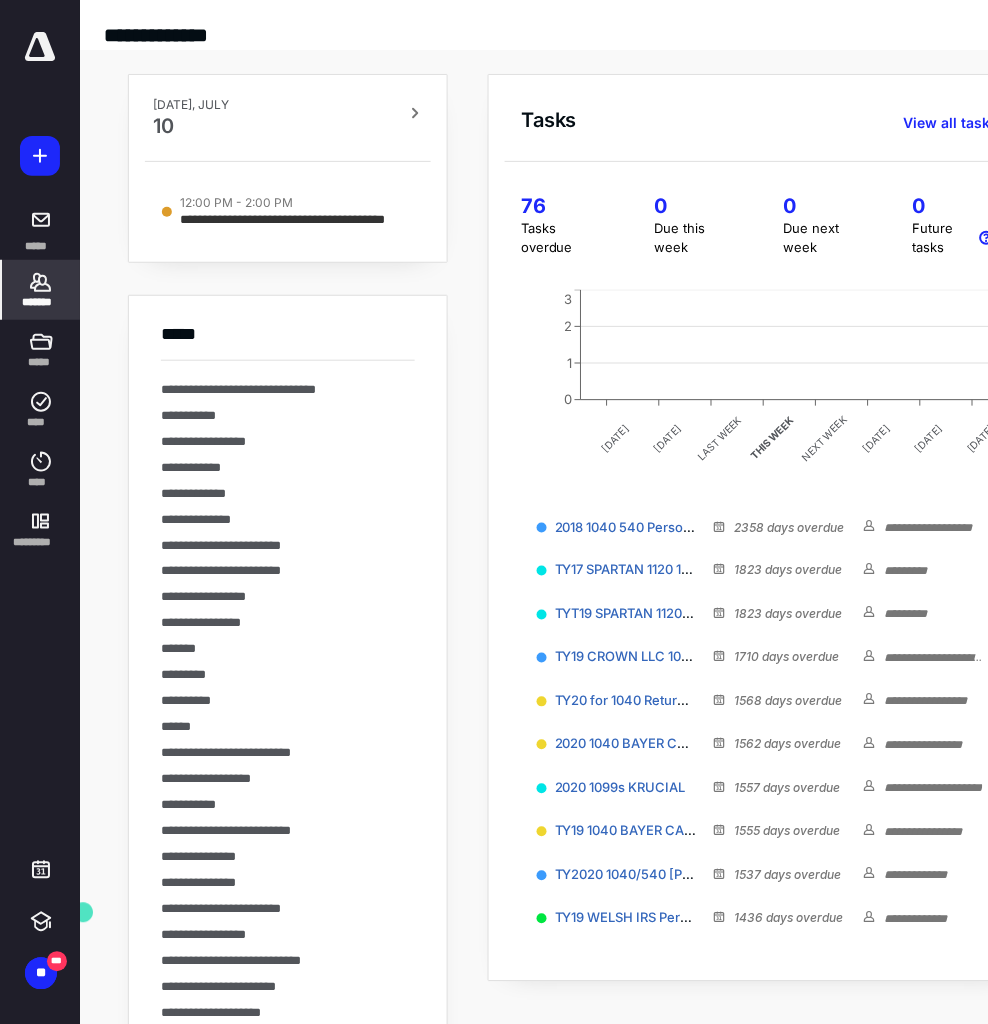 click 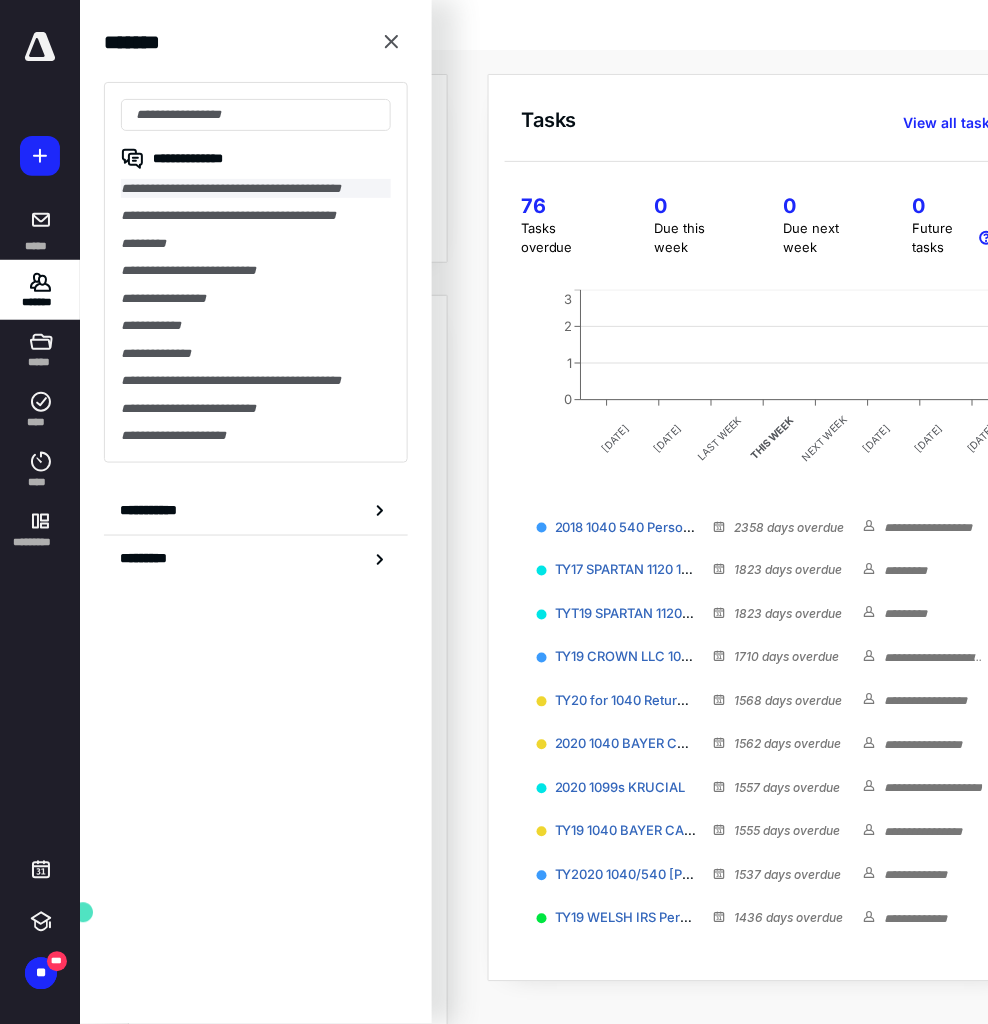 click on "**********" at bounding box center [256, 188] 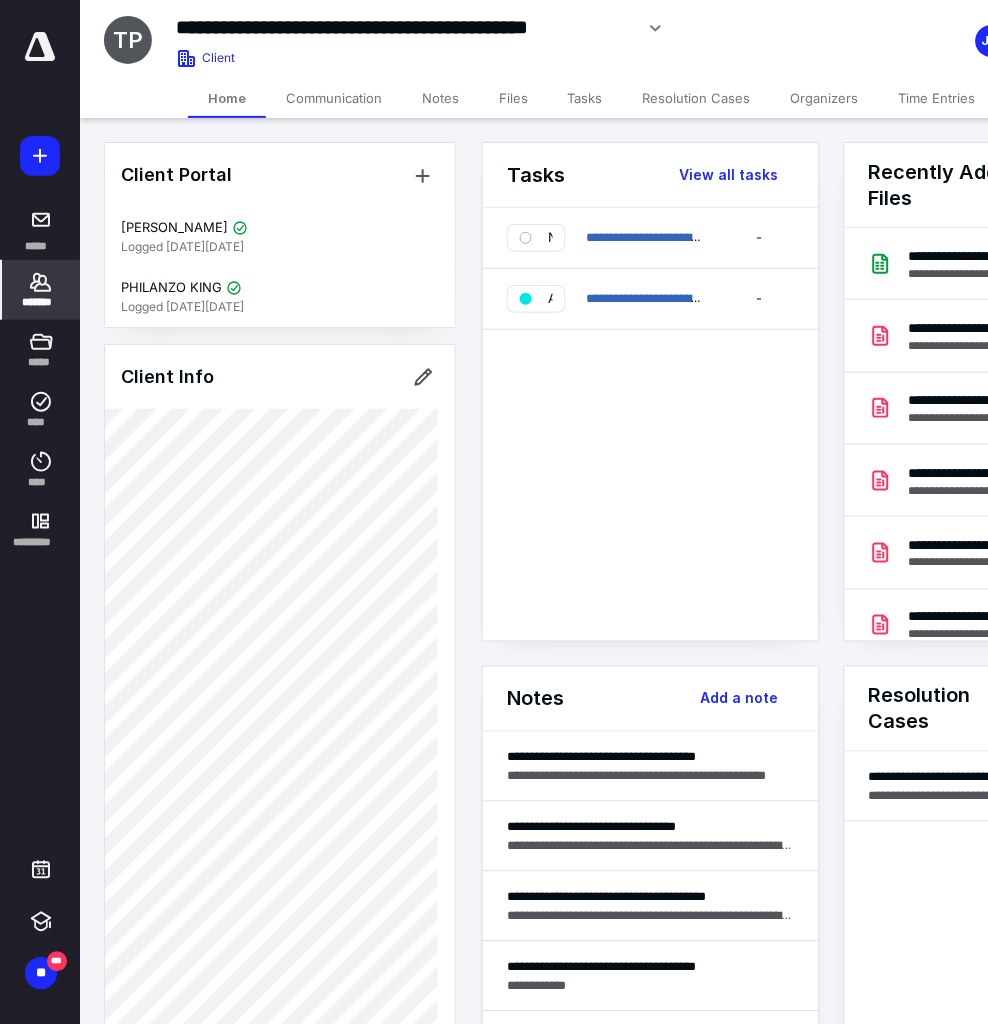 click on "Files" at bounding box center (513, 98) 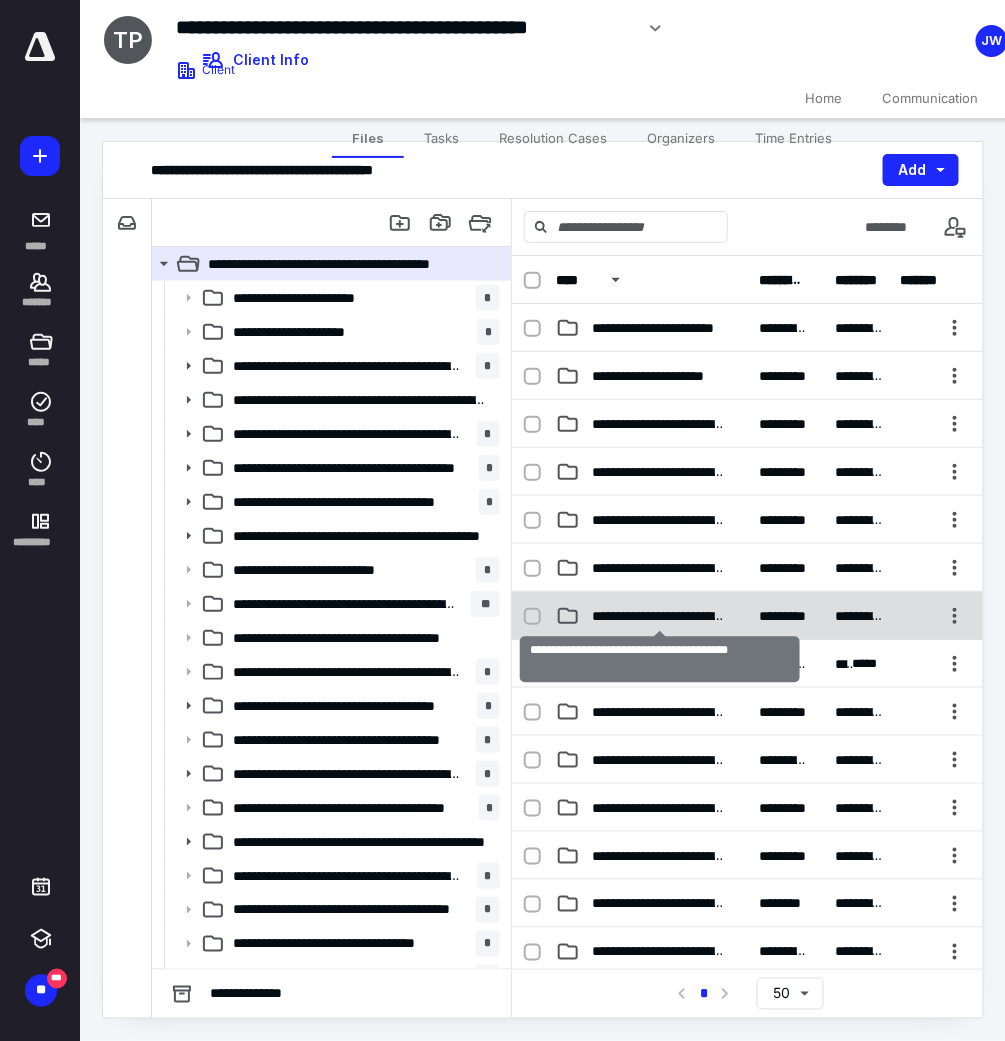 click on "**********" at bounding box center [659, 616] 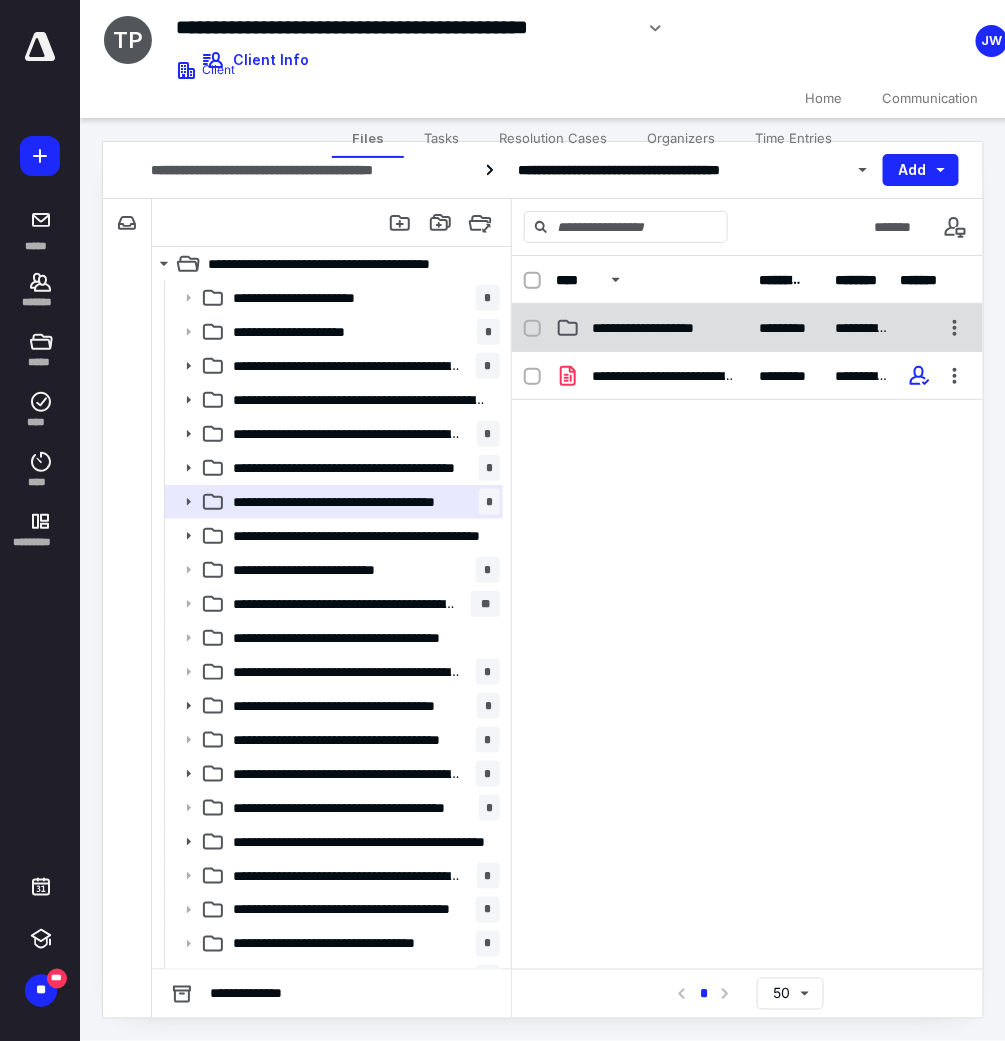 click on "**********" at bounding box center (663, 328) 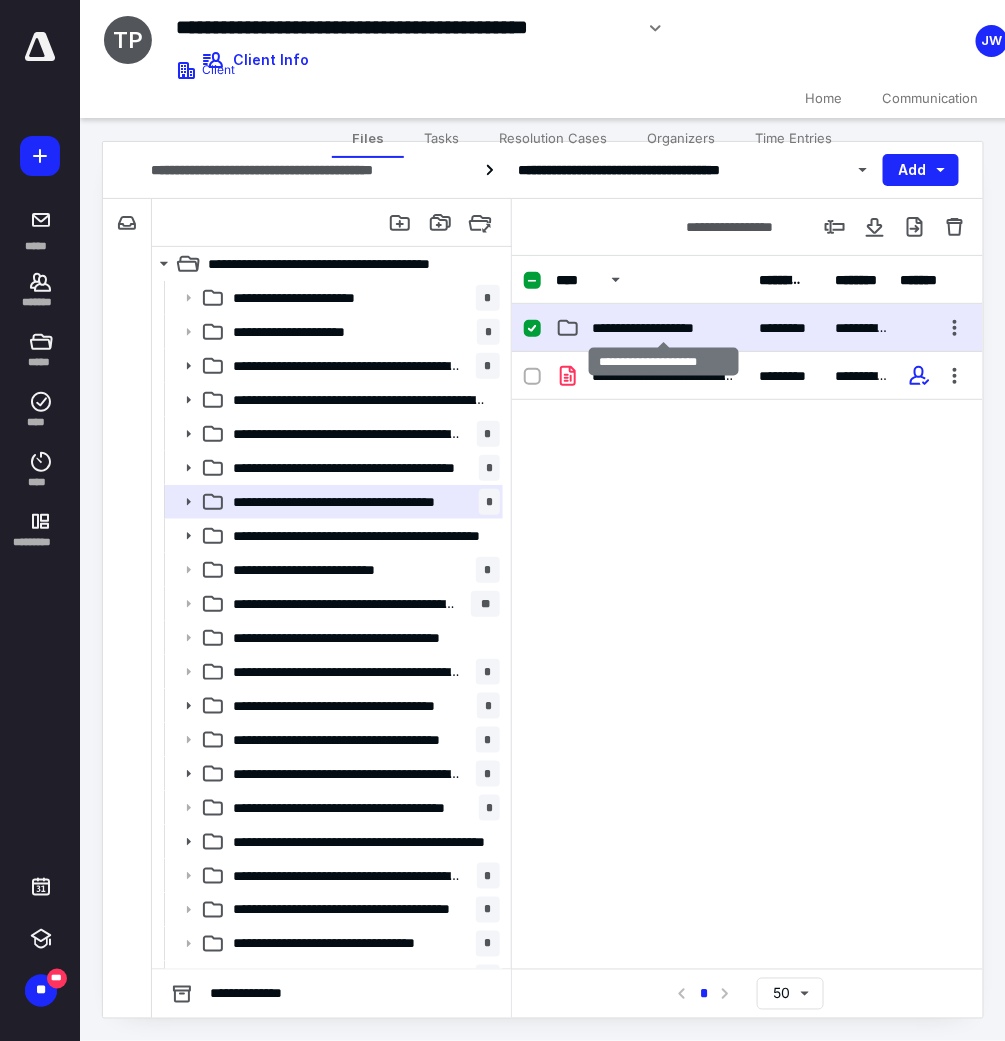click on "**********" at bounding box center [663, 328] 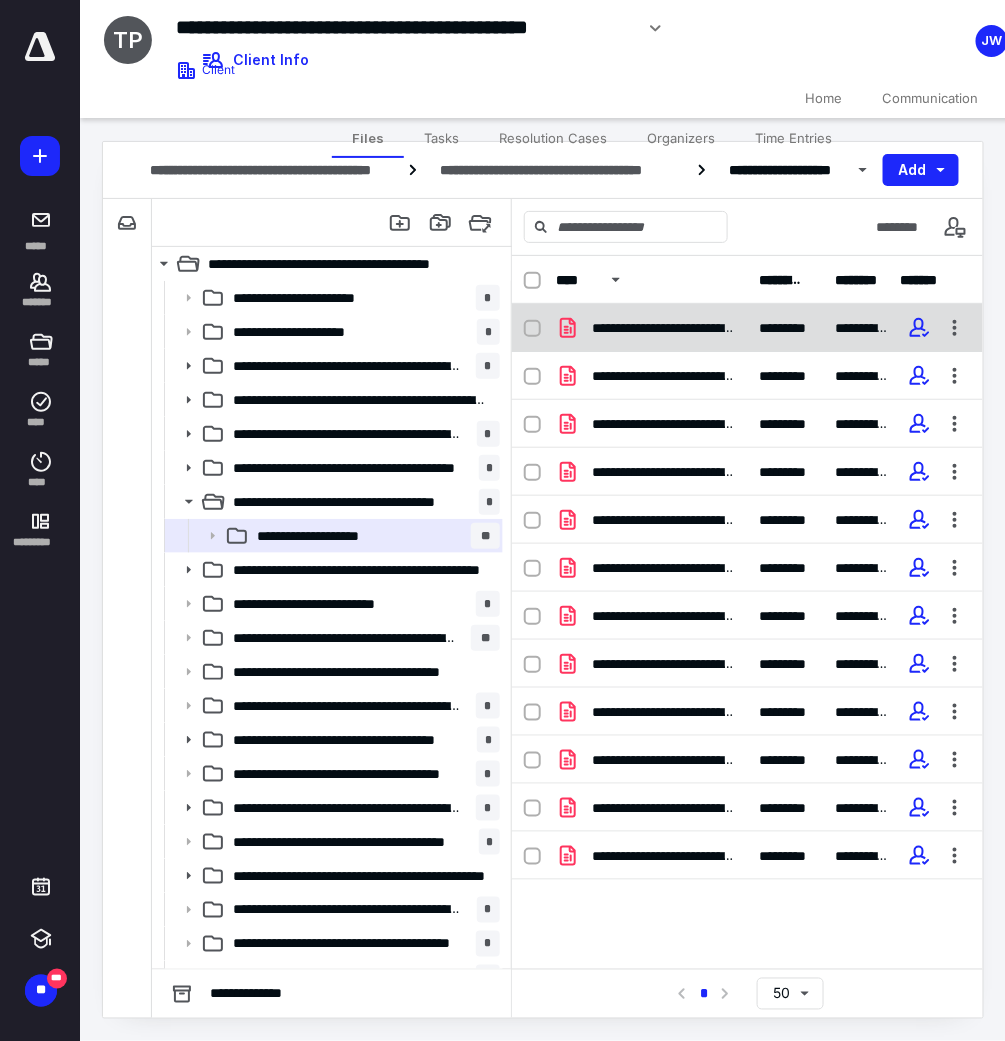 click on "**********" at bounding box center (747, 328) 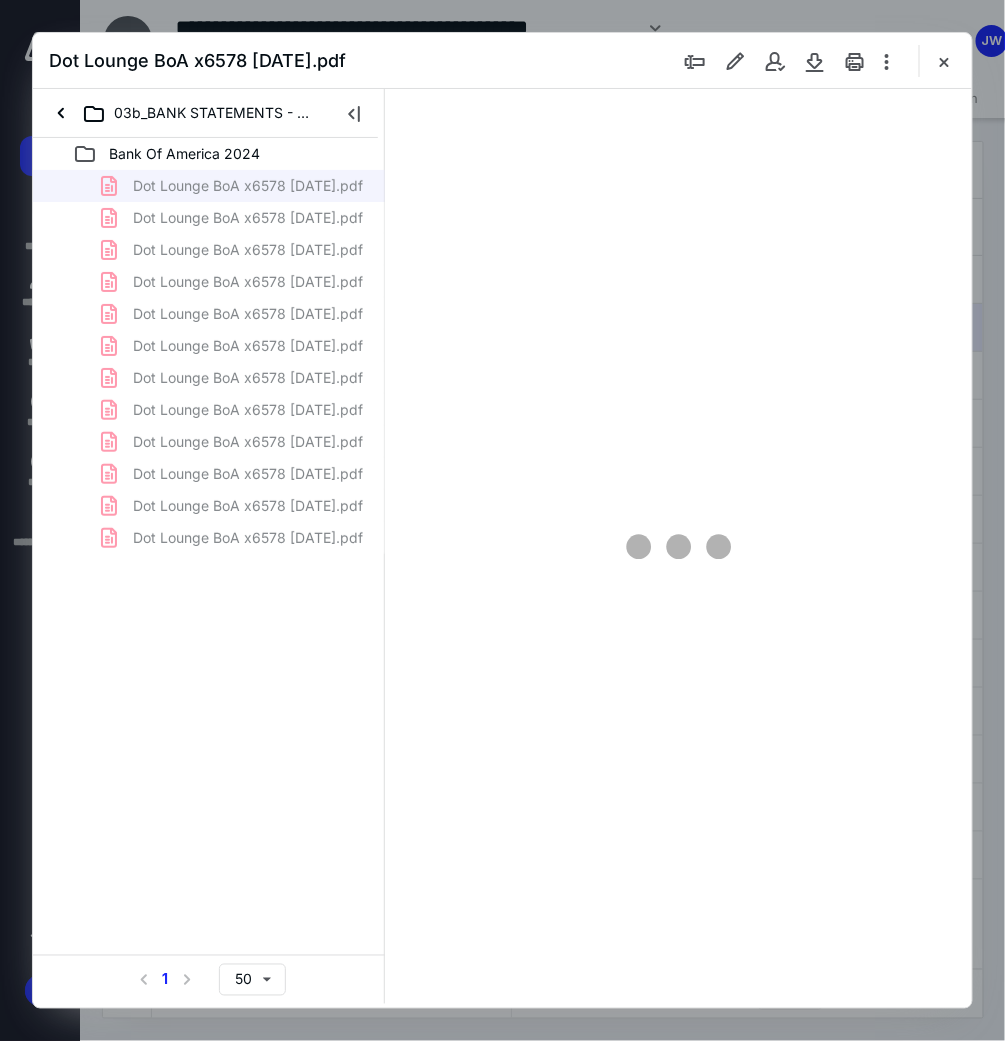 scroll, scrollTop: 0, scrollLeft: 0, axis: both 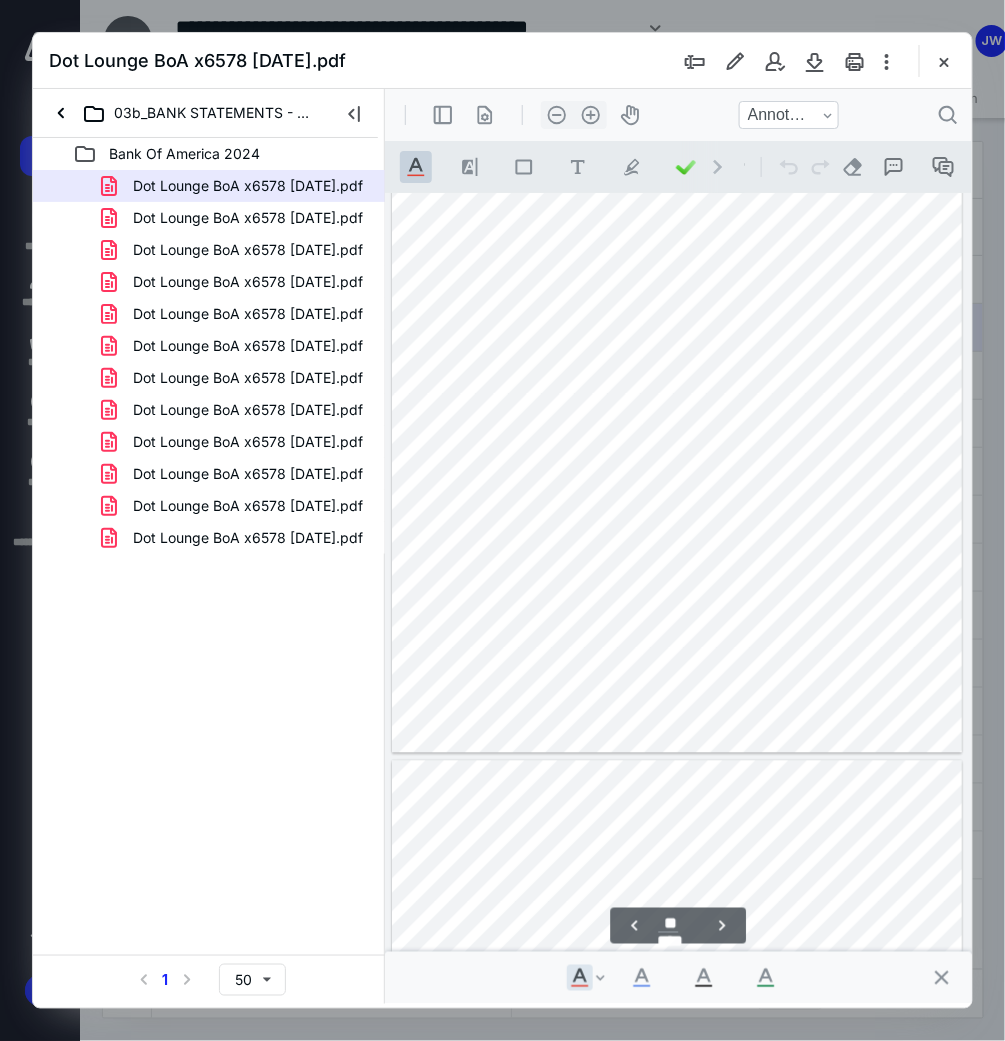 type on "**" 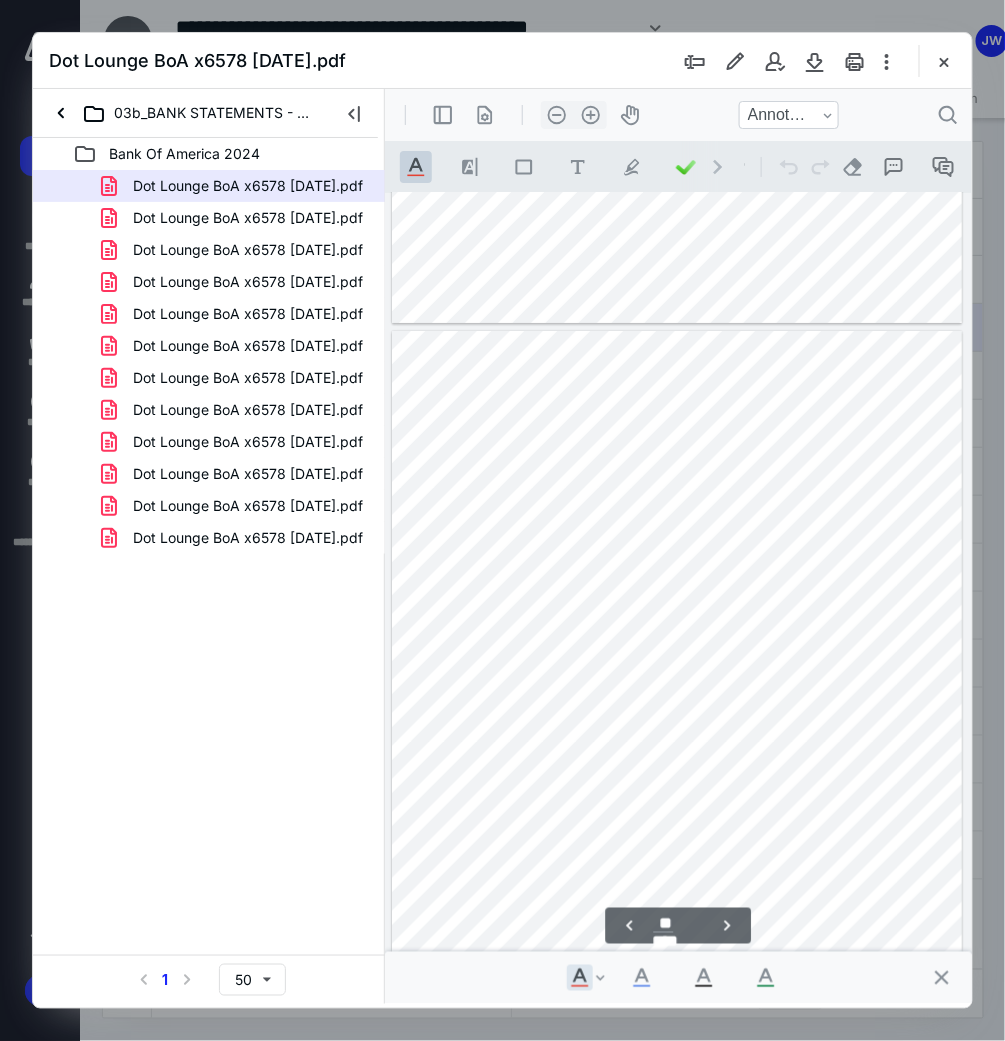 scroll, scrollTop: 7397, scrollLeft: 0, axis: vertical 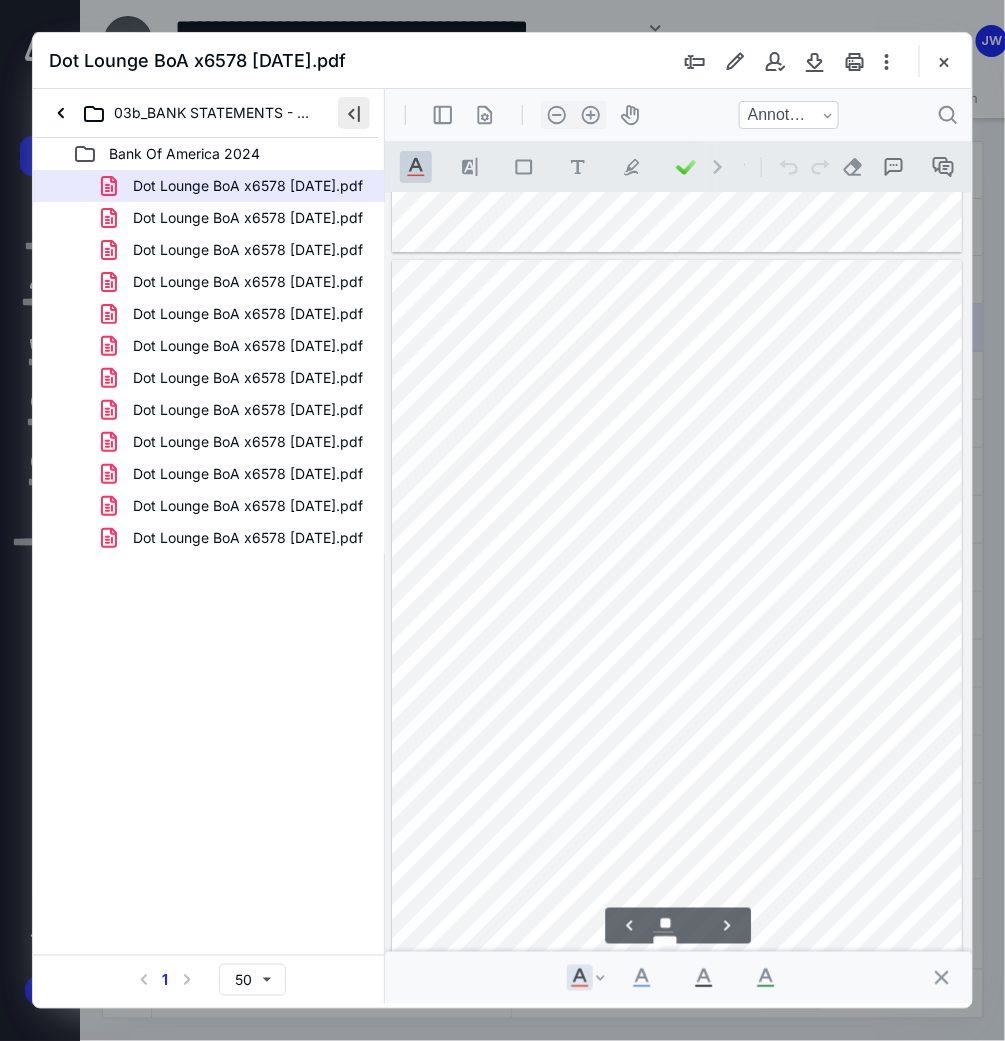 click at bounding box center [354, 113] 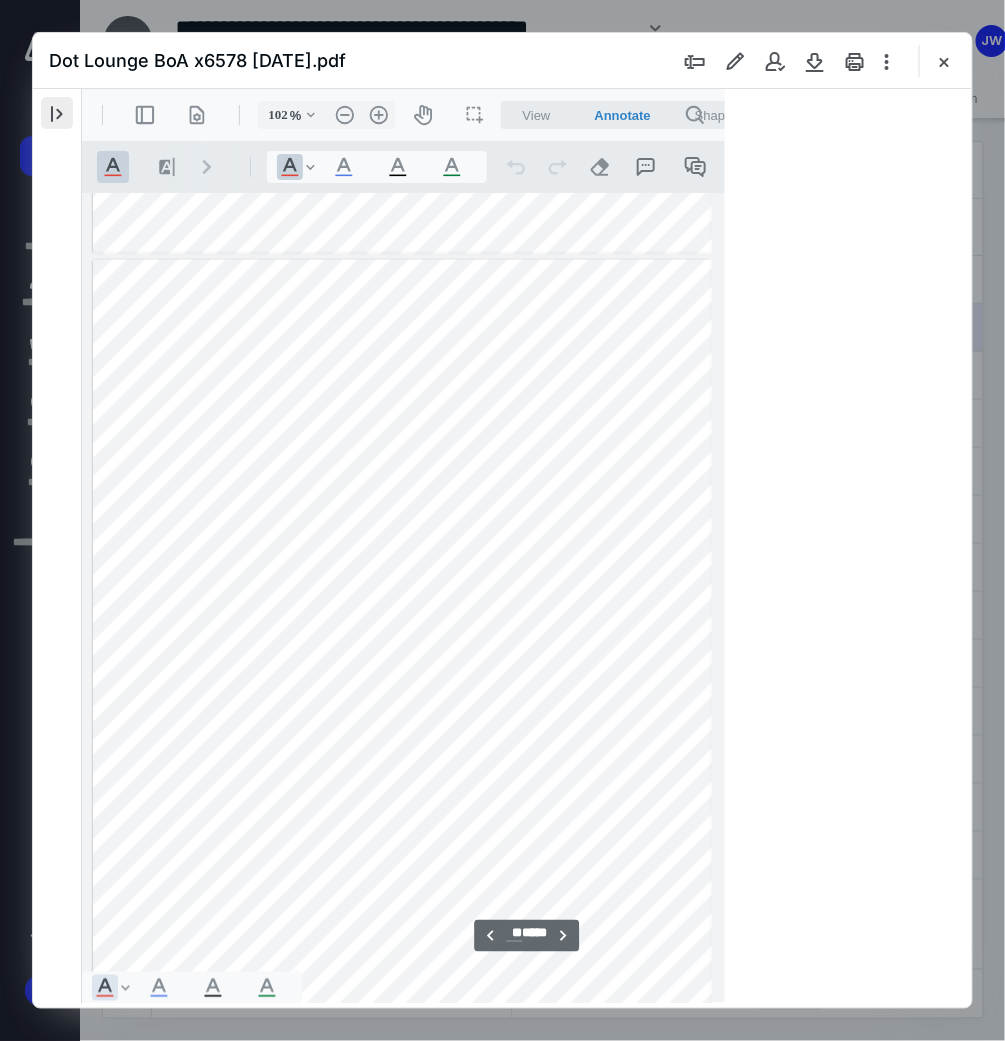 scroll, scrollTop: 8027, scrollLeft: 0, axis: vertical 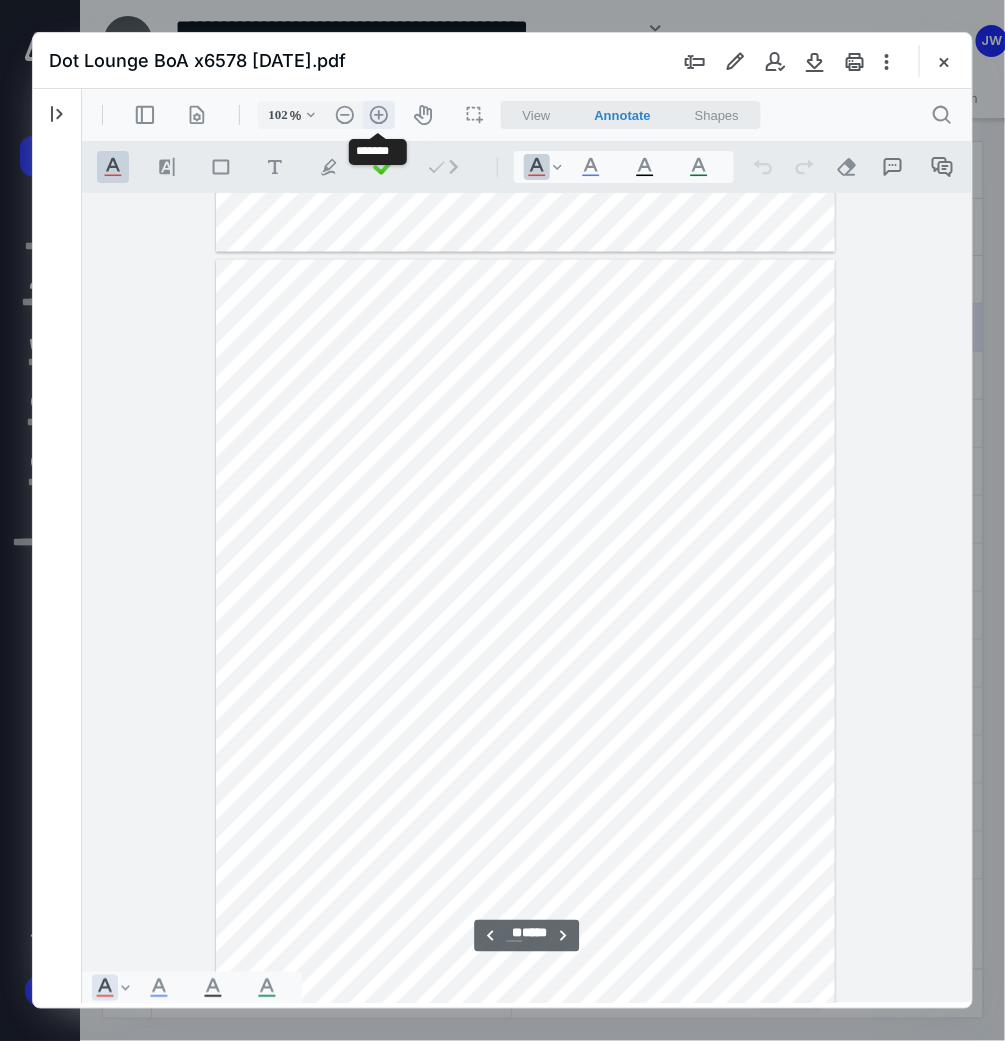 click on ".cls-1{fill:#abb0c4;} icon - header - zoom - in - line" at bounding box center [378, 114] 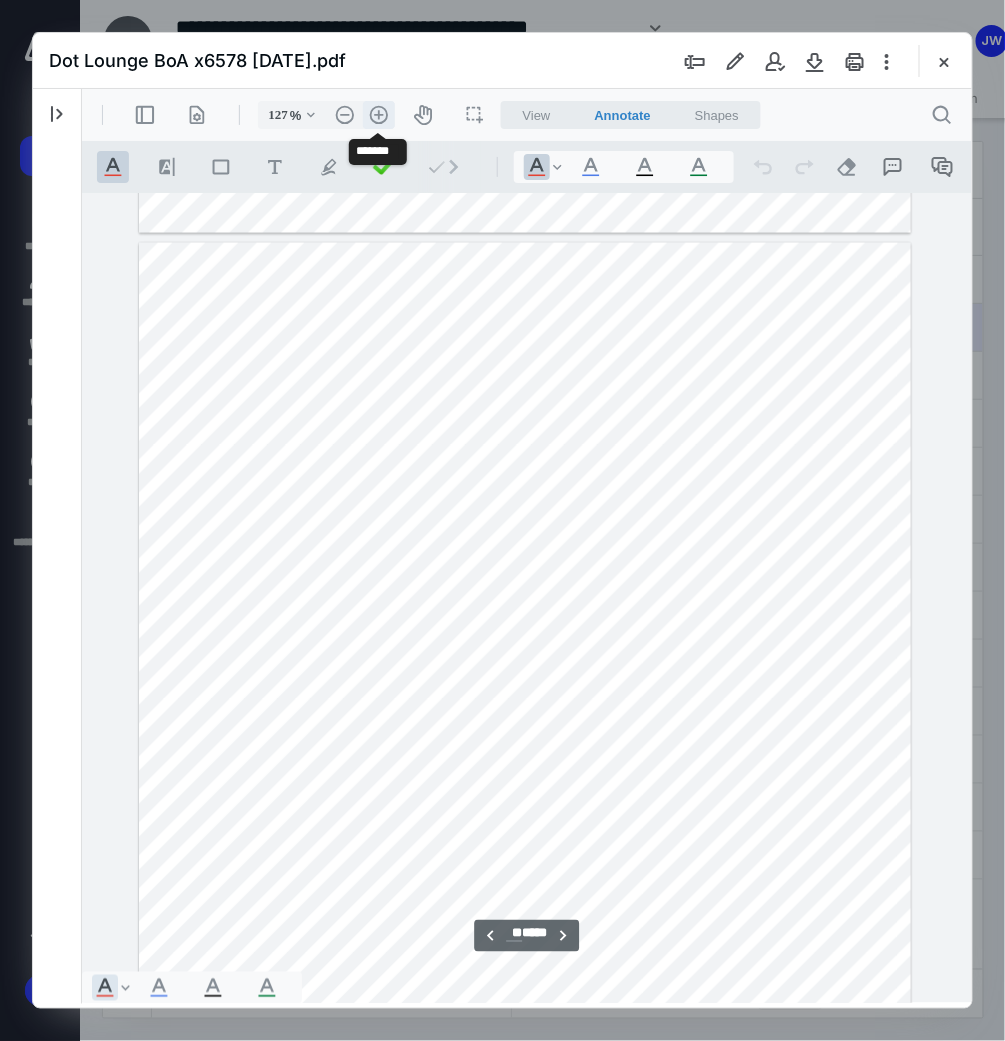 scroll, scrollTop: 10096, scrollLeft: 0, axis: vertical 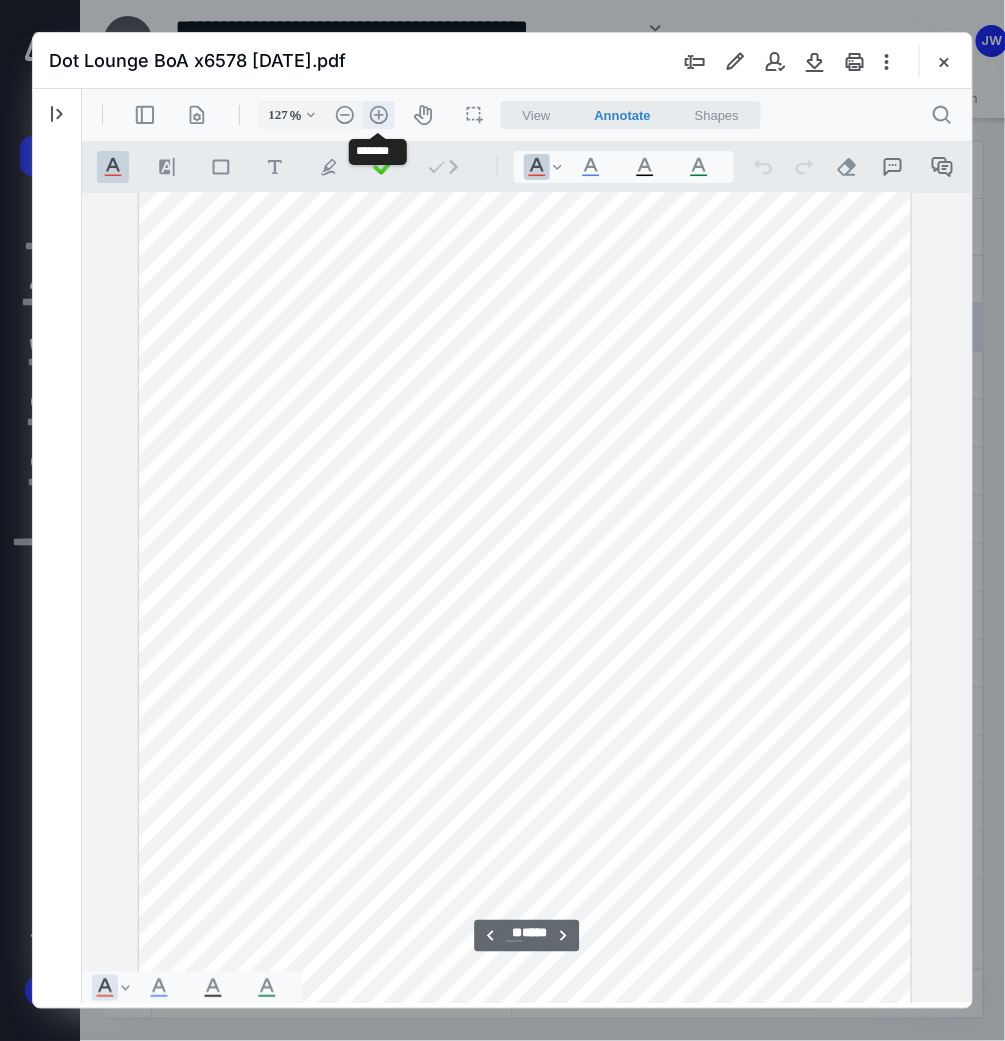 click on ".cls-1{fill:#abb0c4;} icon - header - zoom - in - line" at bounding box center (378, 114) 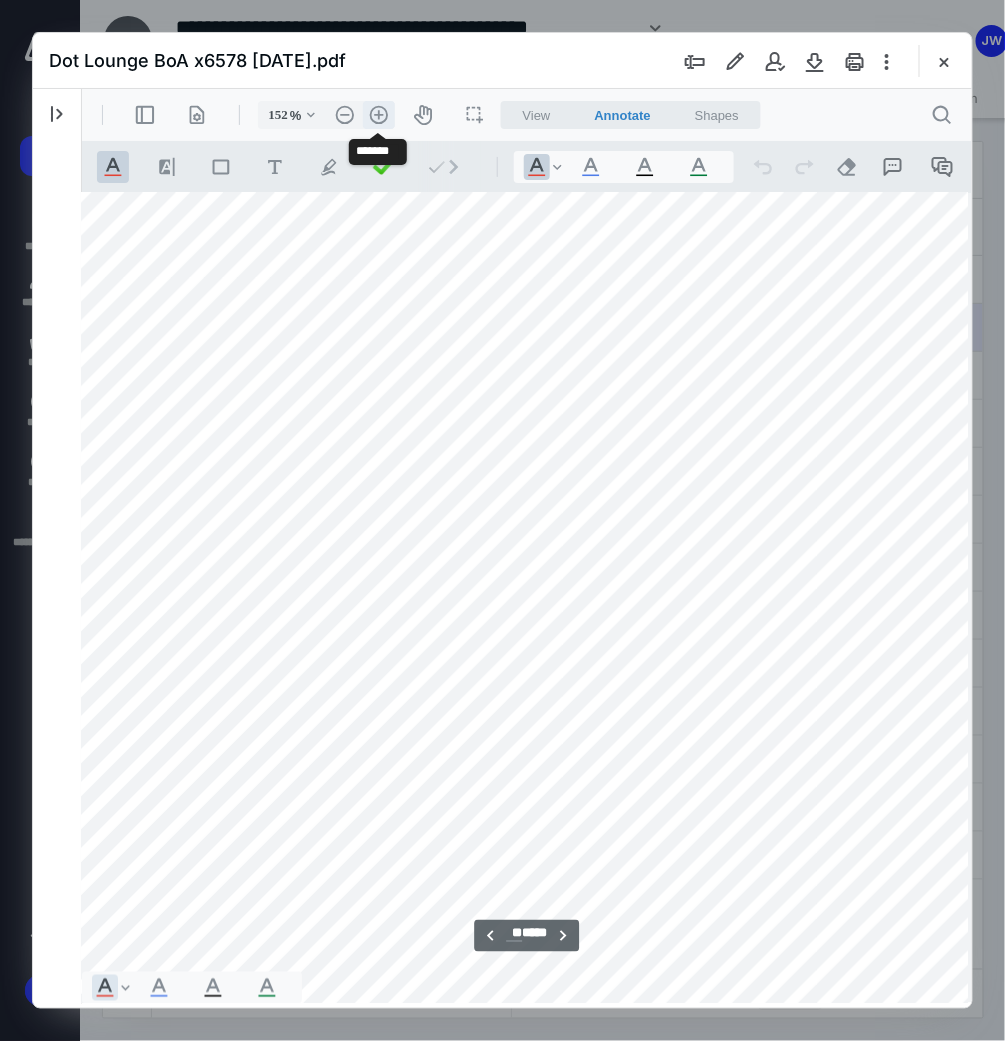 click on ".cls-1{fill:#abb0c4;} icon - header - zoom - in - line" at bounding box center (378, 114) 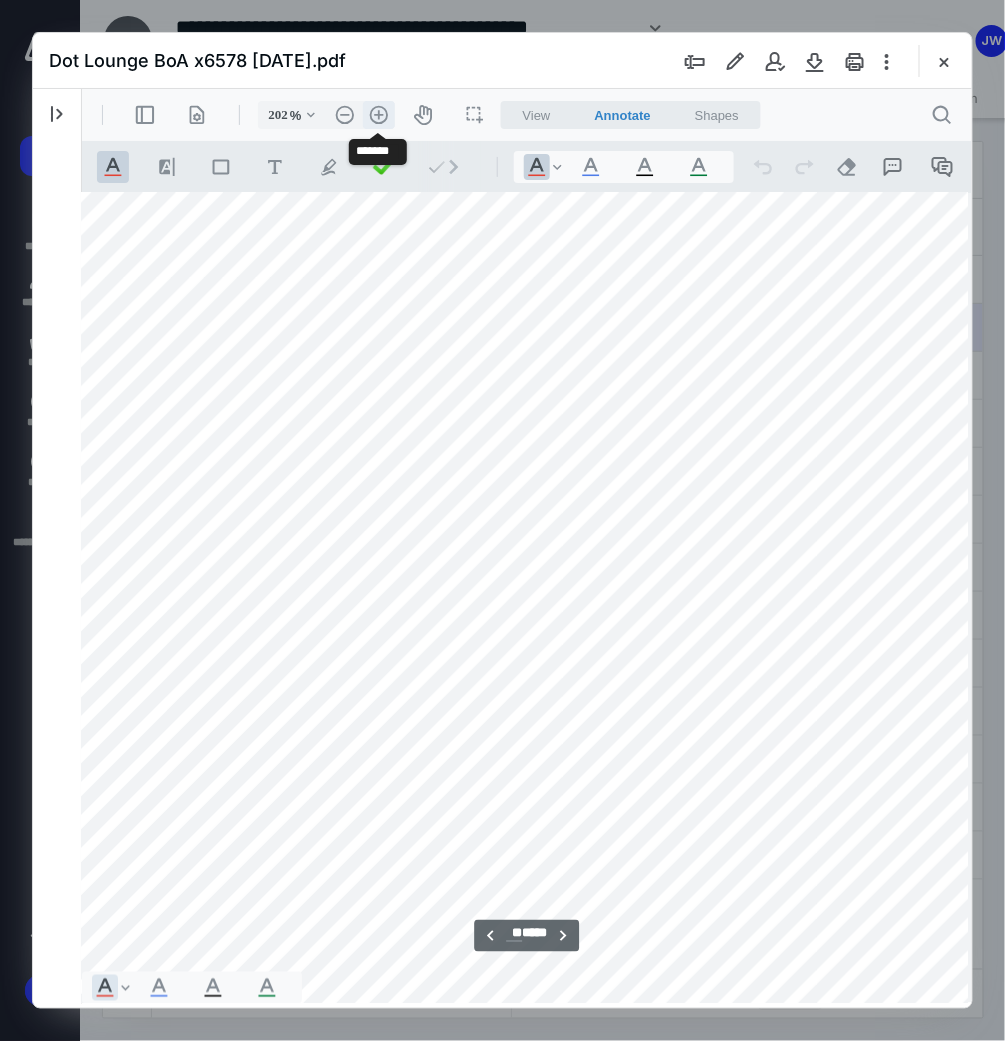 scroll, scrollTop: 16304, scrollLeft: 185, axis: both 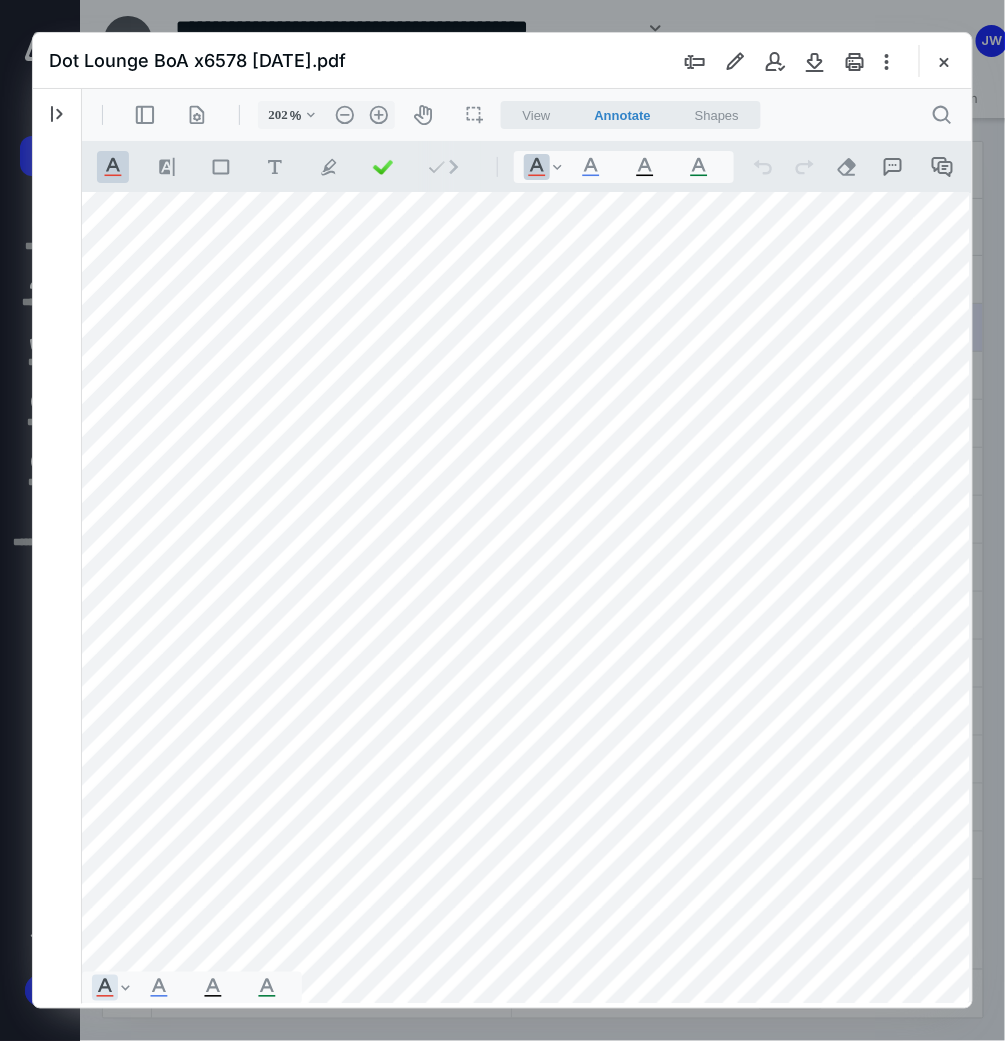 drag, startPoint x: 494, startPoint y: 1000, endPoint x: 394, endPoint y: 1001, distance: 100.005 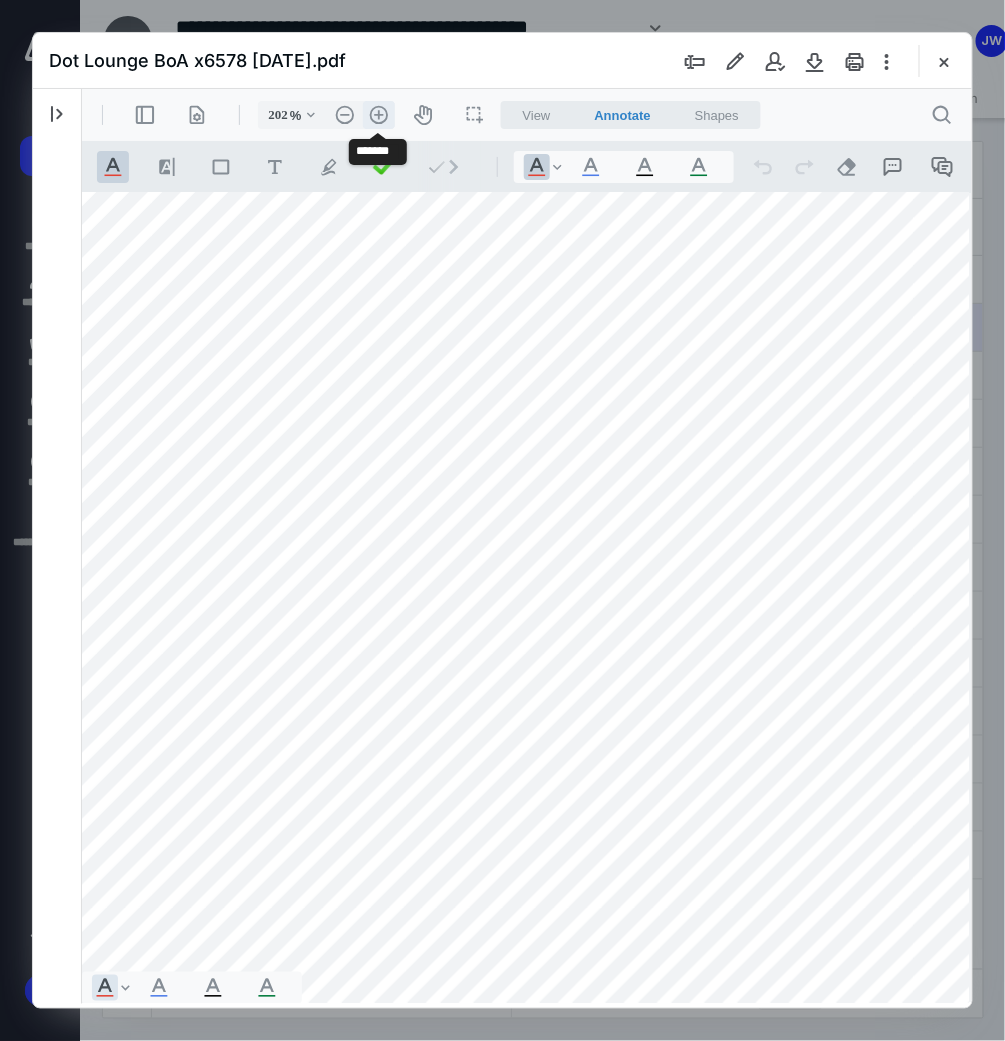 click on ".cls-1{fill:#abb0c4;} icon - header - zoom - in - line" at bounding box center (378, 114) 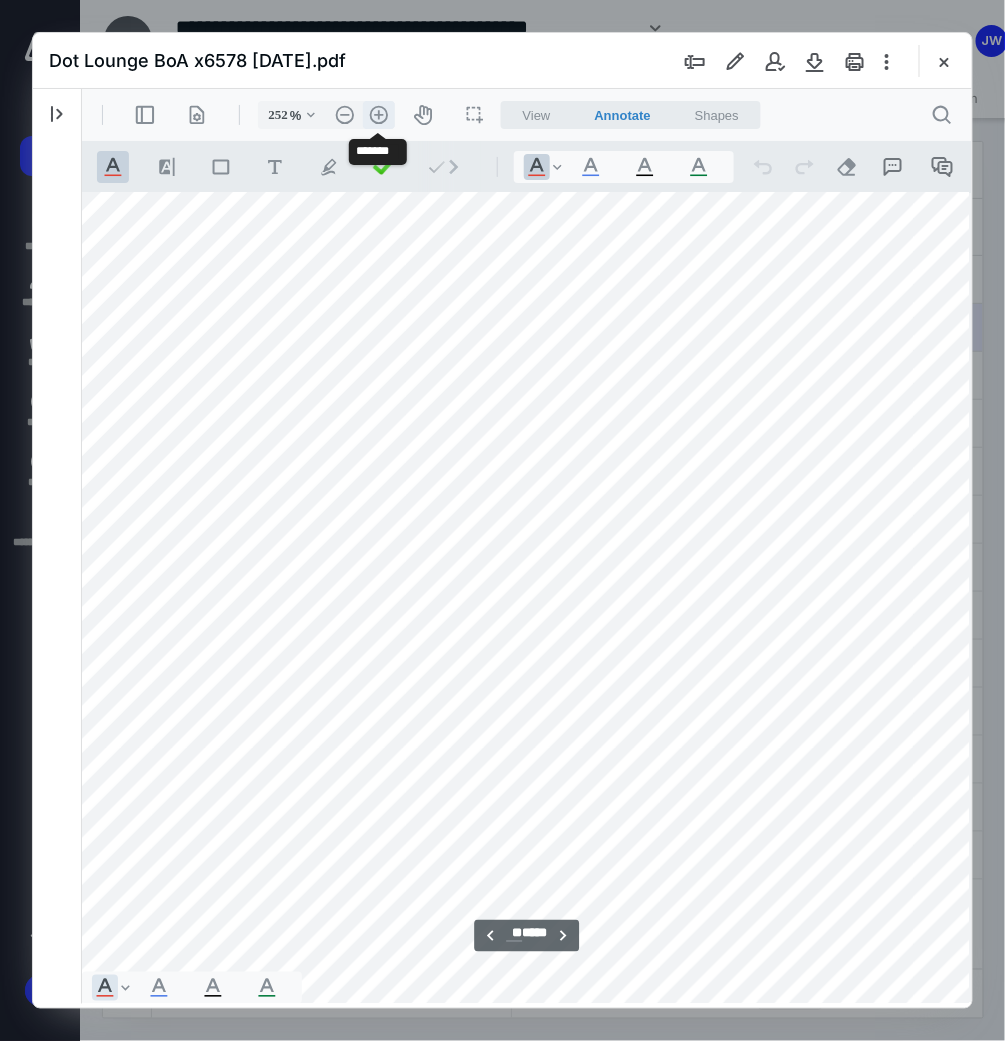 scroll, scrollTop: 20443, scrollLeft: 342, axis: both 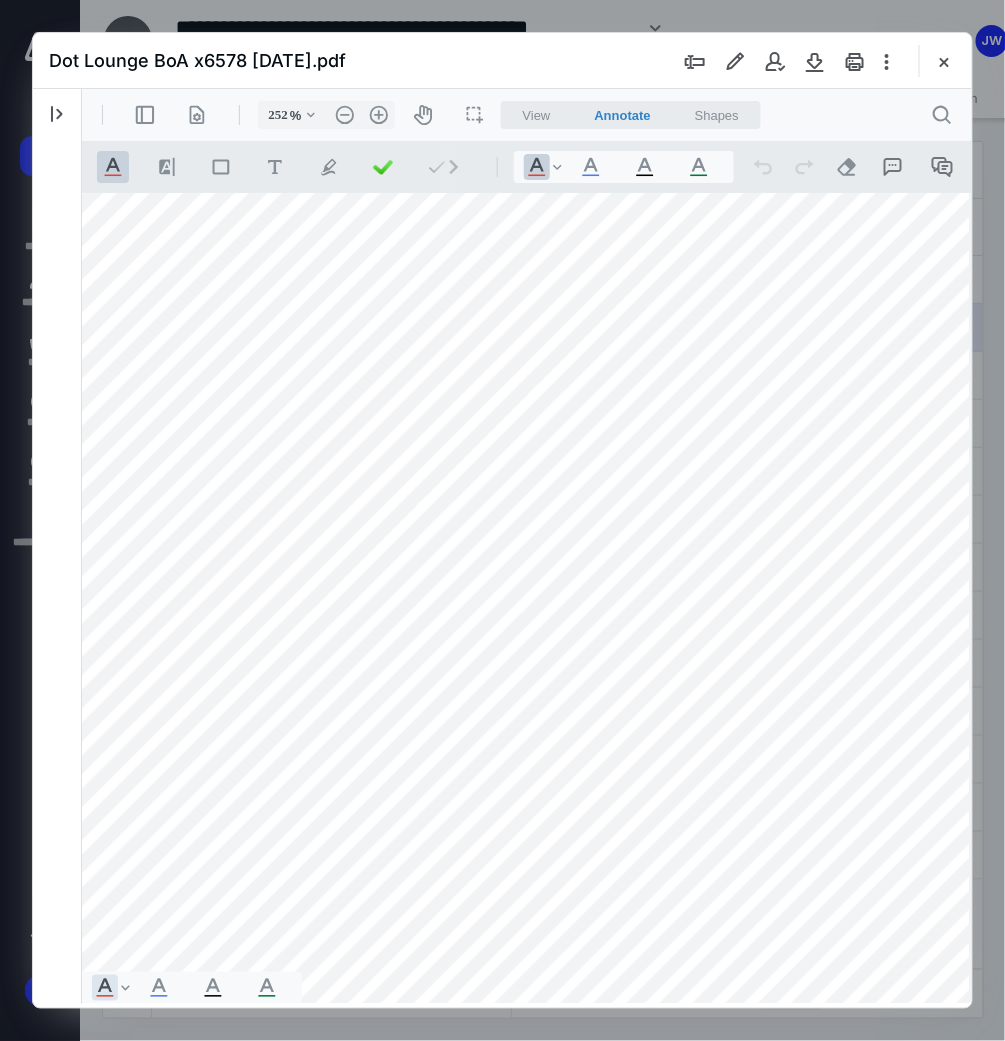 drag, startPoint x: 478, startPoint y: 1002, endPoint x: 381, endPoint y: 962, distance: 104.92378 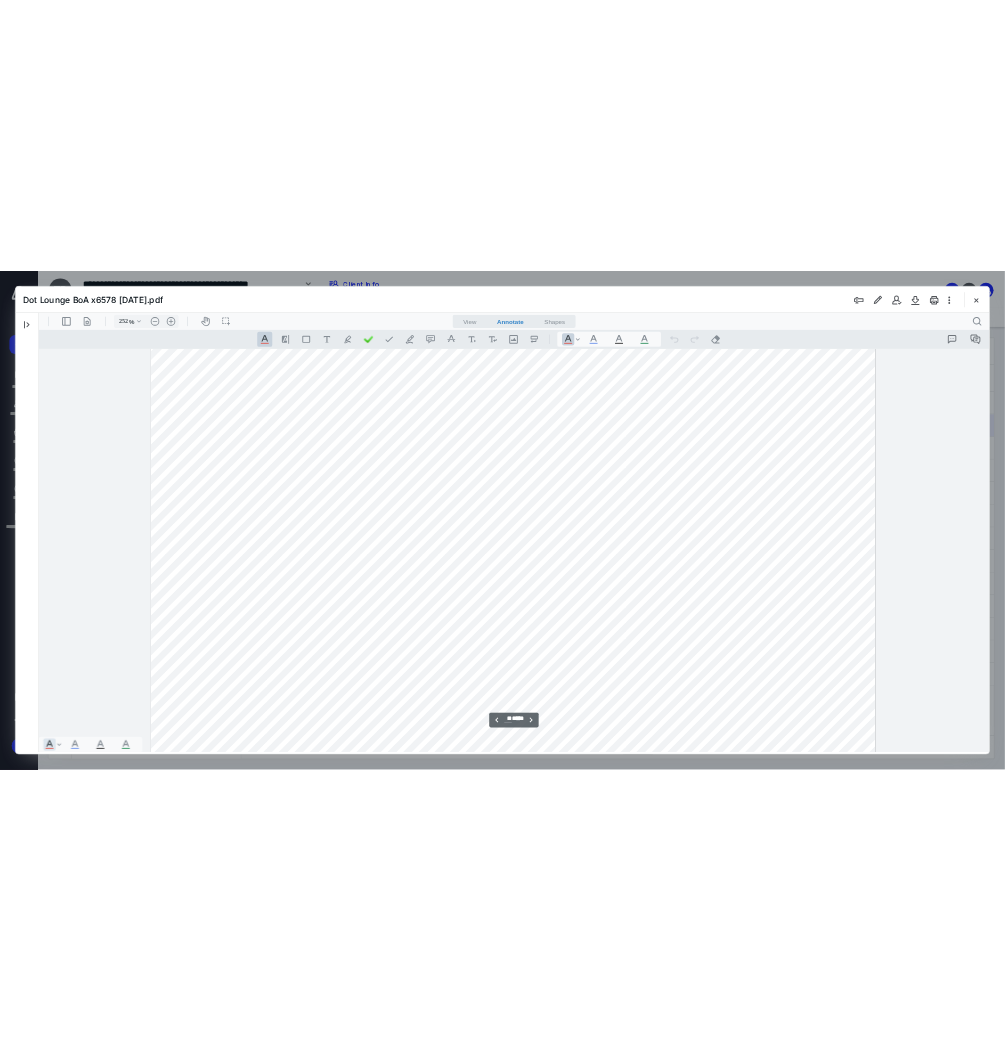 scroll, scrollTop: 20393, scrollLeft: 0, axis: vertical 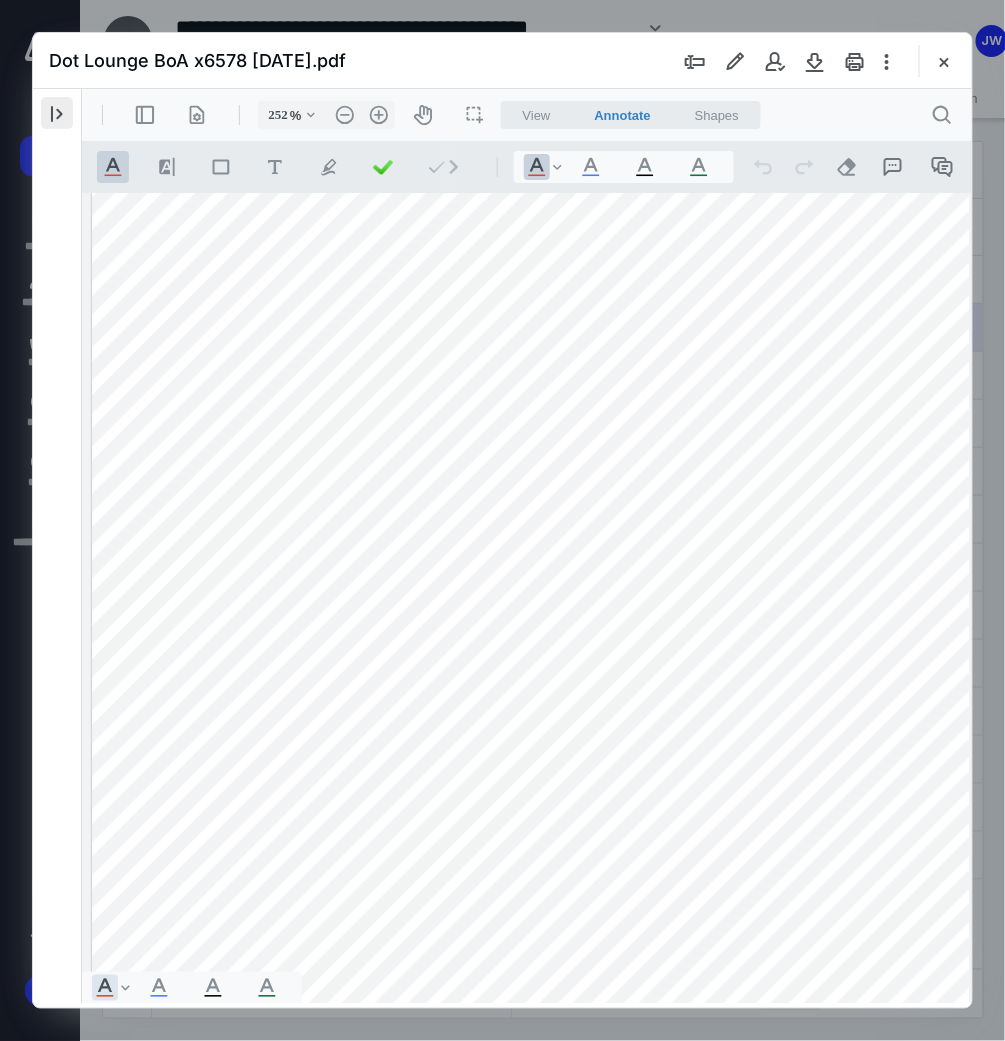 click at bounding box center (57, 113) 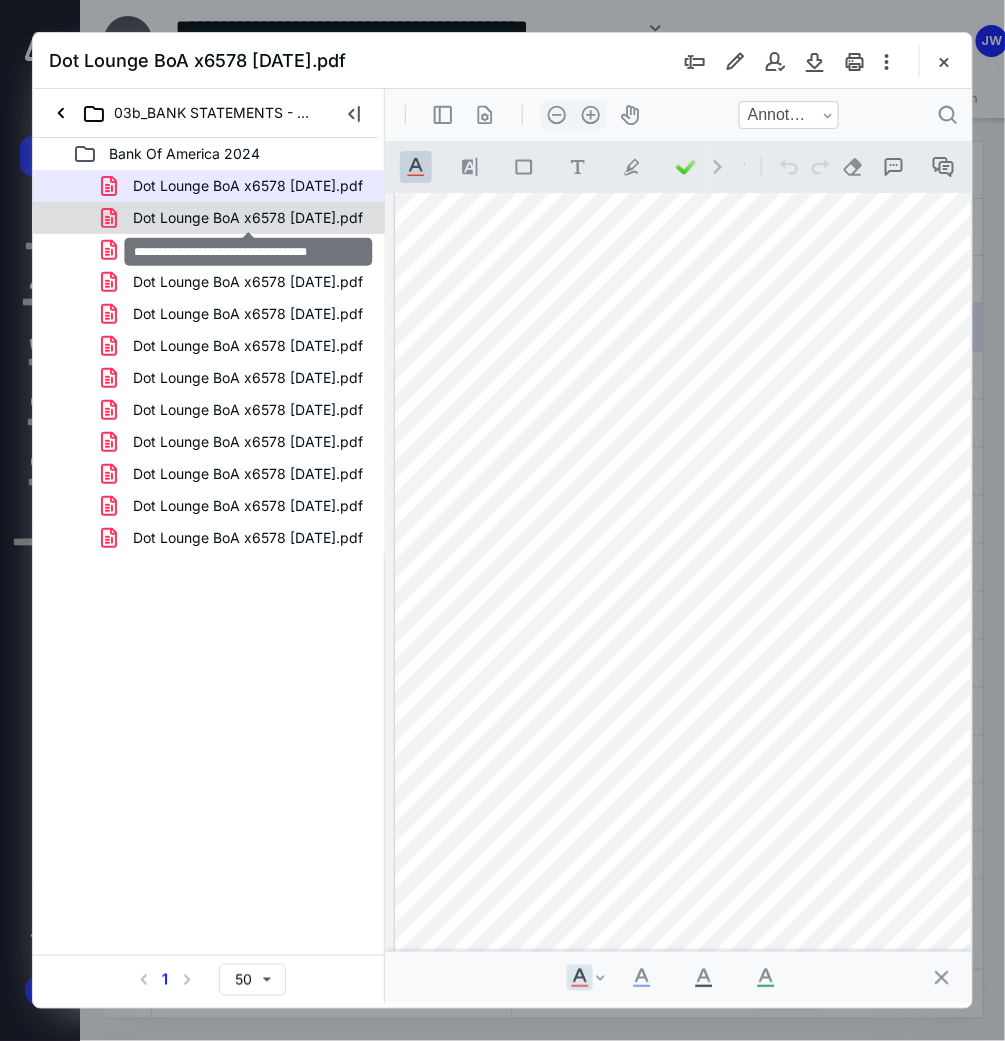 click on "Dot Lounge BoA x6578 [DATE].pdf" at bounding box center (248, 218) 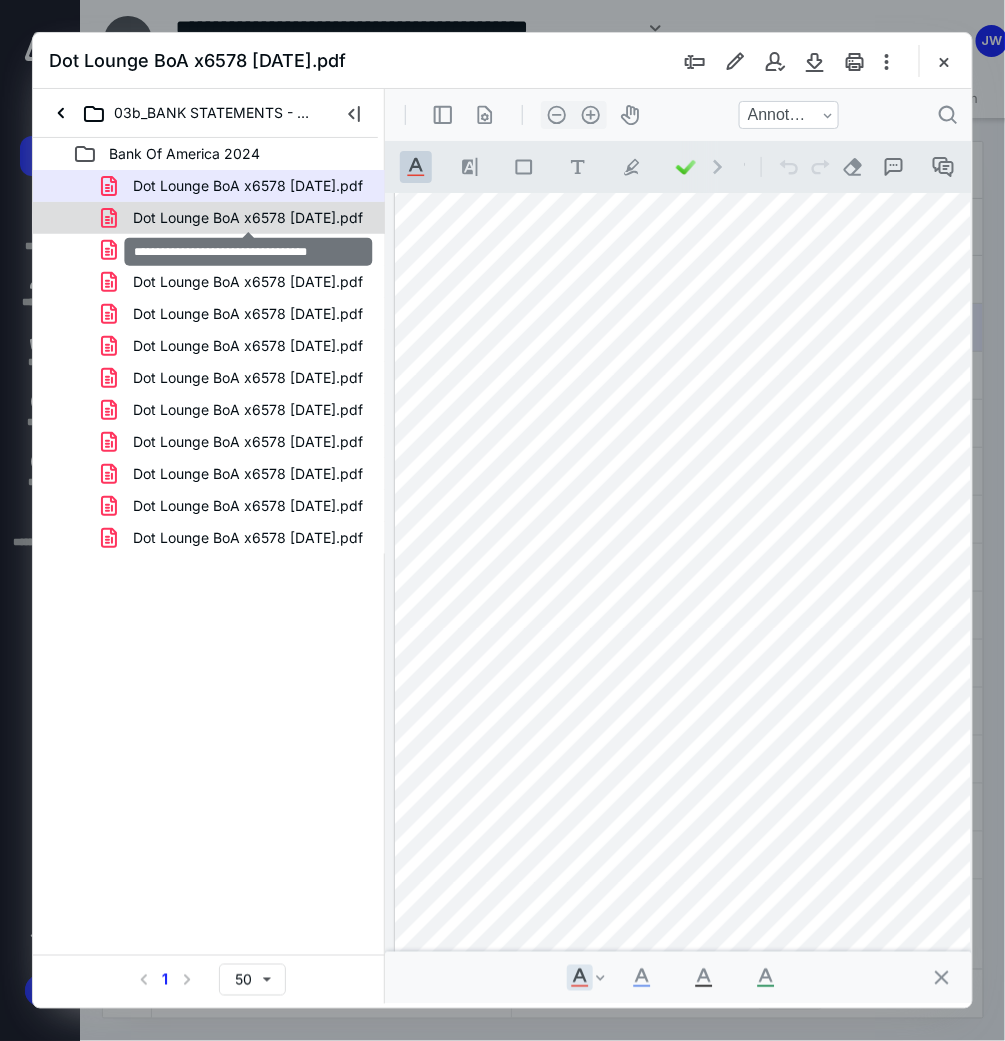 click on "Dot Lounge BoA x6578 [DATE].pdf Dot Lounge BoA x6578 [DATE].pdf Dot Lounge BoA x6578 [DATE].pdf Dot Lounge BoA x6578 [DATE].pdf Dot Lounge BoA x6578 [DATE].pdf Dot Lounge BoA x6578 [DATE].pdf Dot Lounge BoA x6578 [DATE].pdf Dot Lounge BoA x6578 [DATE].pdf Dot Lounge BoA x6578 [DATE].pdf Dot Lounge BoA x6578 [DATE].pdf Dot Lounge BoA x6578 [DATE].pdf Dot Lounge BoA x6578 [DATE].pdf" at bounding box center (209, 362) 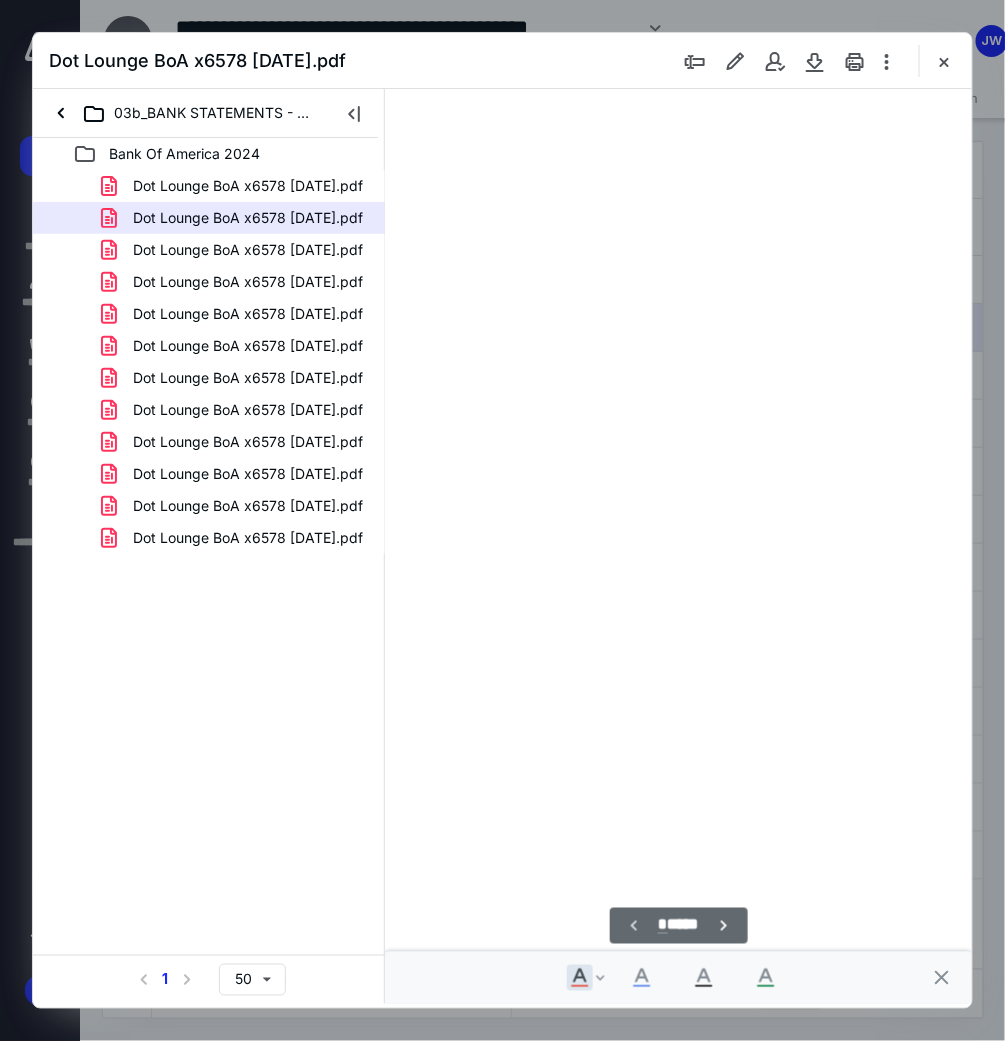 scroll, scrollTop: 107, scrollLeft: 0, axis: vertical 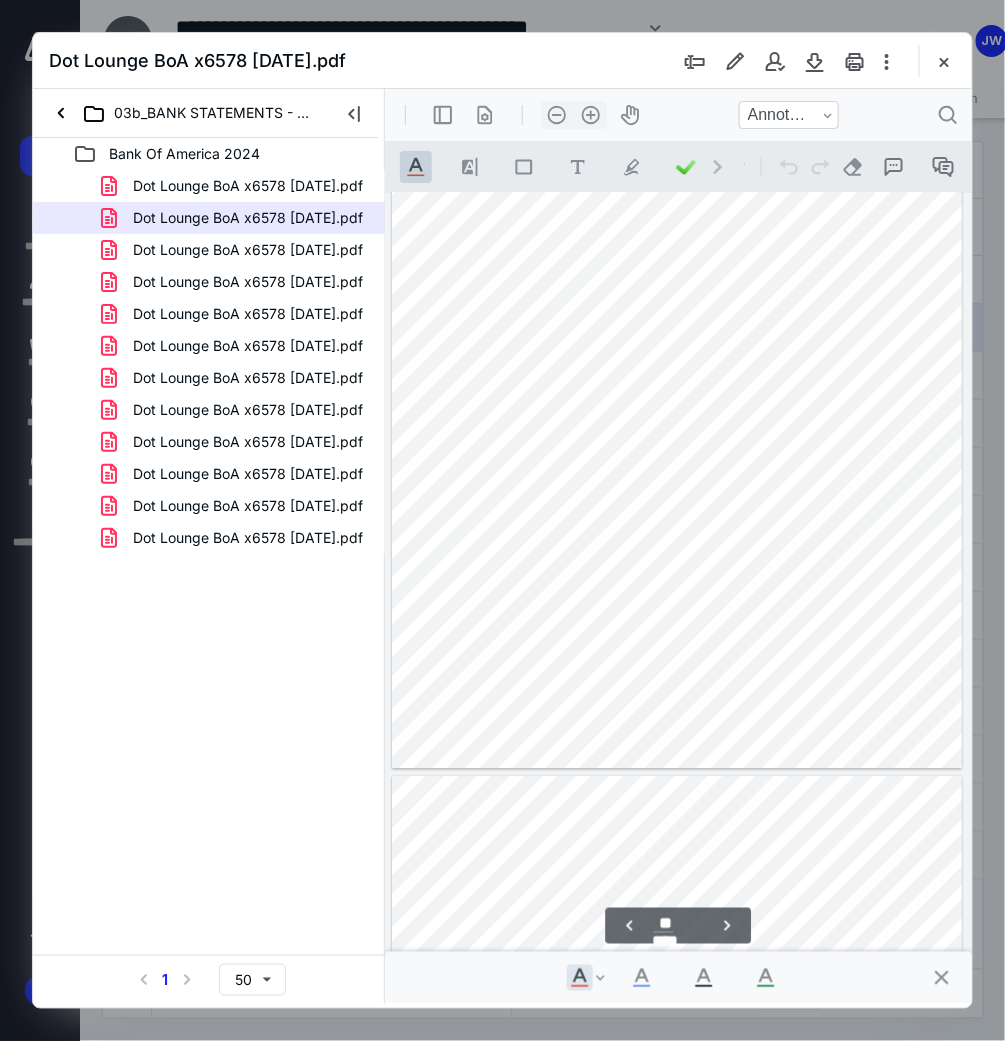 type on "**" 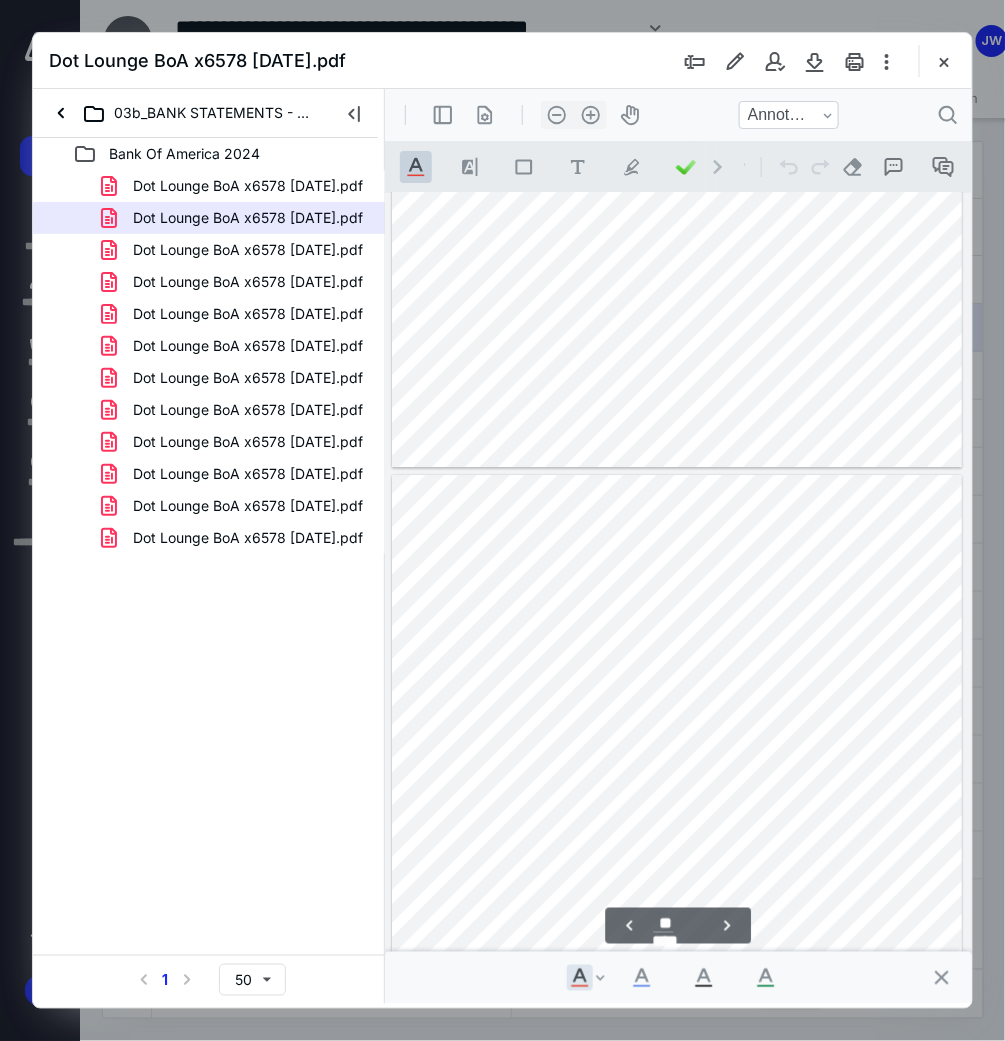 scroll, scrollTop: 8831, scrollLeft: 0, axis: vertical 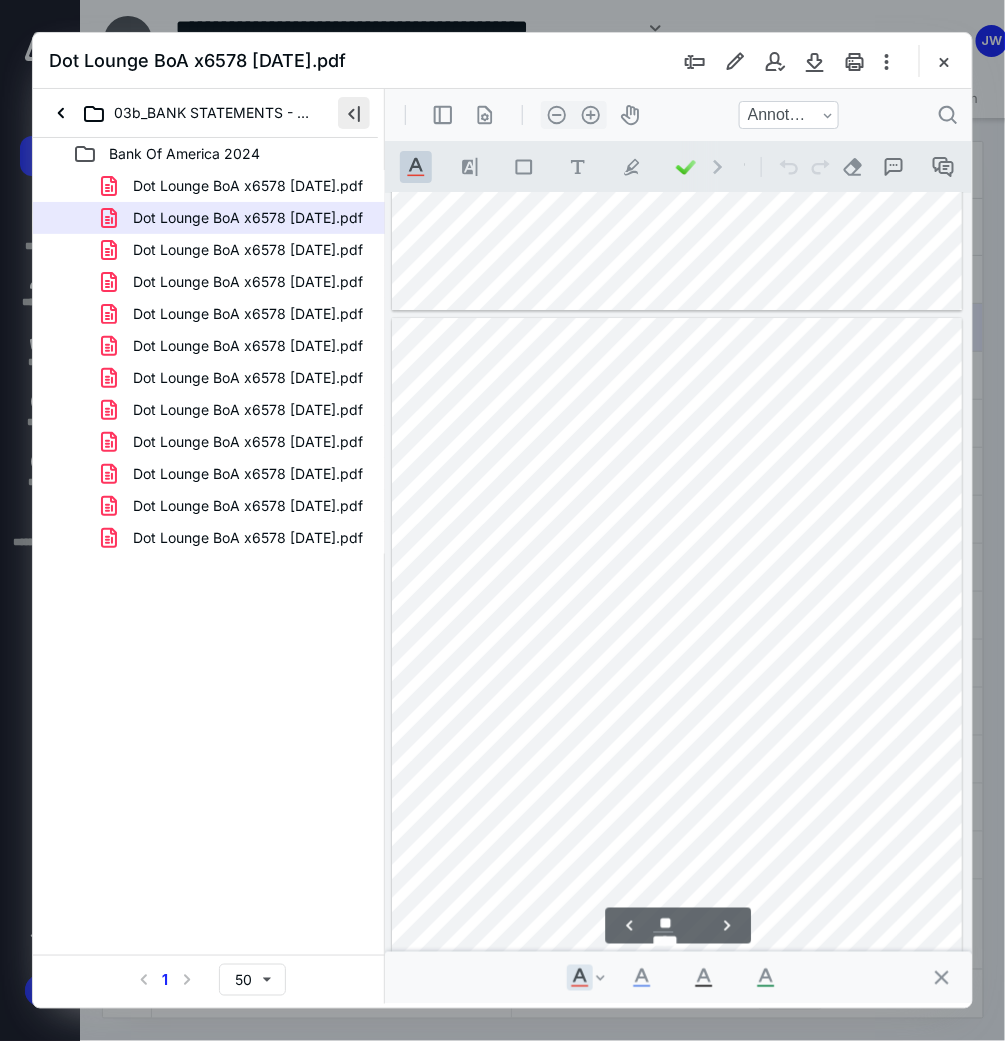 click at bounding box center [354, 113] 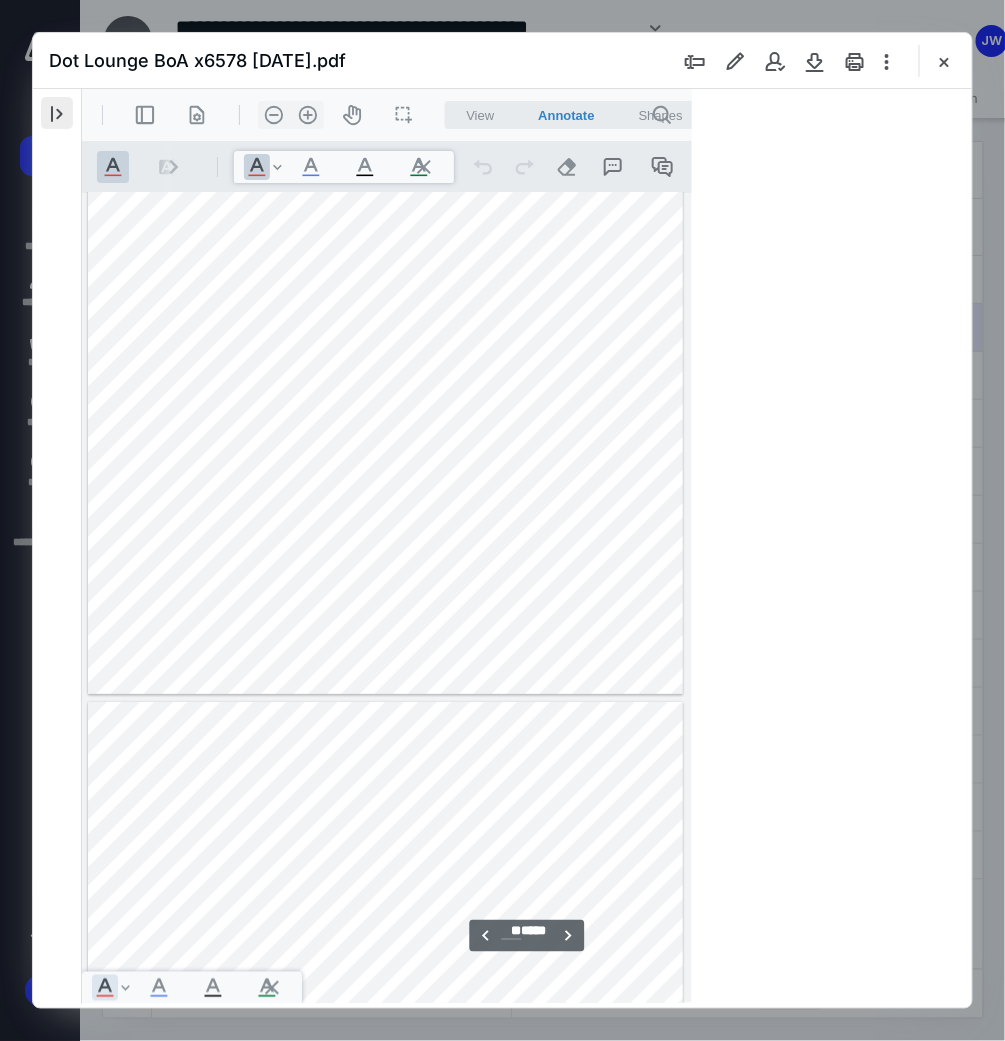 scroll, scrollTop: 9587, scrollLeft: 0, axis: vertical 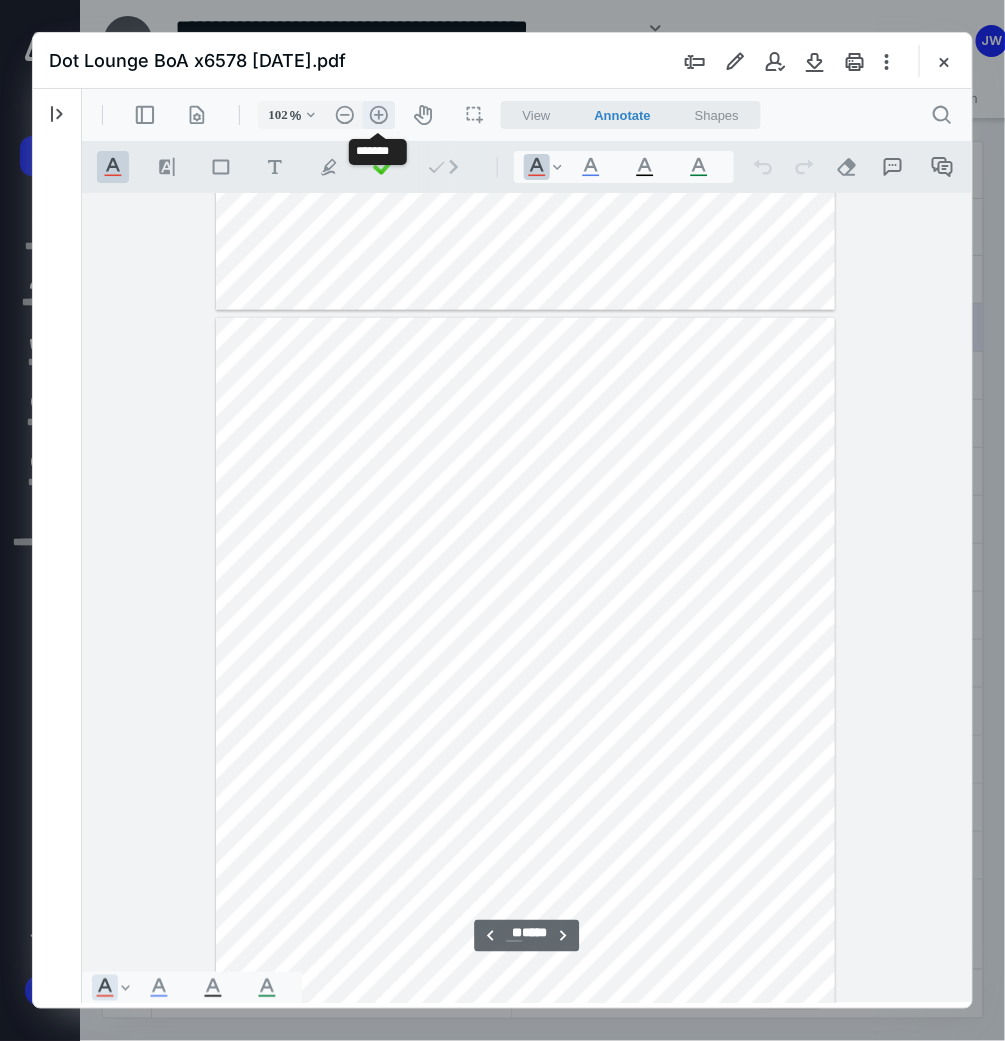 click on ".cls-1{fill:#abb0c4;} icon - header - zoom - in - line" at bounding box center (378, 114) 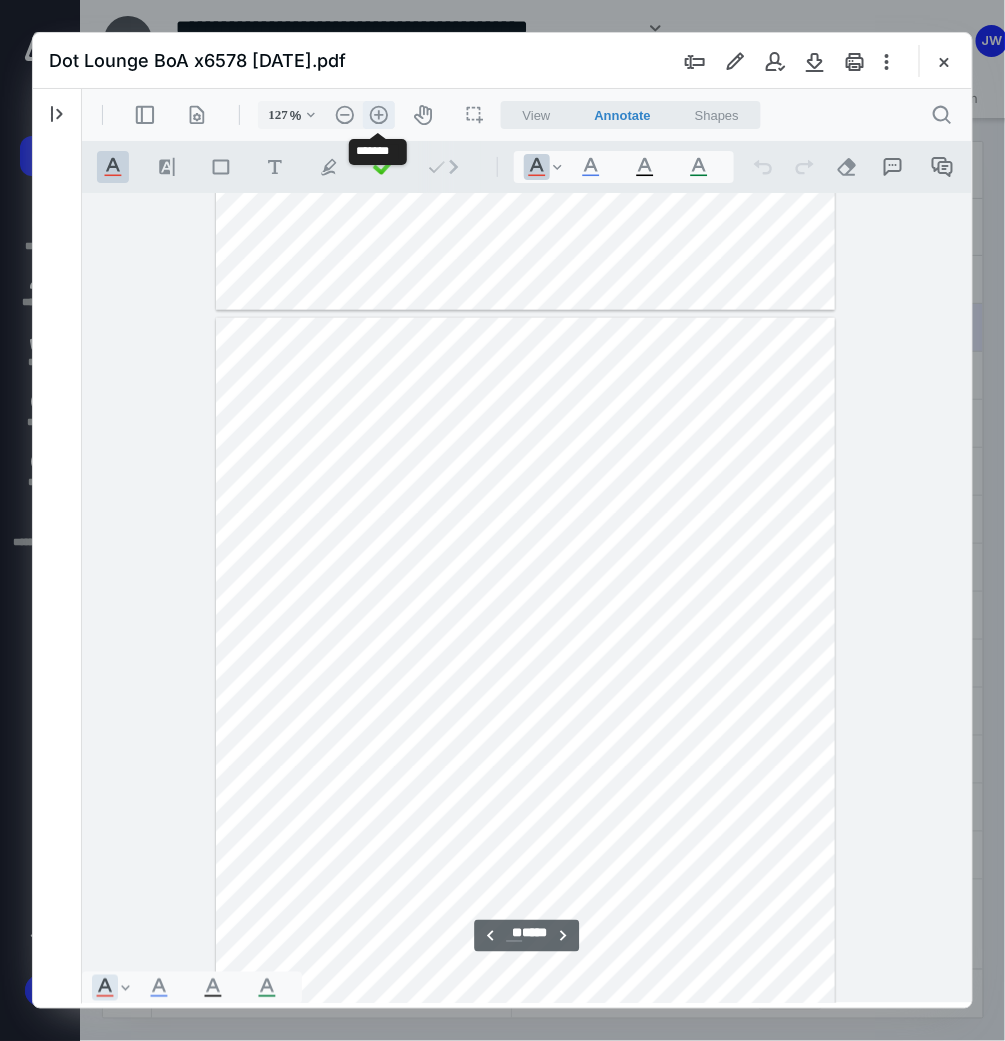 scroll, scrollTop: 12042, scrollLeft: 0, axis: vertical 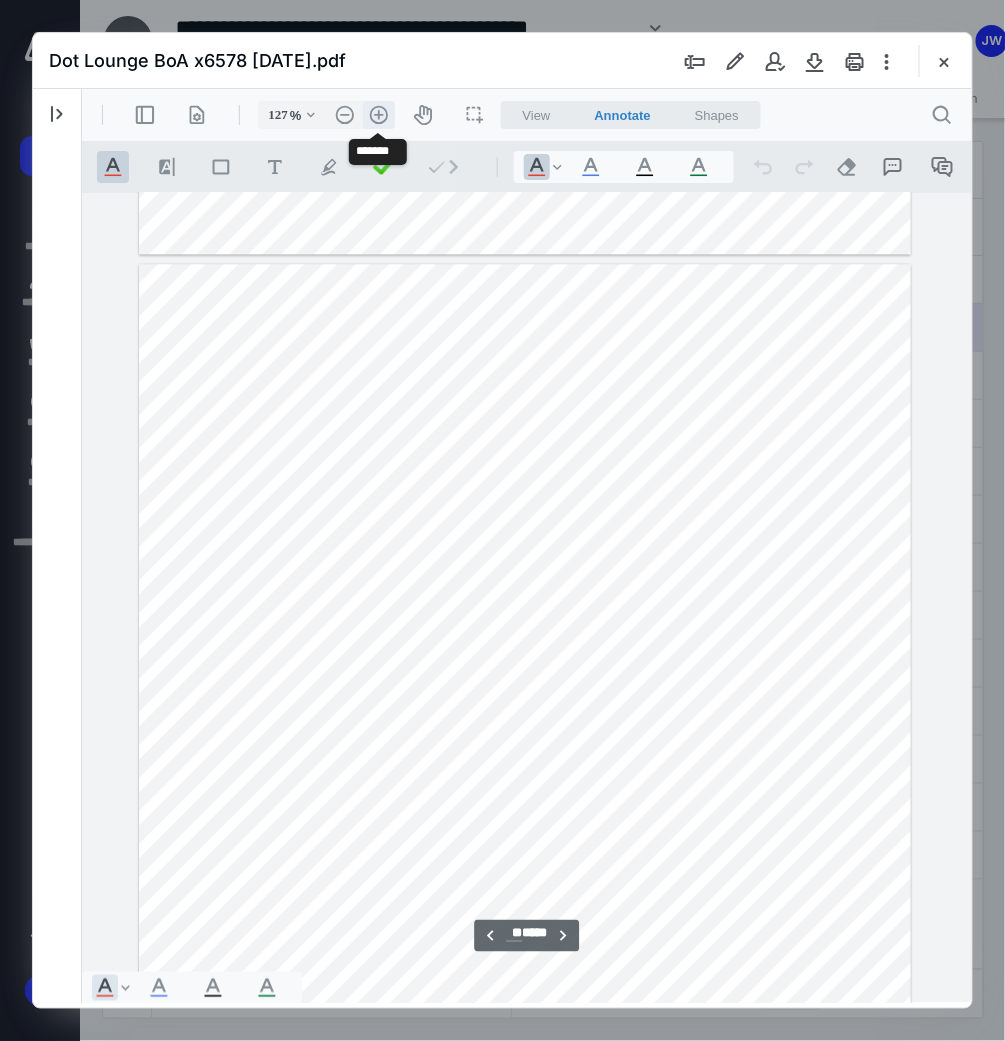 click on ".cls-1{fill:#abb0c4;} icon - header - zoom - in - line" at bounding box center [378, 114] 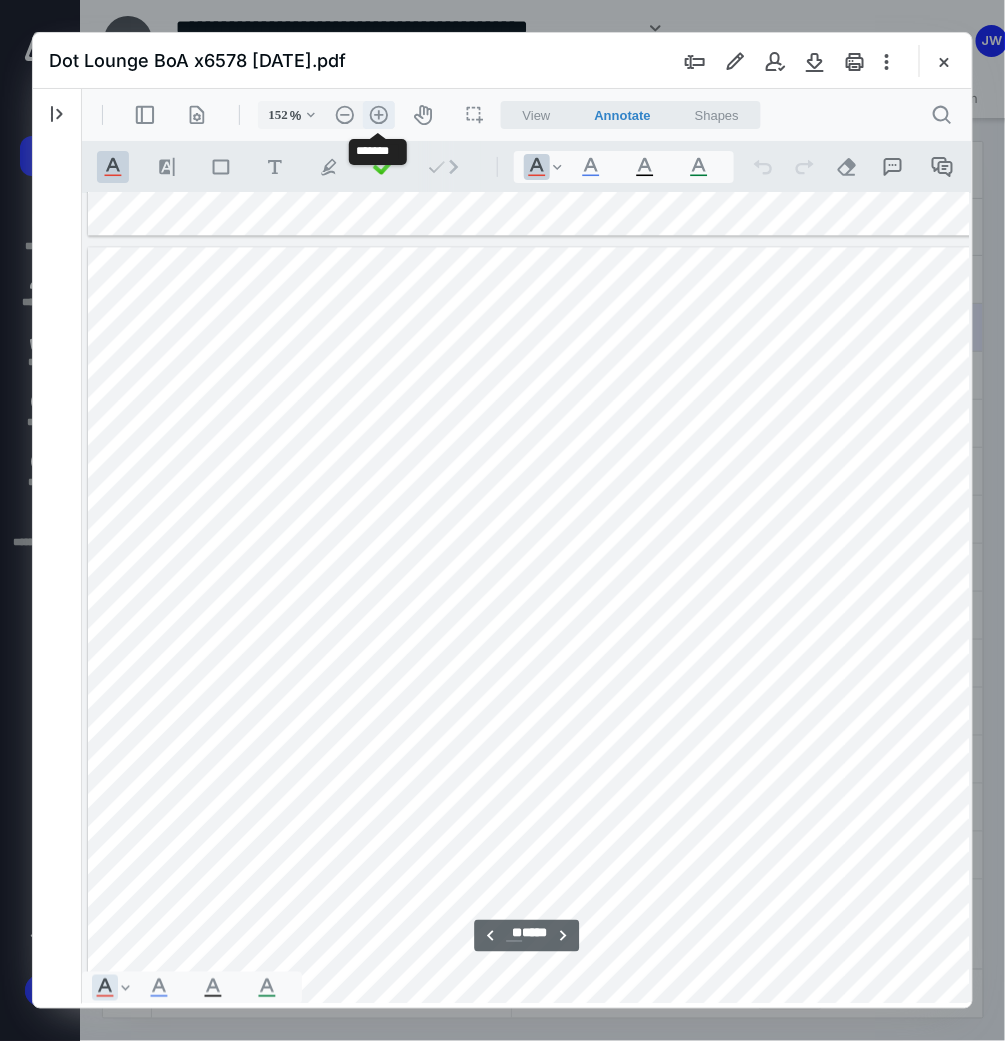 scroll, scrollTop: 14496, scrollLeft: 28, axis: both 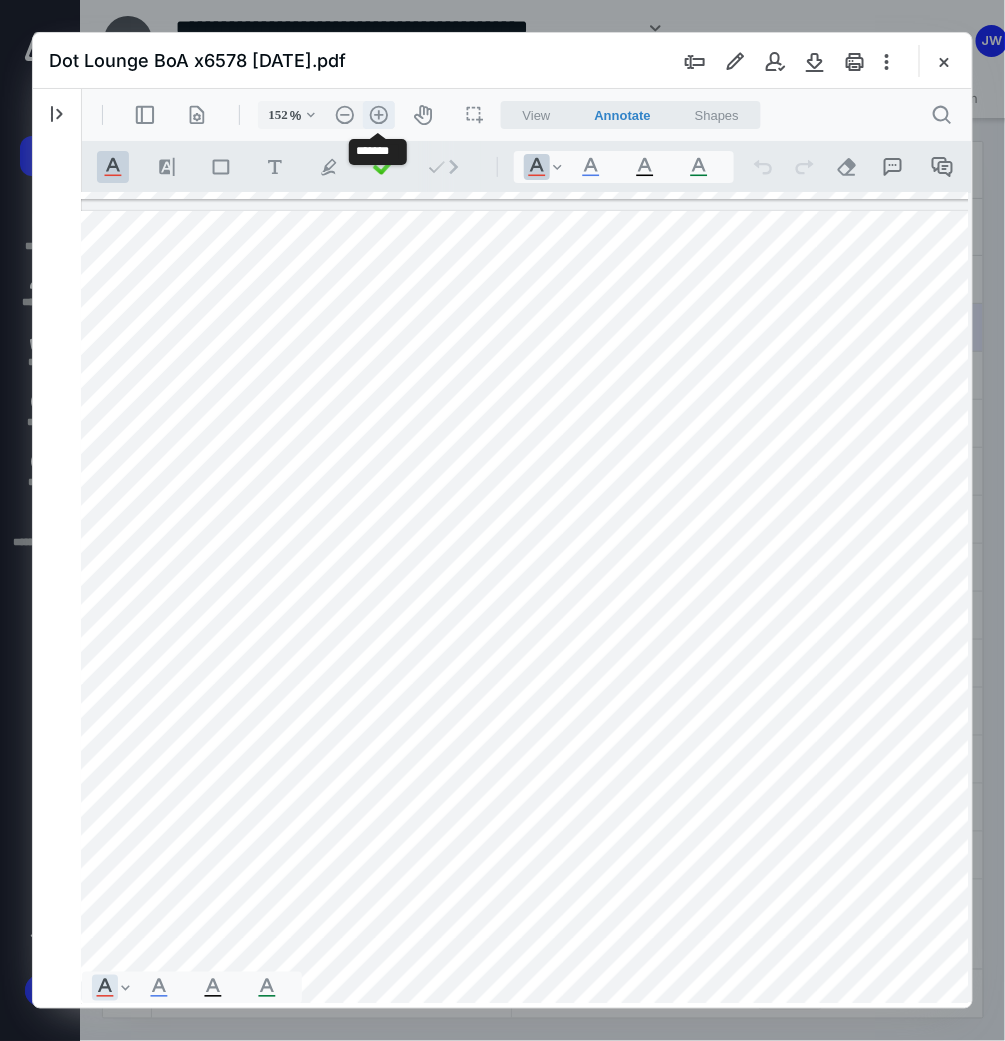 click on ".cls-1{fill:#abb0c4;} icon - header - zoom - in - line" at bounding box center [378, 114] 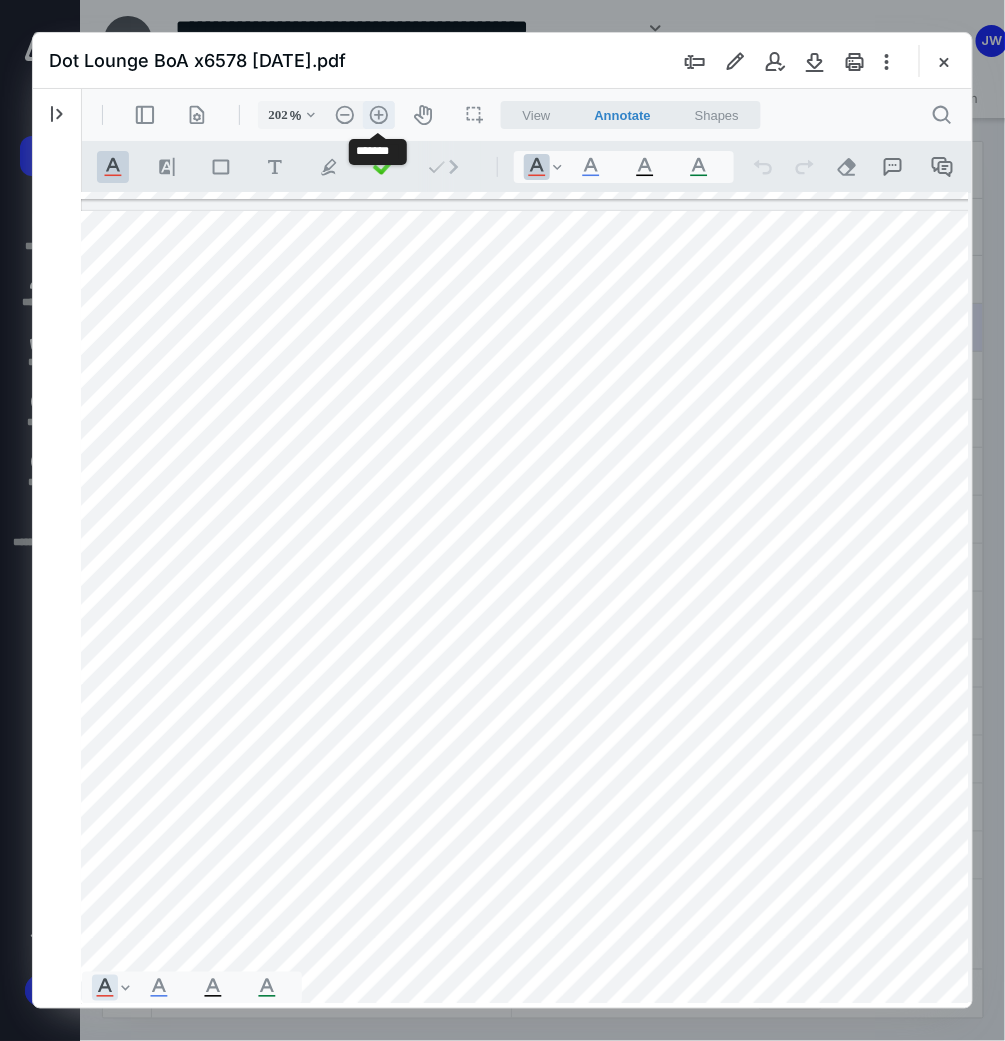 scroll, scrollTop: 19405, scrollLeft: 185, axis: both 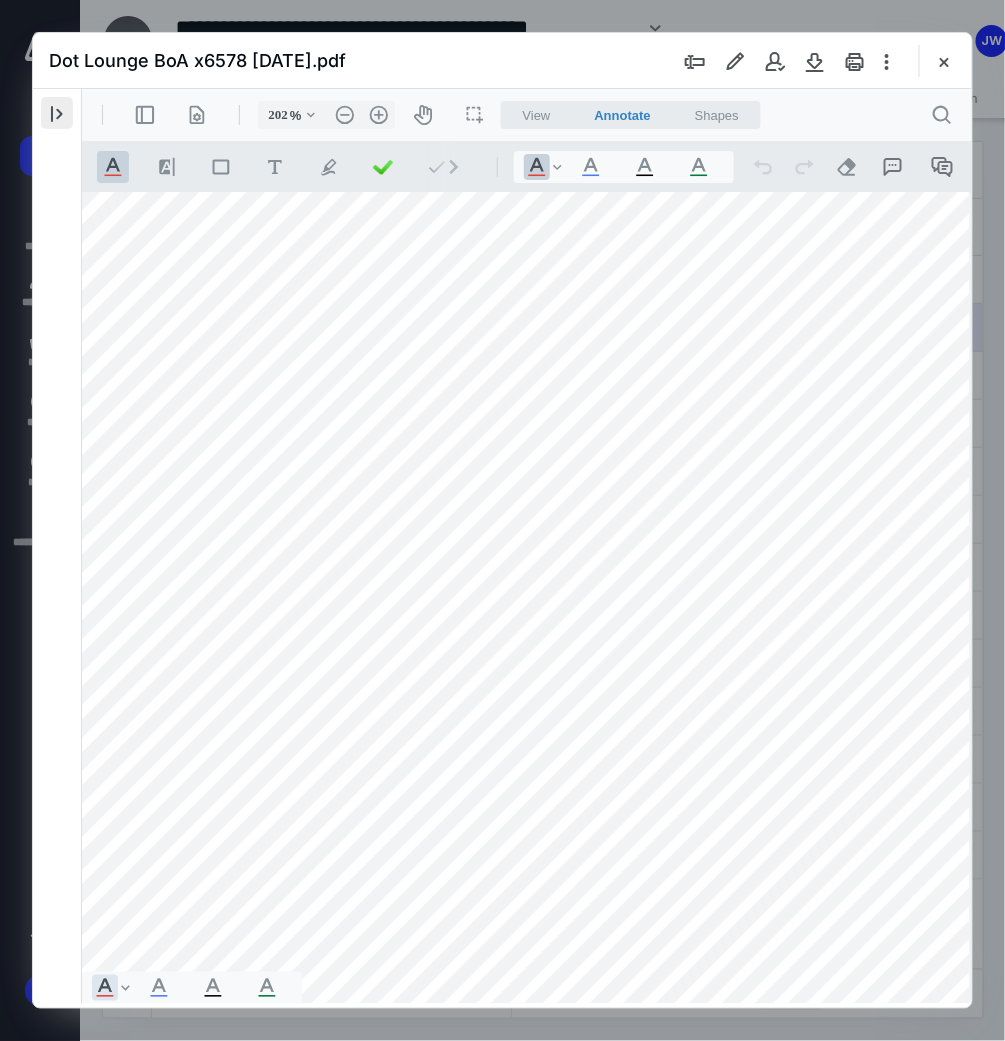 click at bounding box center (57, 113) 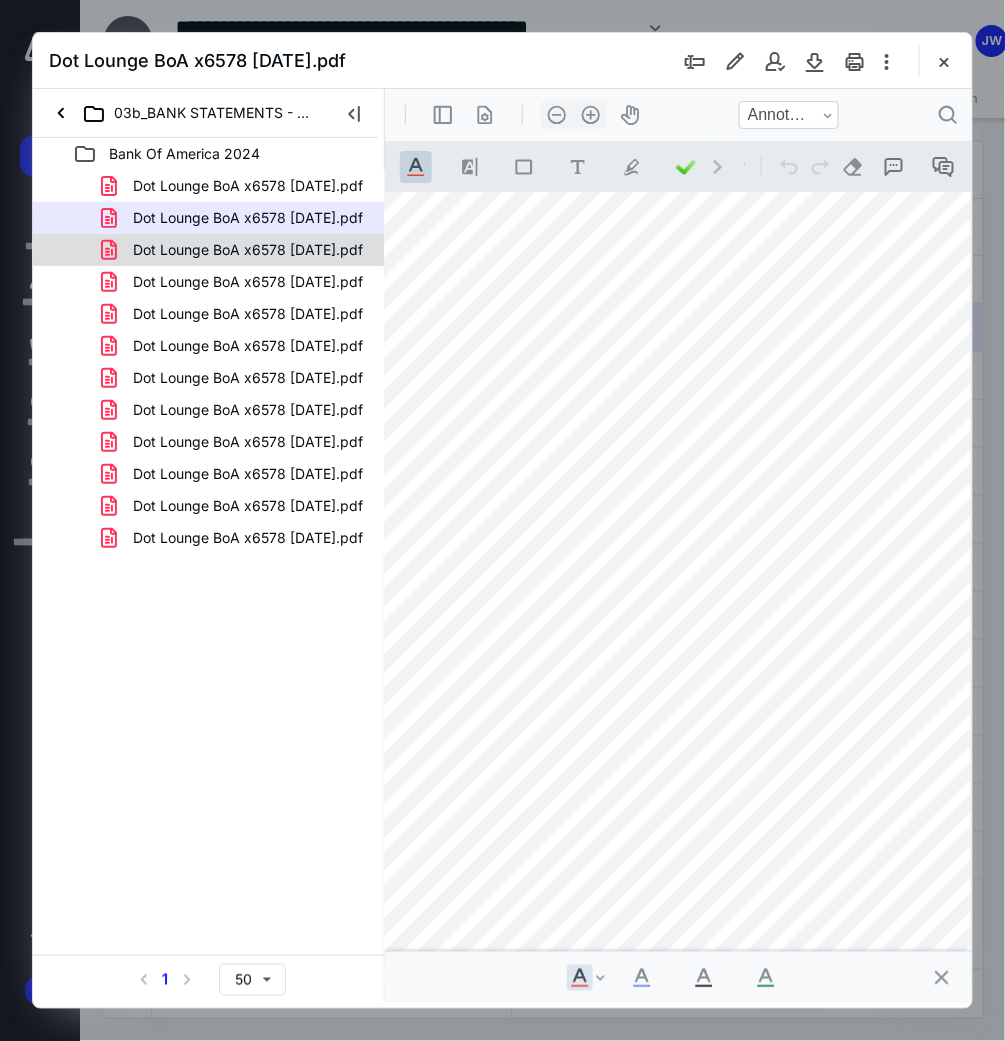 click on "Dot Lounge BoA x6578 [DATE].pdf" at bounding box center (236, 250) 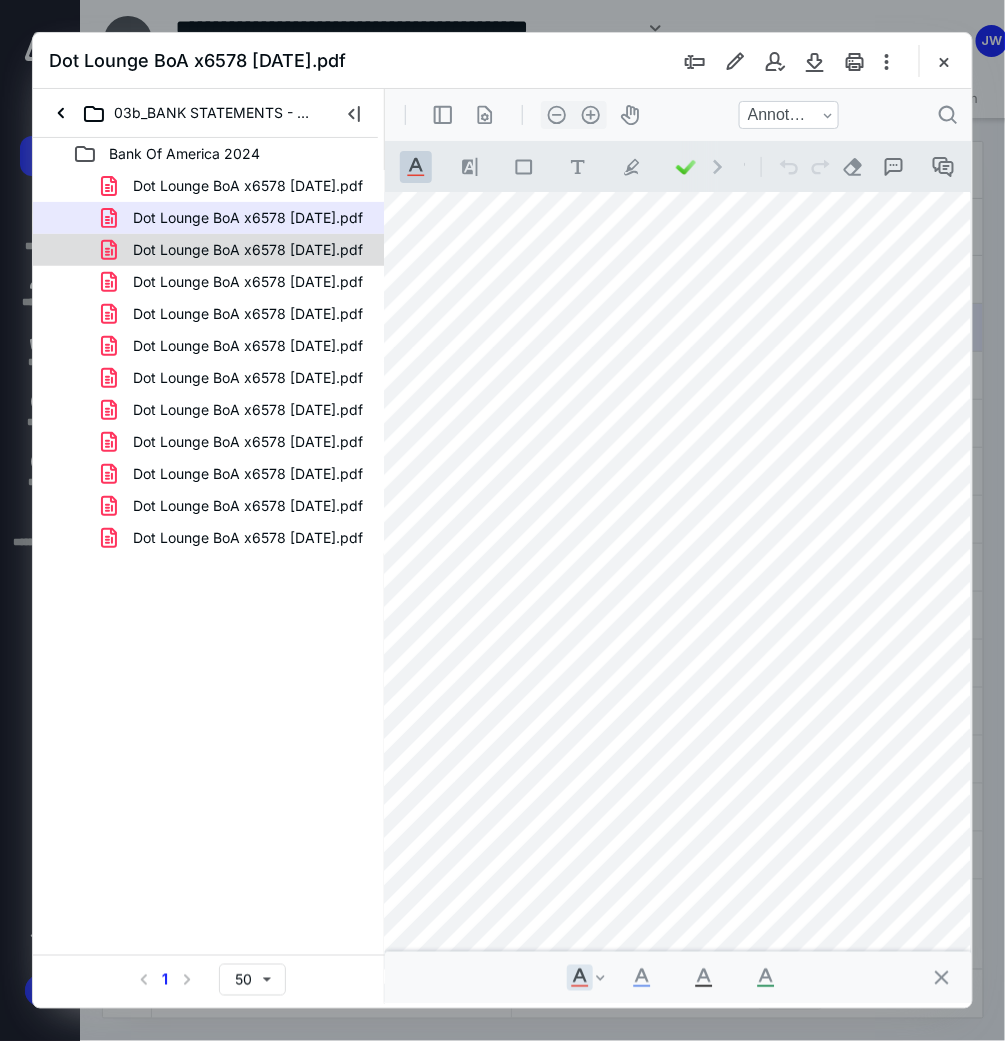 click on "Dot Lounge BoA x6578 [DATE].pdf Dot Lounge BoA x6578 [DATE].pdf Dot Lounge BoA x6578 [DATE].pdf Dot Lounge BoA x6578 [DATE].pdf Dot Lounge BoA x6578 [DATE].pdf Dot Lounge BoA x6578 [DATE].pdf Dot Lounge BoA x6578 [DATE].pdf Dot Lounge BoA x6578 [DATE].pdf Dot Lounge BoA x6578 [DATE].pdf Dot Lounge BoA x6578 [DATE].pdf Dot Lounge BoA x6578 [DATE].pdf Dot Lounge BoA x6578 [DATE].pdf" at bounding box center (209, 362) 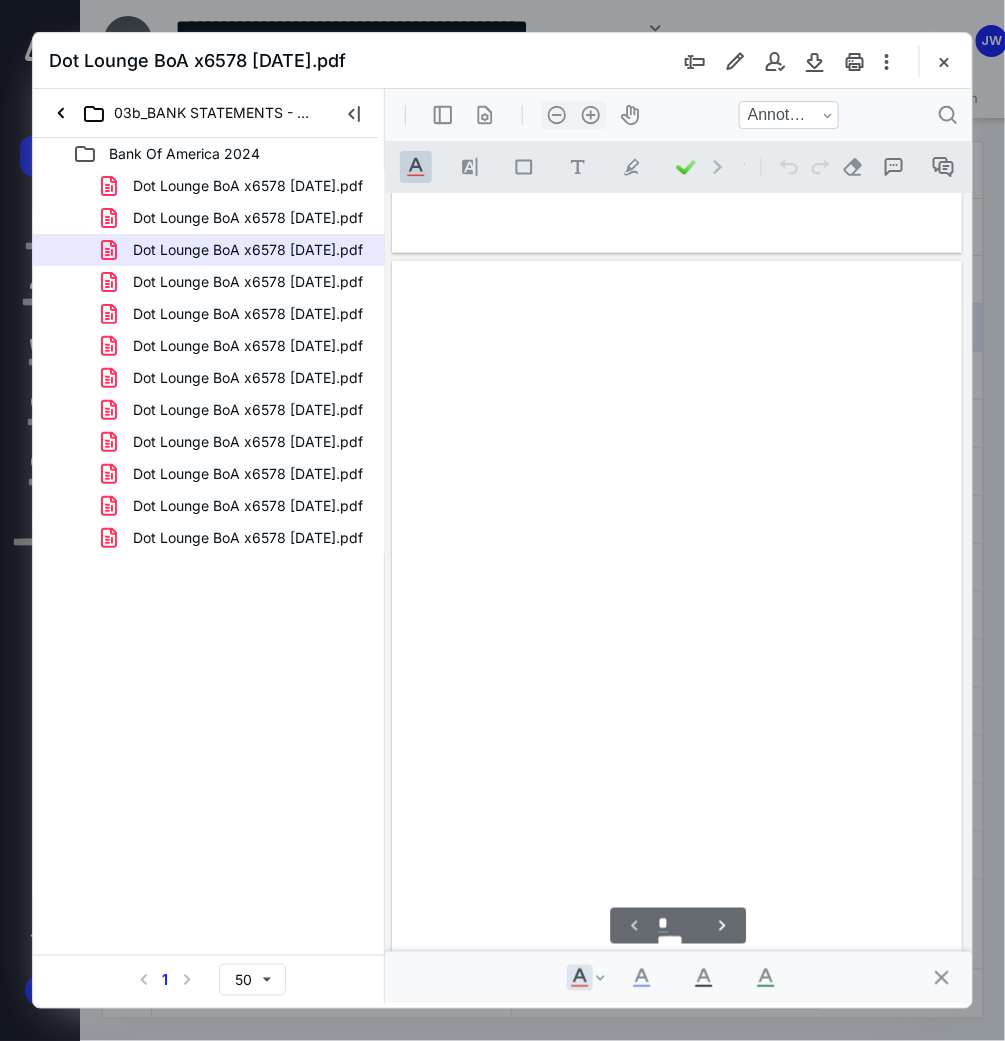 scroll, scrollTop: 107, scrollLeft: 0, axis: vertical 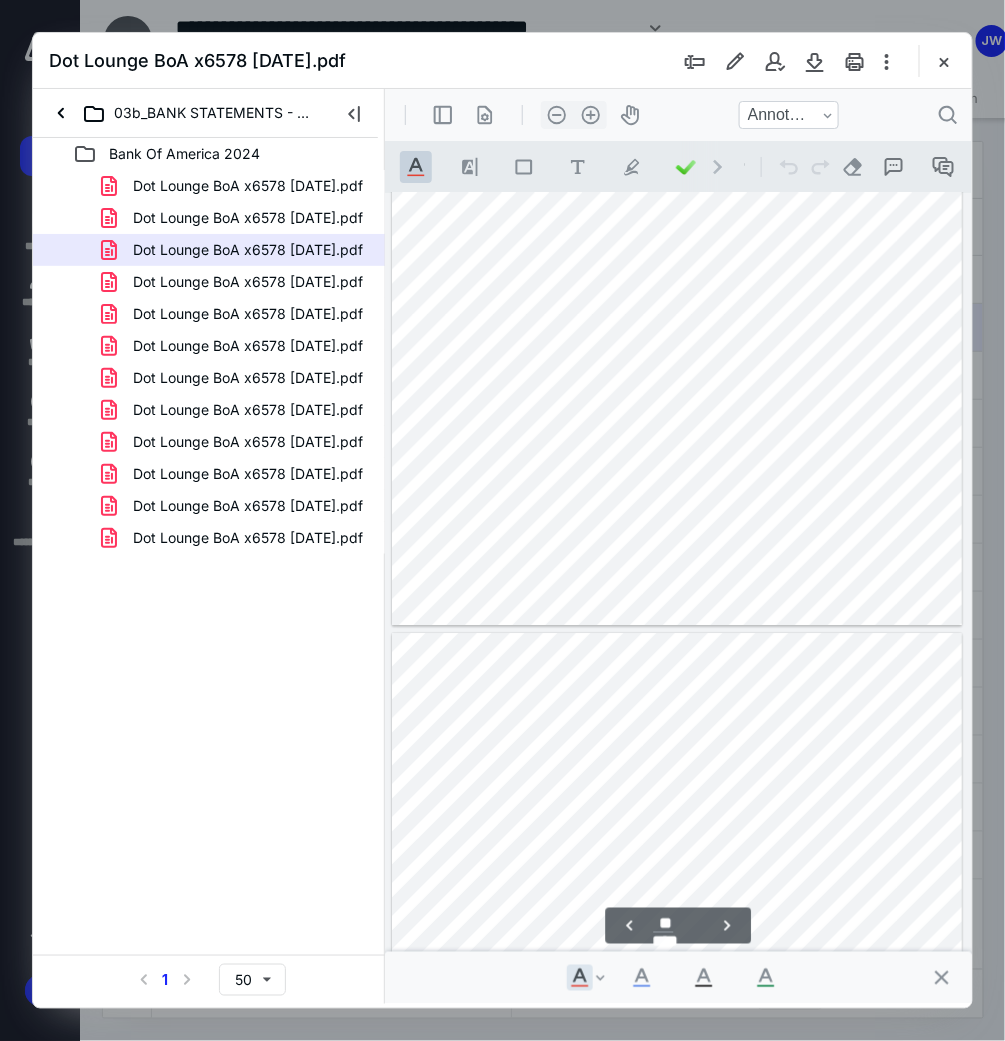 type on "**" 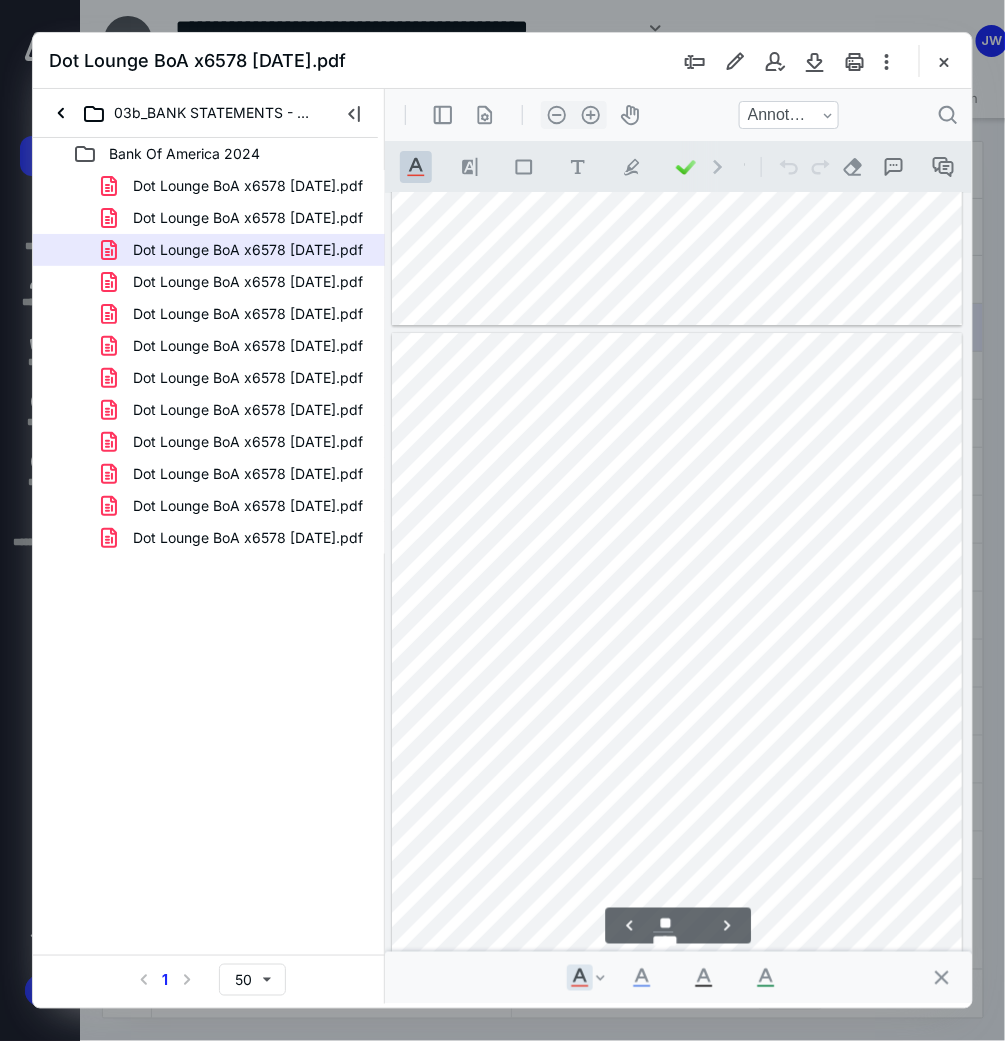 drag, startPoint x: 968, startPoint y: 233, endPoint x: 1381, endPoint y: 999, distance: 870.2442 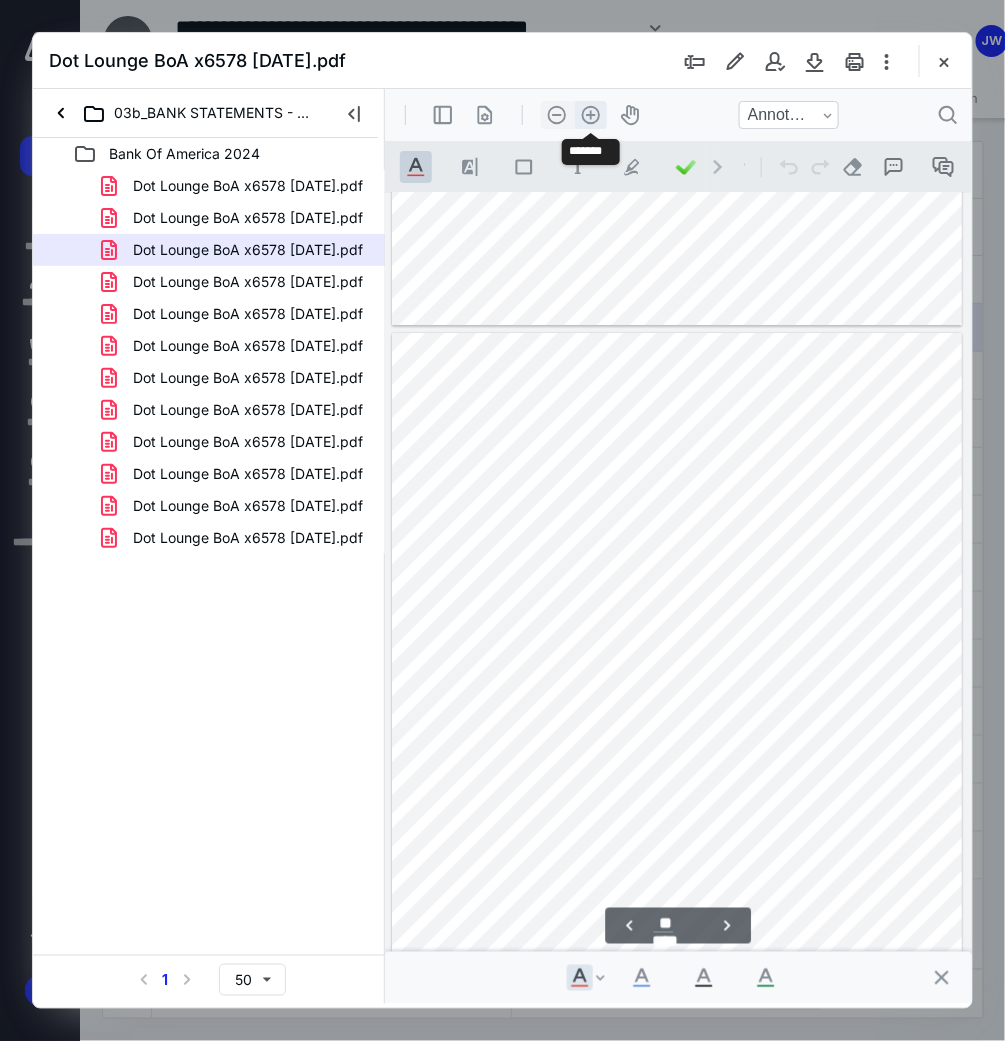 click on ".cls-1{fill:#abb0c4;} icon - header - zoom - in - line" at bounding box center (590, 114) 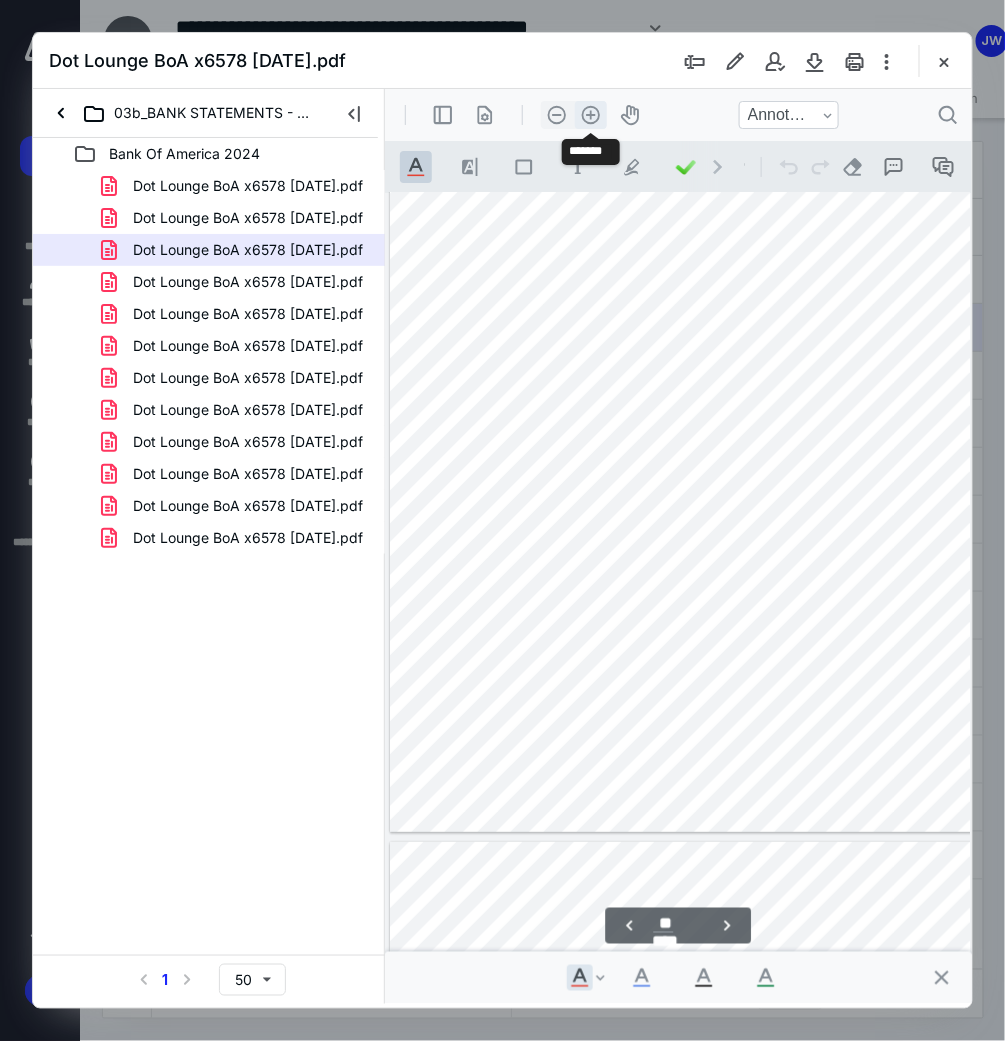 scroll, scrollTop: 11275, scrollLeft: 78, axis: both 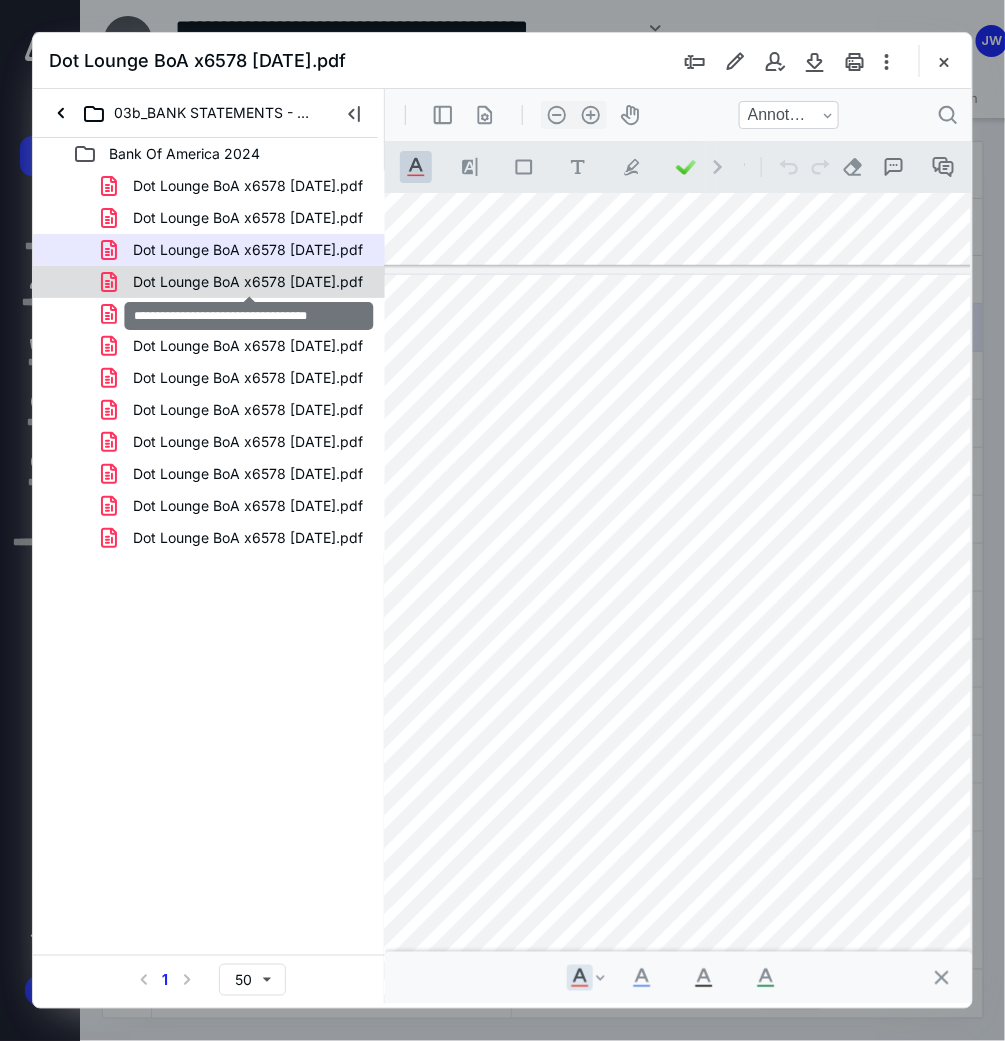 click on "Dot Lounge BoA x6578 [DATE].pdf" at bounding box center (248, 282) 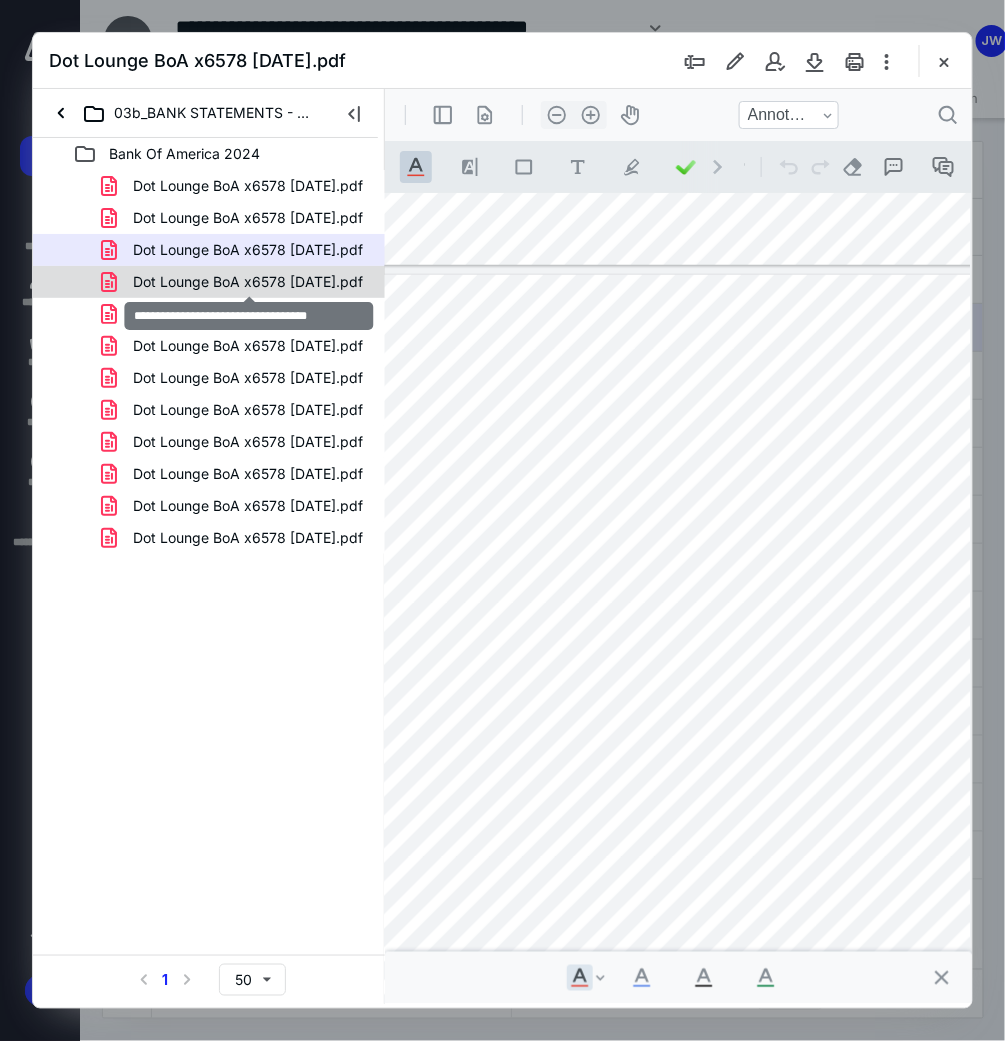click on "Dot Lounge BoA x6578 [DATE].pdf Dot Lounge BoA x6578 [DATE].pdf Dot Lounge BoA x6578 [DATE].pdf Dot Lounge BoA x6578 [DATE].pdf Dot Lounge BoA x6578 [DATE].pdf Dot Lounge BoA x6578 [DATE].pdf Dot Lounge BoA x6578 [DATE].pdf Dot Lounge BoA x6578 [DATE].pdf Dot Lounge BoA x6578 [DATE].pdf Dot Lounge BoA x6578 [DATE].pdf Dot Lounge BoA x6578 [DATE].pdf Dot Lounge BoA x6578 [DATE].pdf" at bounding box center (209, 362) 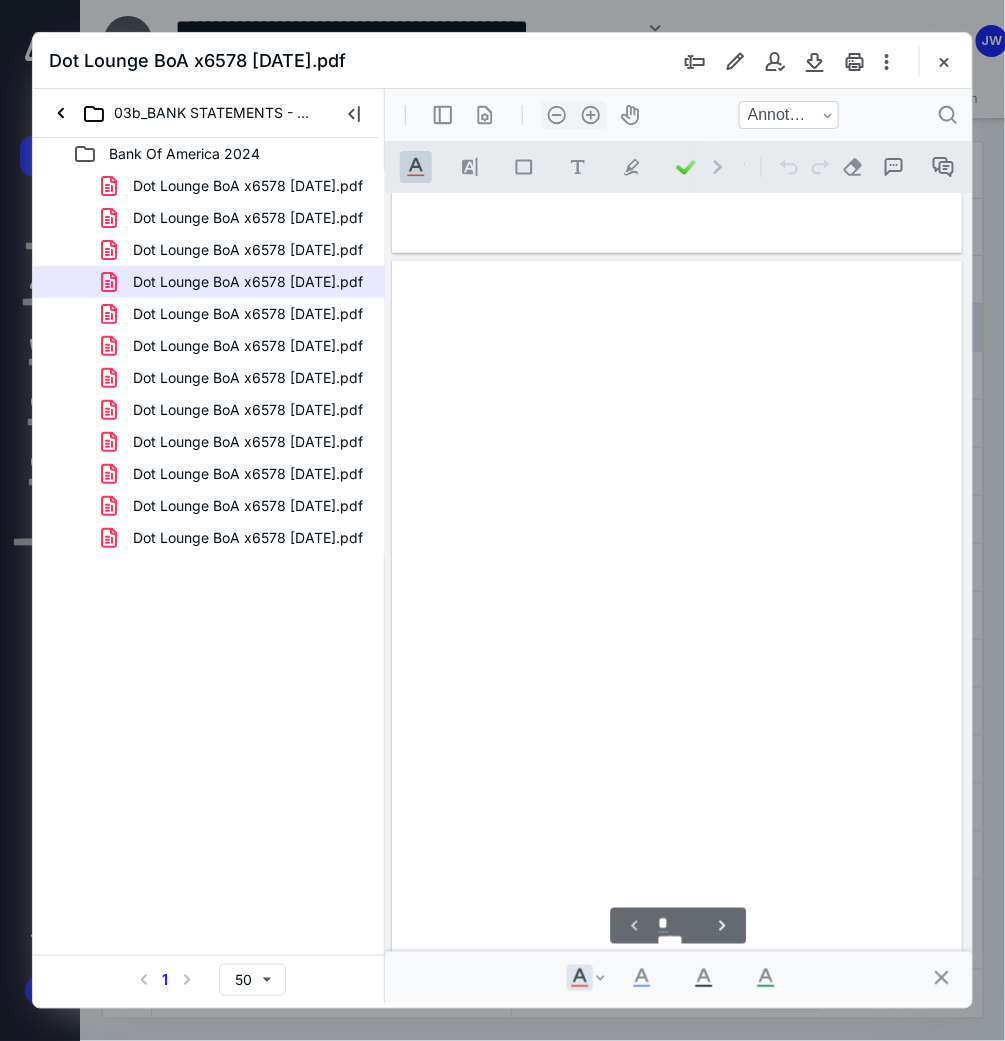 scroll, scrollTop: 107, scrollLeft: 0, axis: vertical 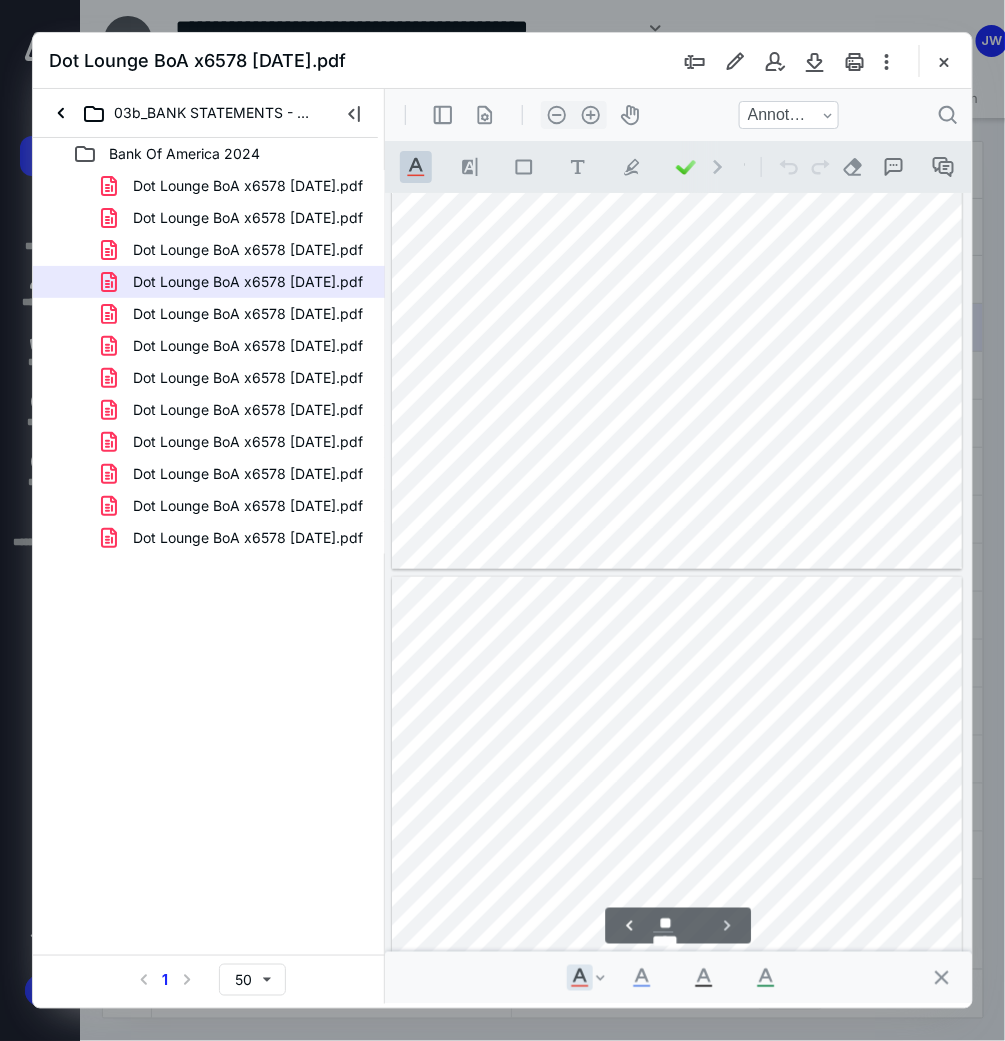 type on "**" 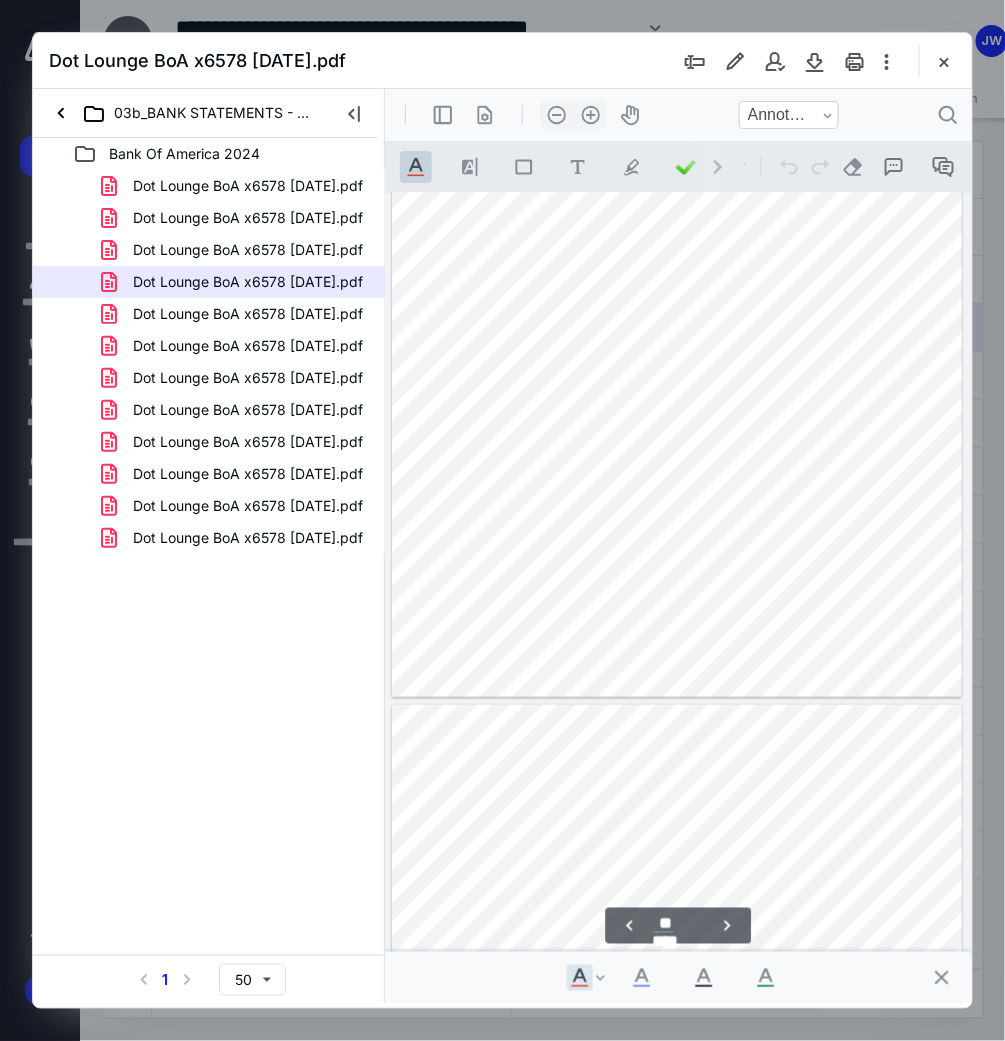 scroll, scrollTop: 8888, scrollLeft: 0, axis: vertical 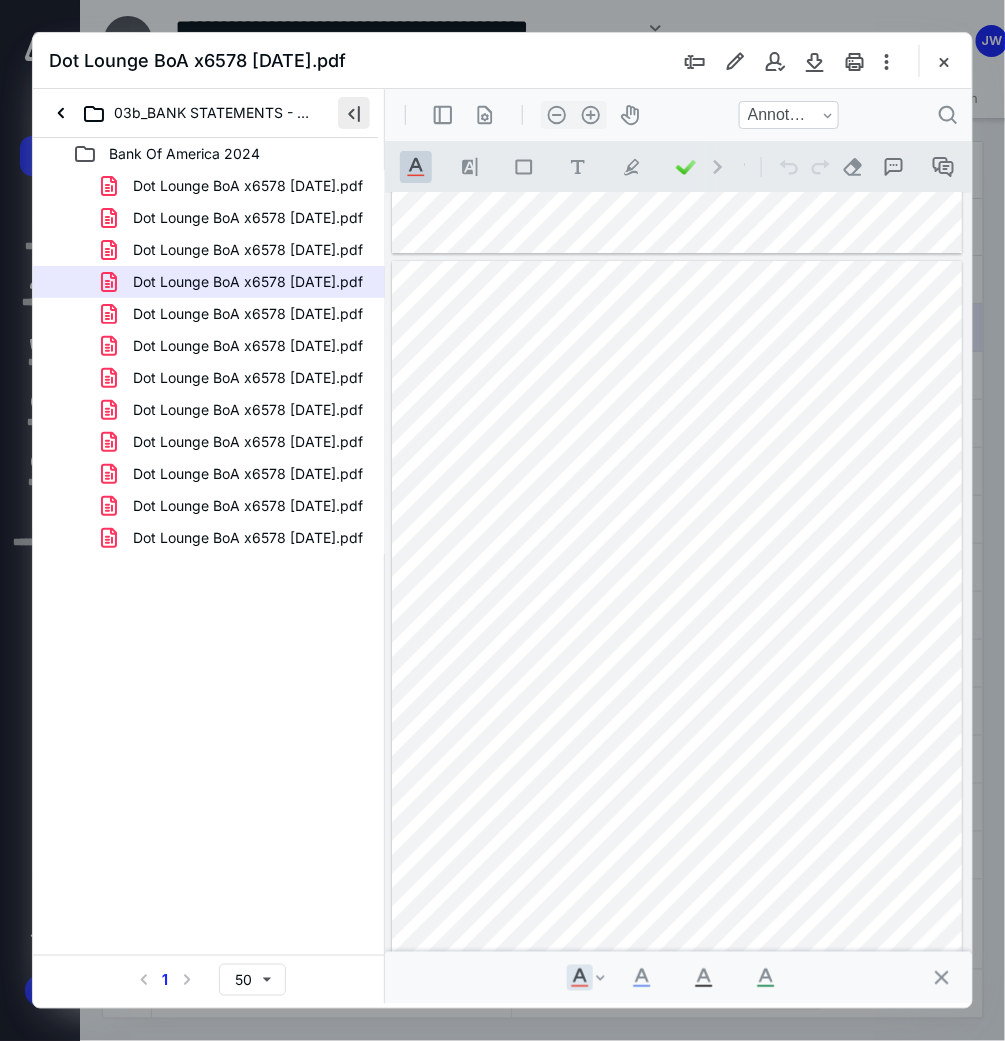 click at bounding box center (354, 113) 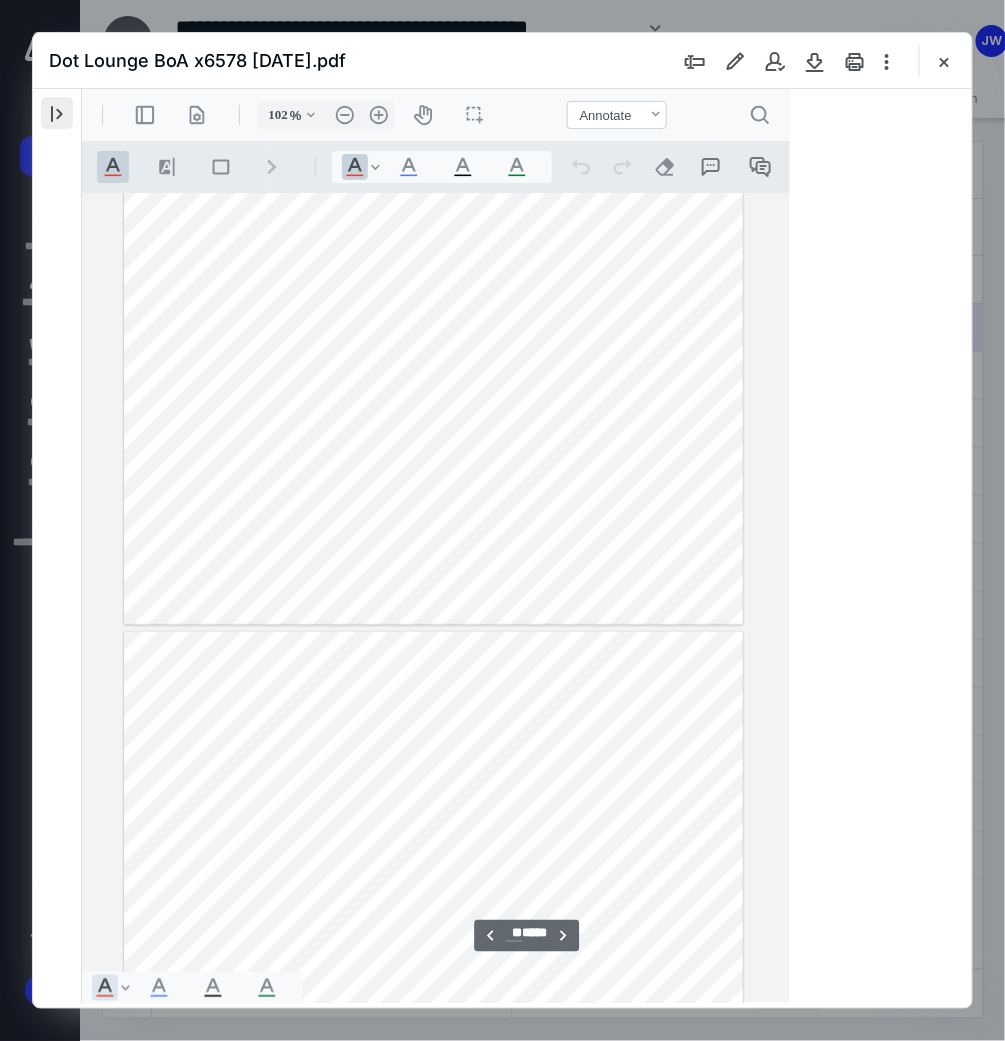 scroll, scrollTop: 9645, scrollLeft: 0, axis: vertical 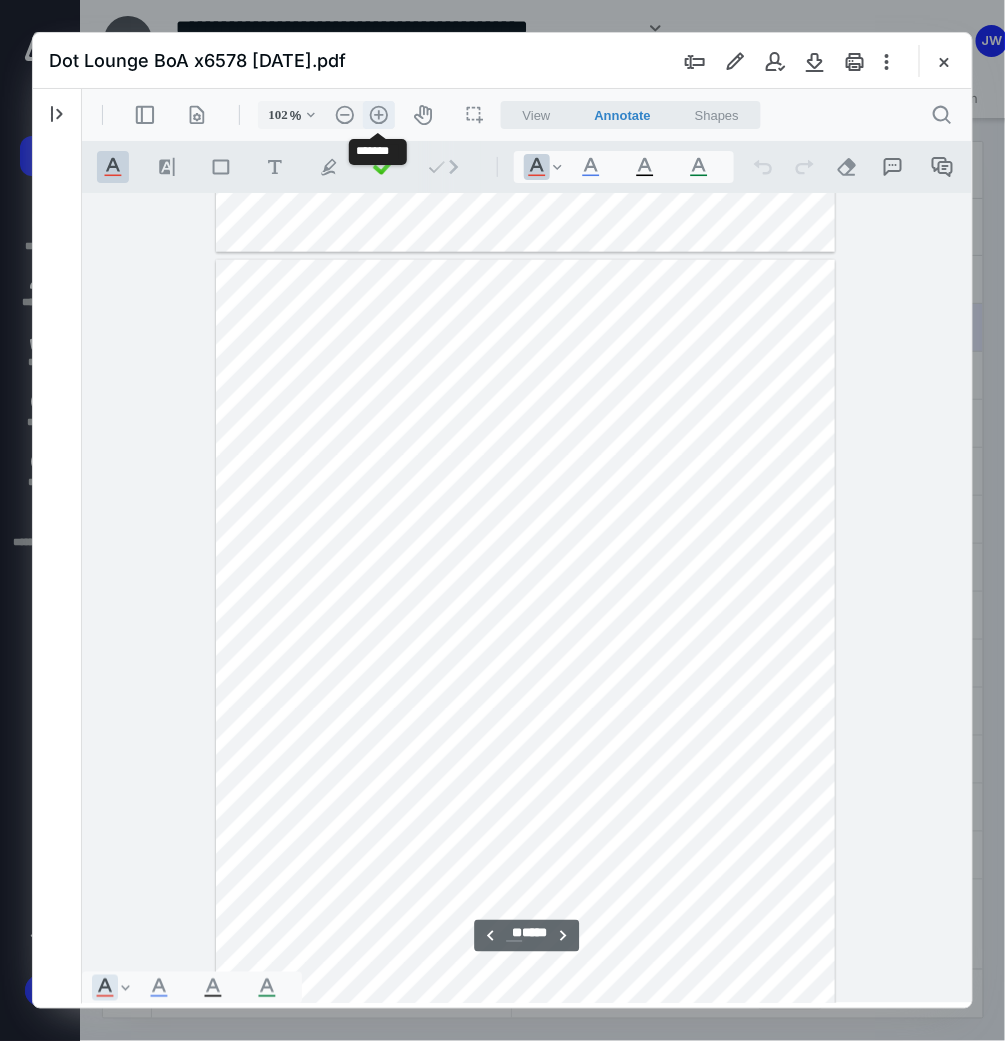 click on ".cls-1{fill:#abb0c4;} icon - header - zoom - in - line" at bounding box center (378, 114) 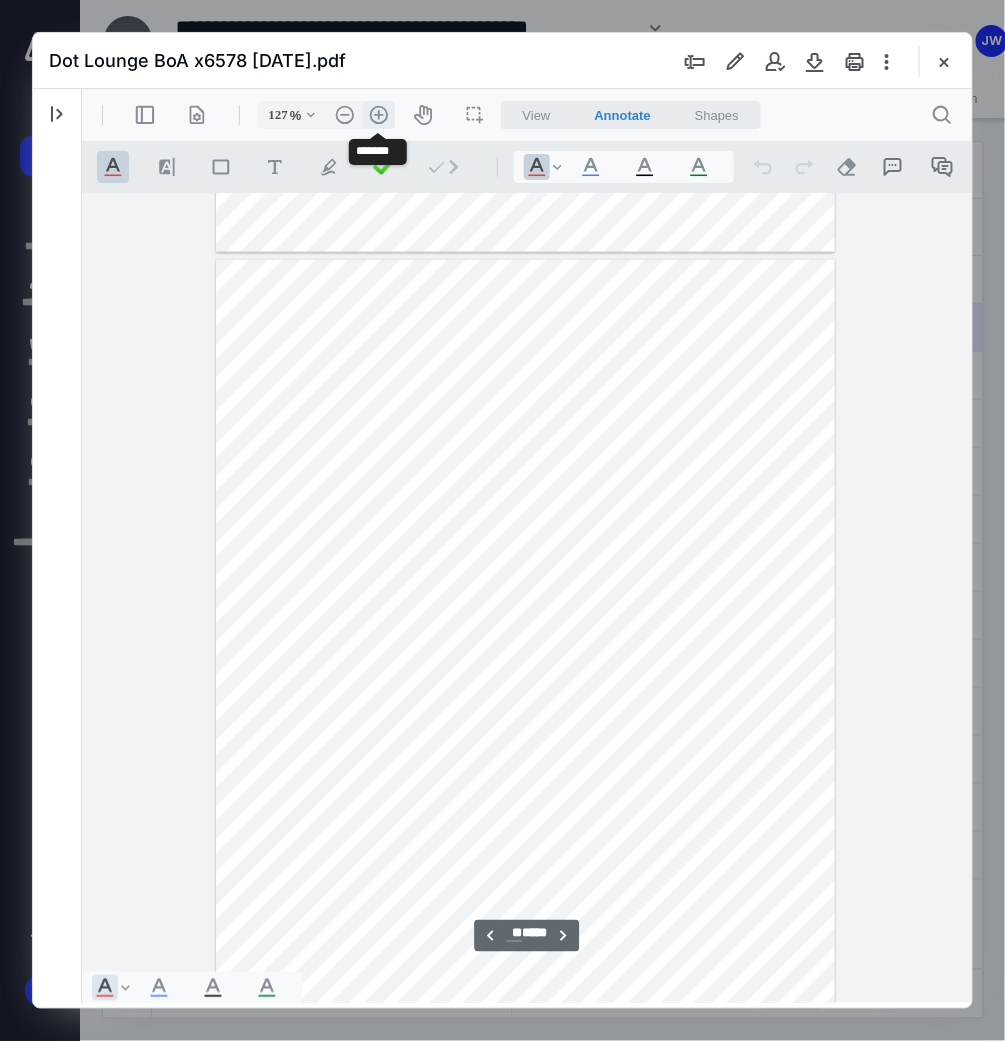 scroll, scrollTop: 12114, scrollLeft: 0, axis: vertical 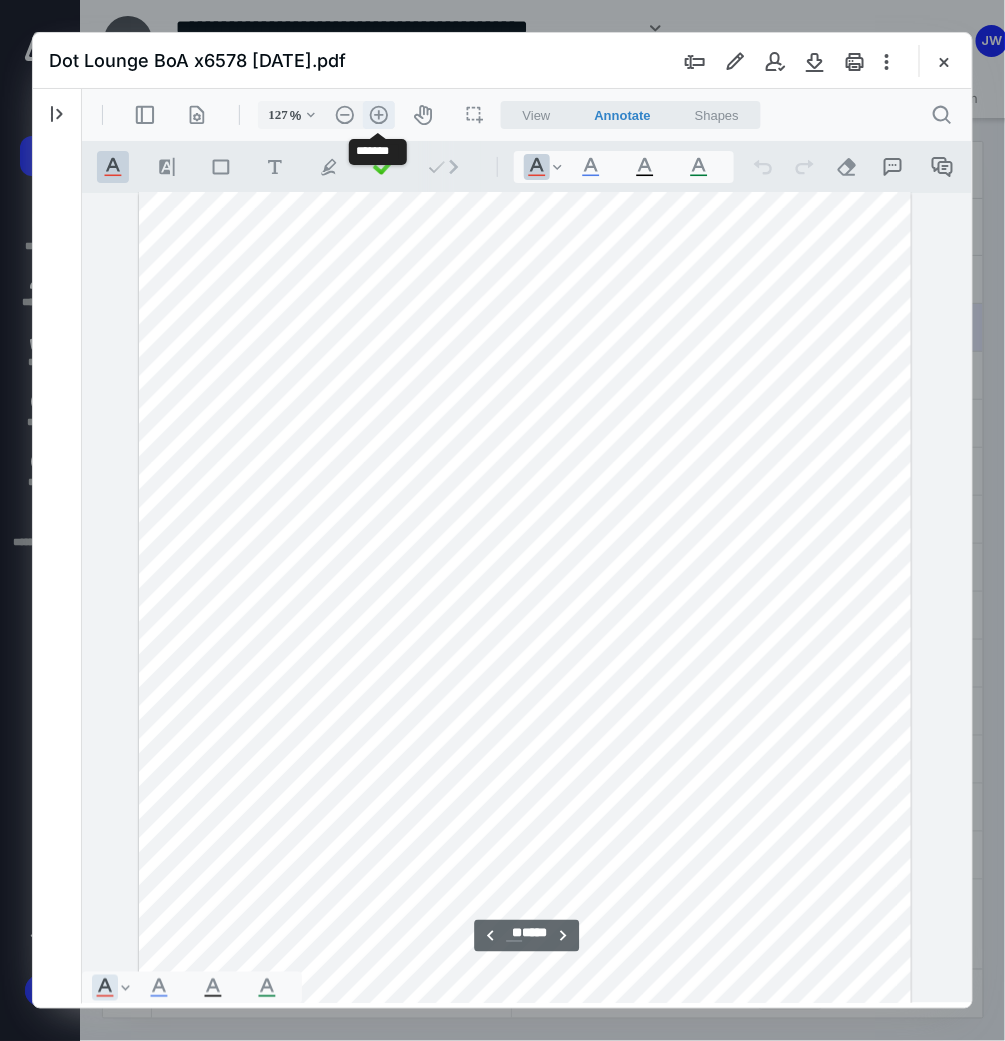 click on ".cls-1{fill:#abb0c4;} icon - header - zoom - in - line" at bounding box center (378, 114) 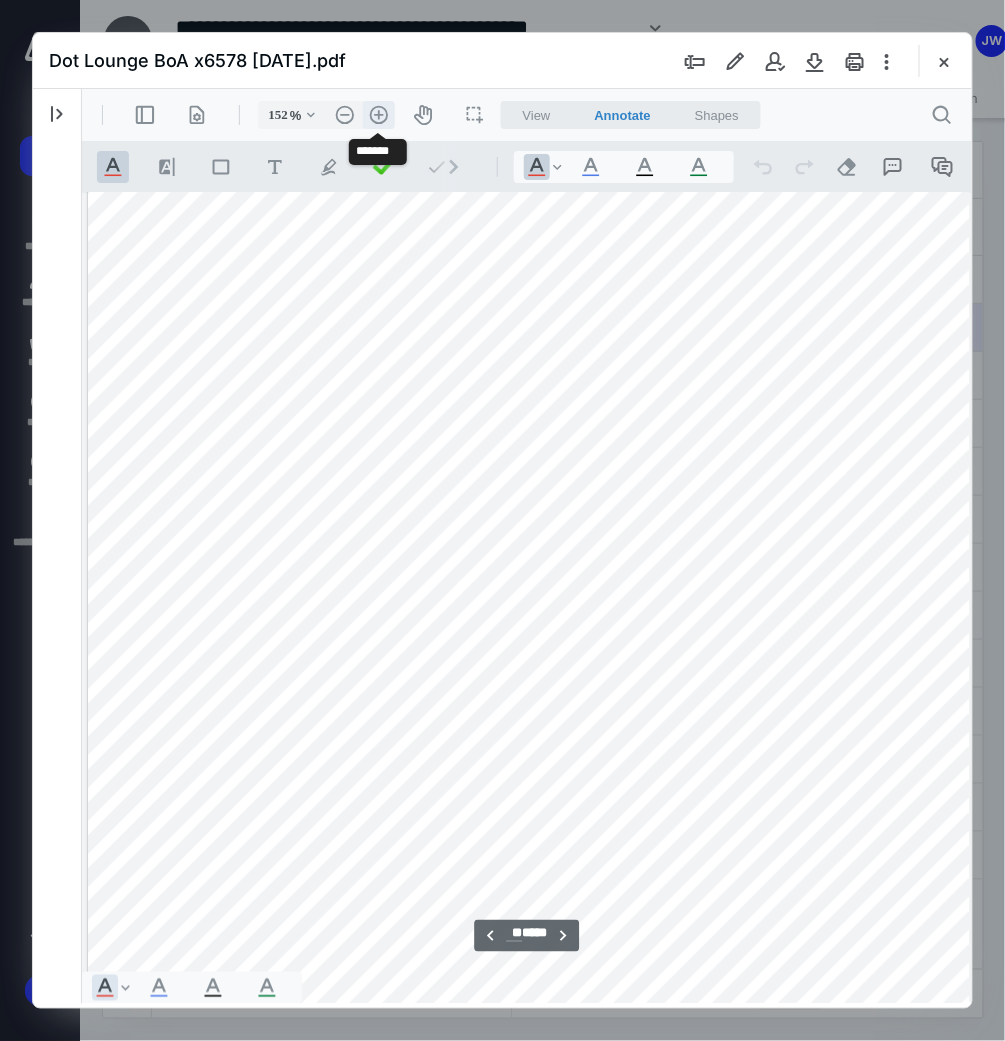 scroll, scrollTop: 14583, scrollLeft: 28, axis: both 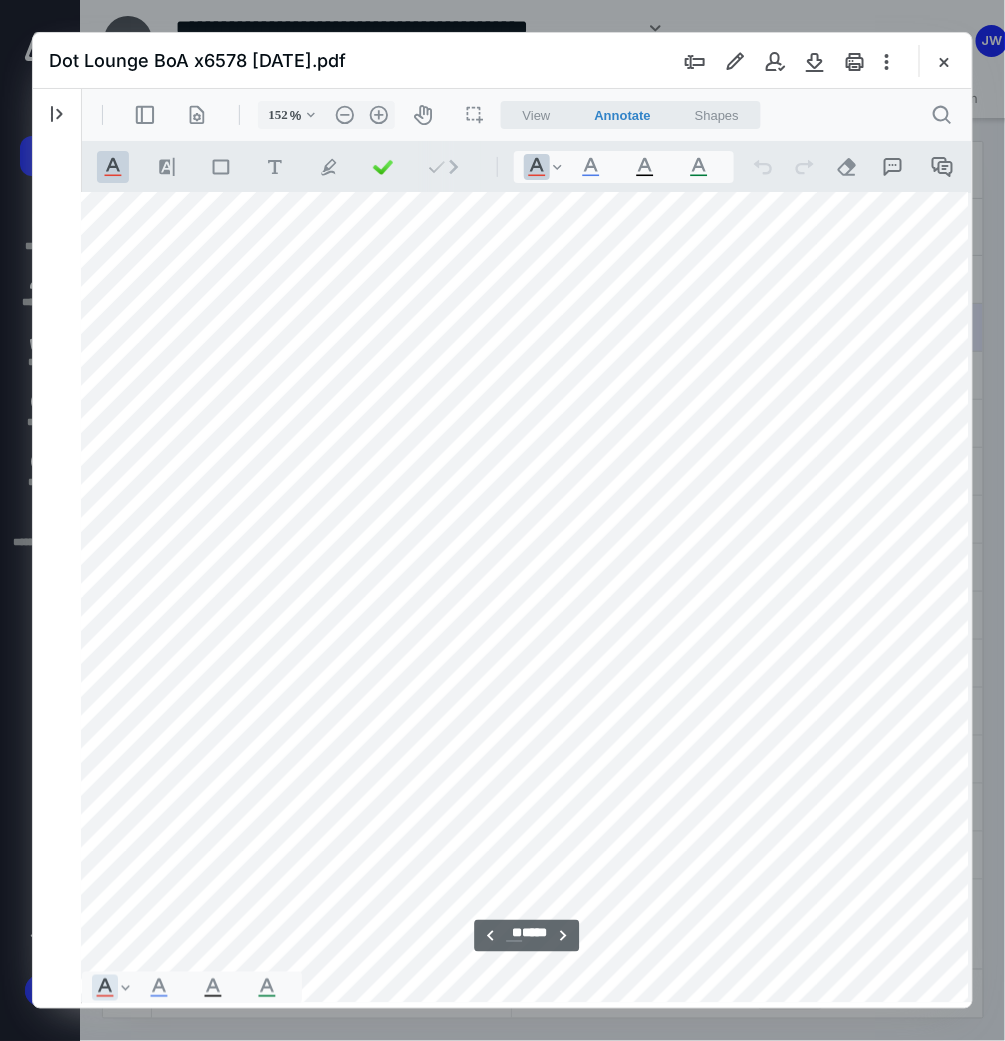 drag, startPoint x: 388, startPoint y: 997, endPoint x: 345, endPoint y: 1000, distance: 43.104523 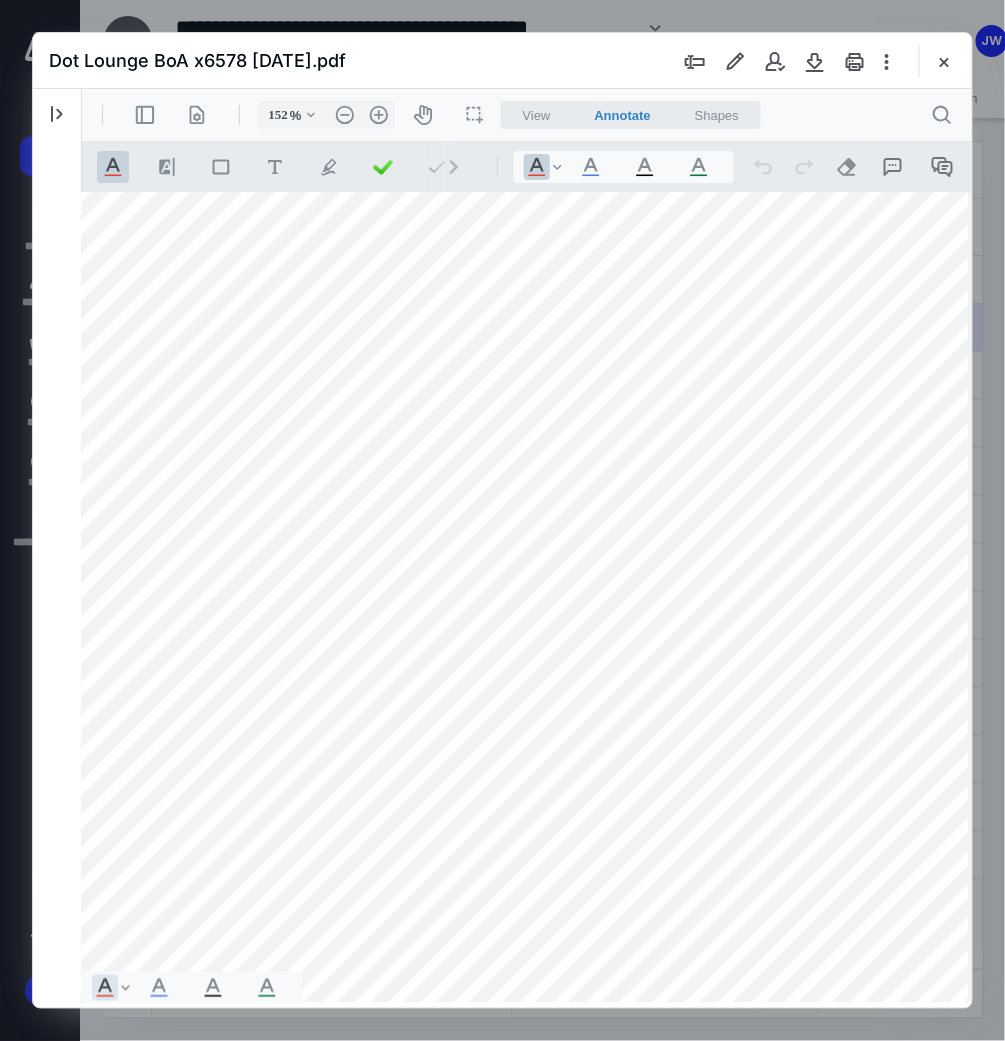 click on "**********" at bounding box center [517, 987] 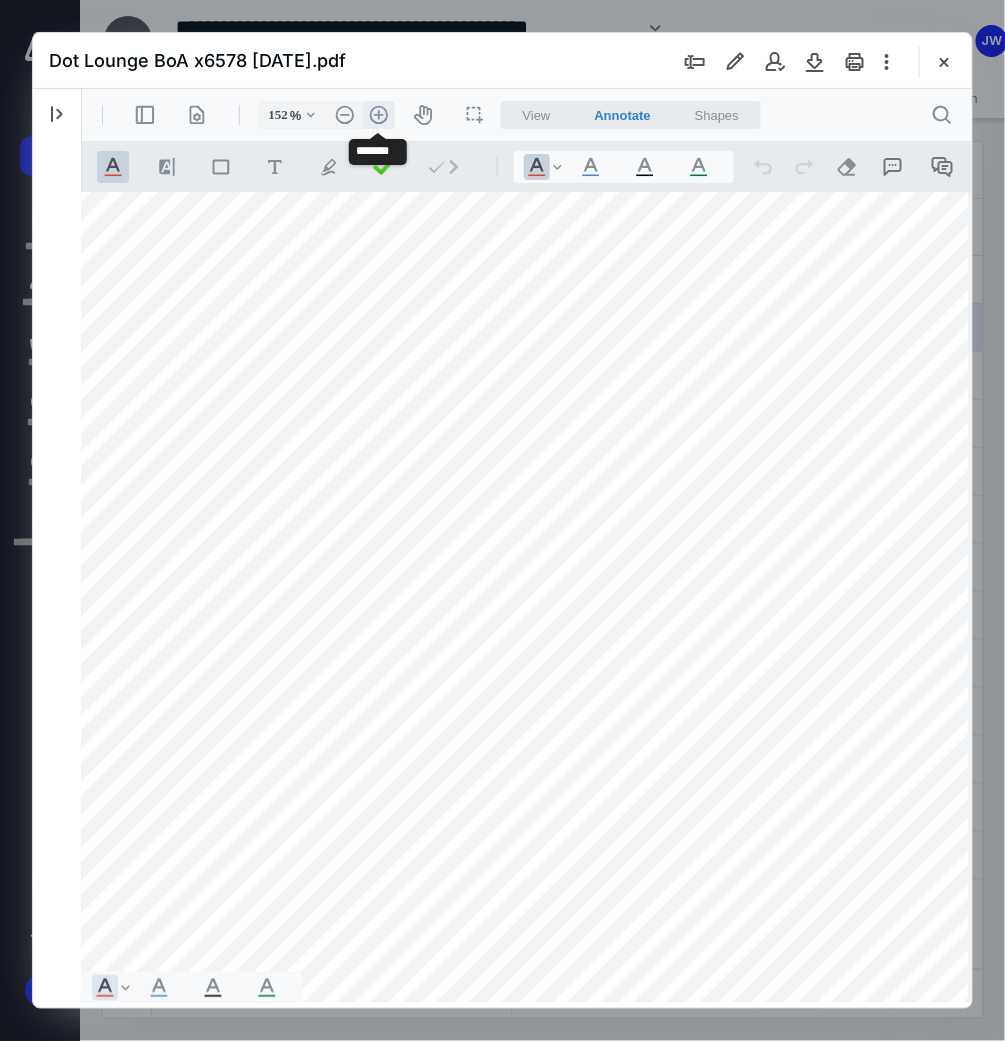 click on ".cls-1{fill:#abb0c4;} icon - header - zoom - in - line" at bounding box center [378, 114] 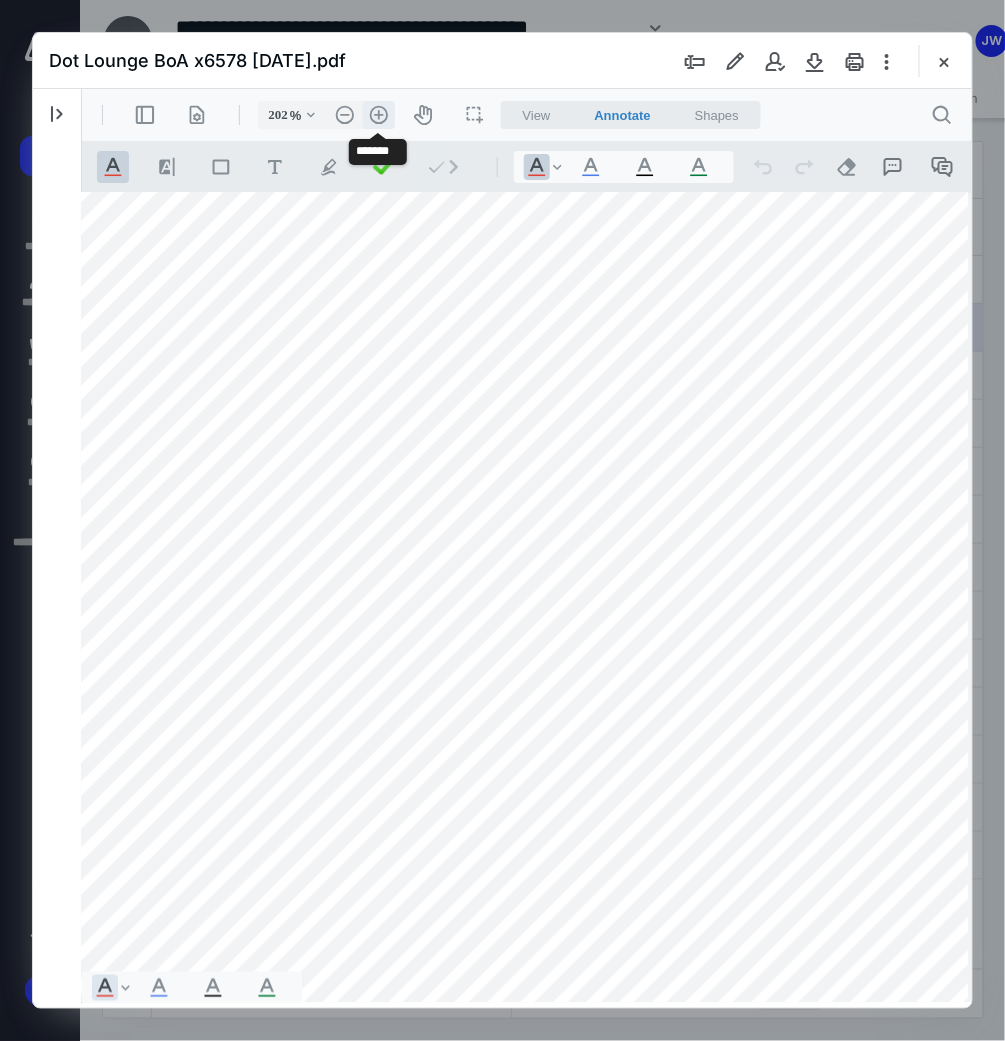 scroll, scrollTop: 19521, scrollLeft: 185, axis: both 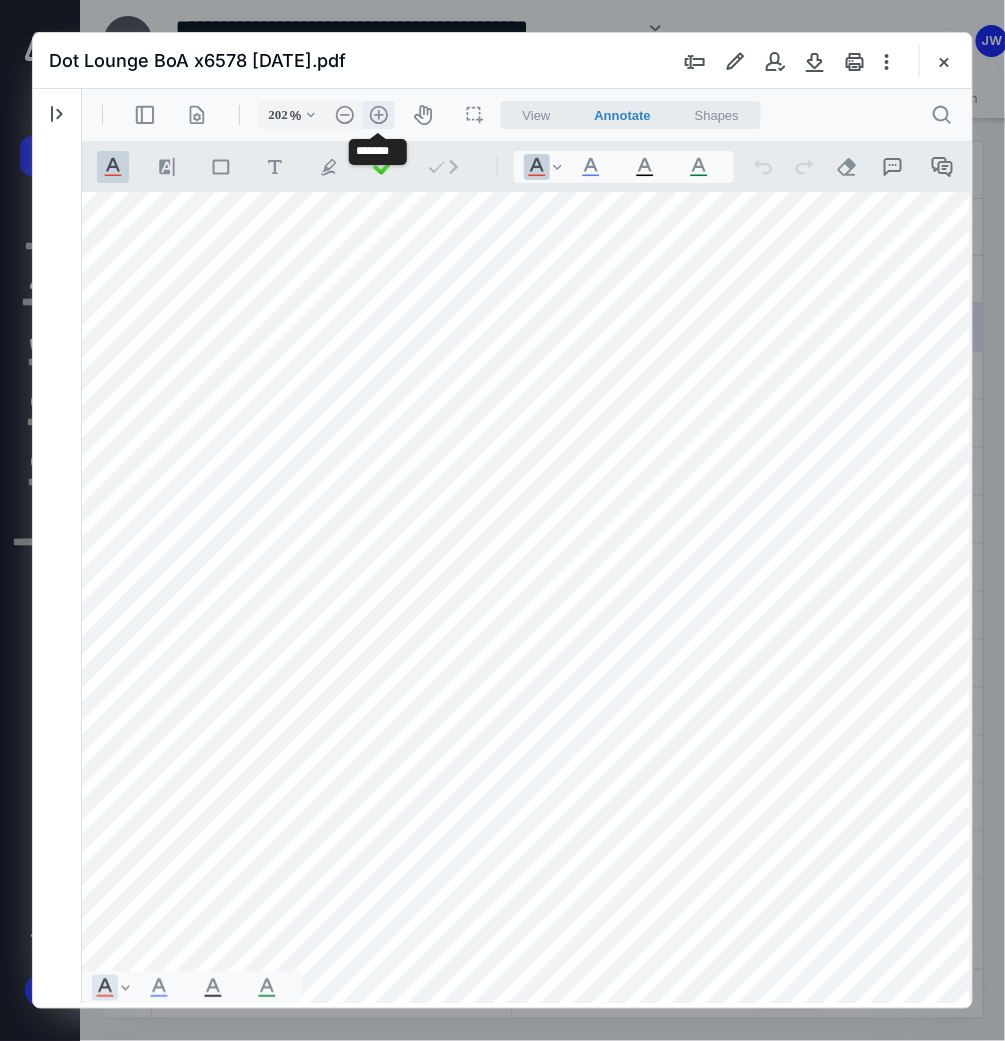 click on ".cls-1{fill:#abb0c4;} icon - header - zoom - in - line" at bounding box center [378, 114] 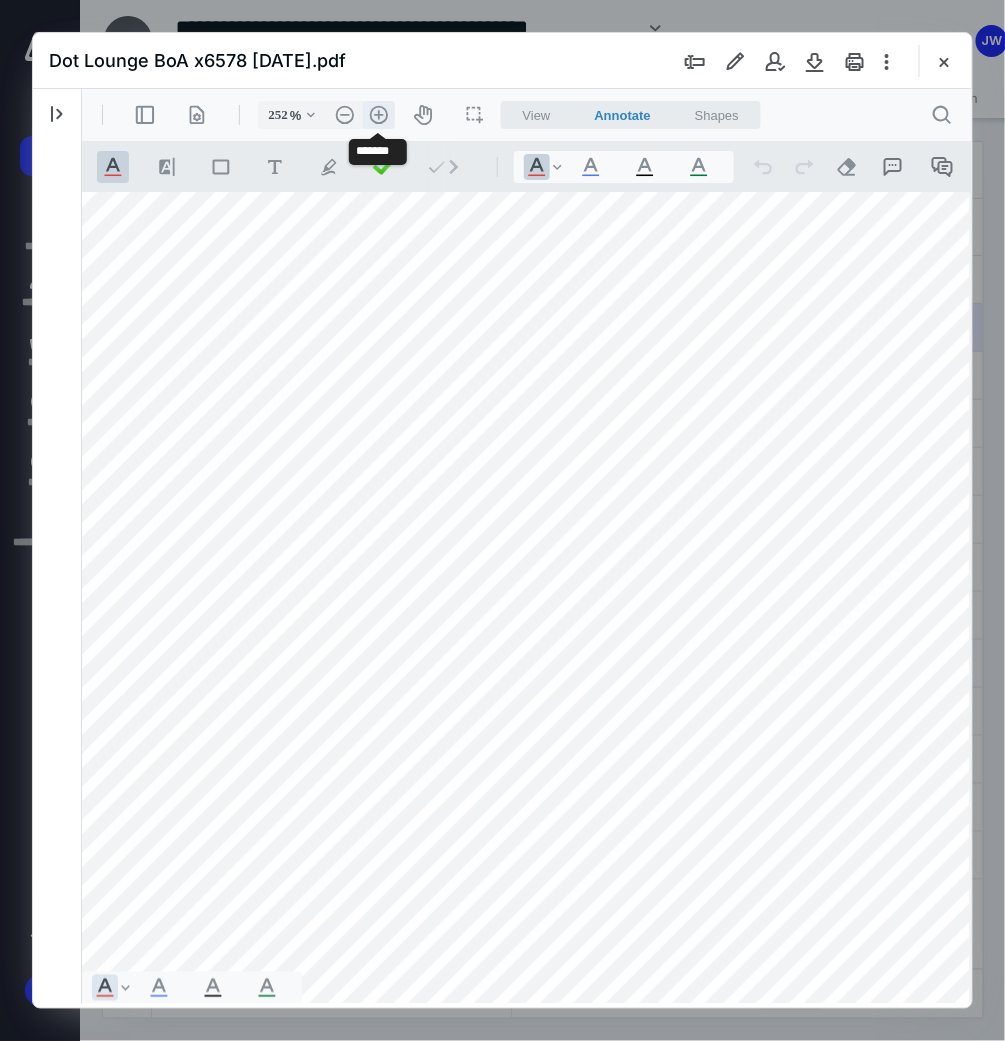 scroll, scrollTop: 24458, scrollLeft: 342, axis: both 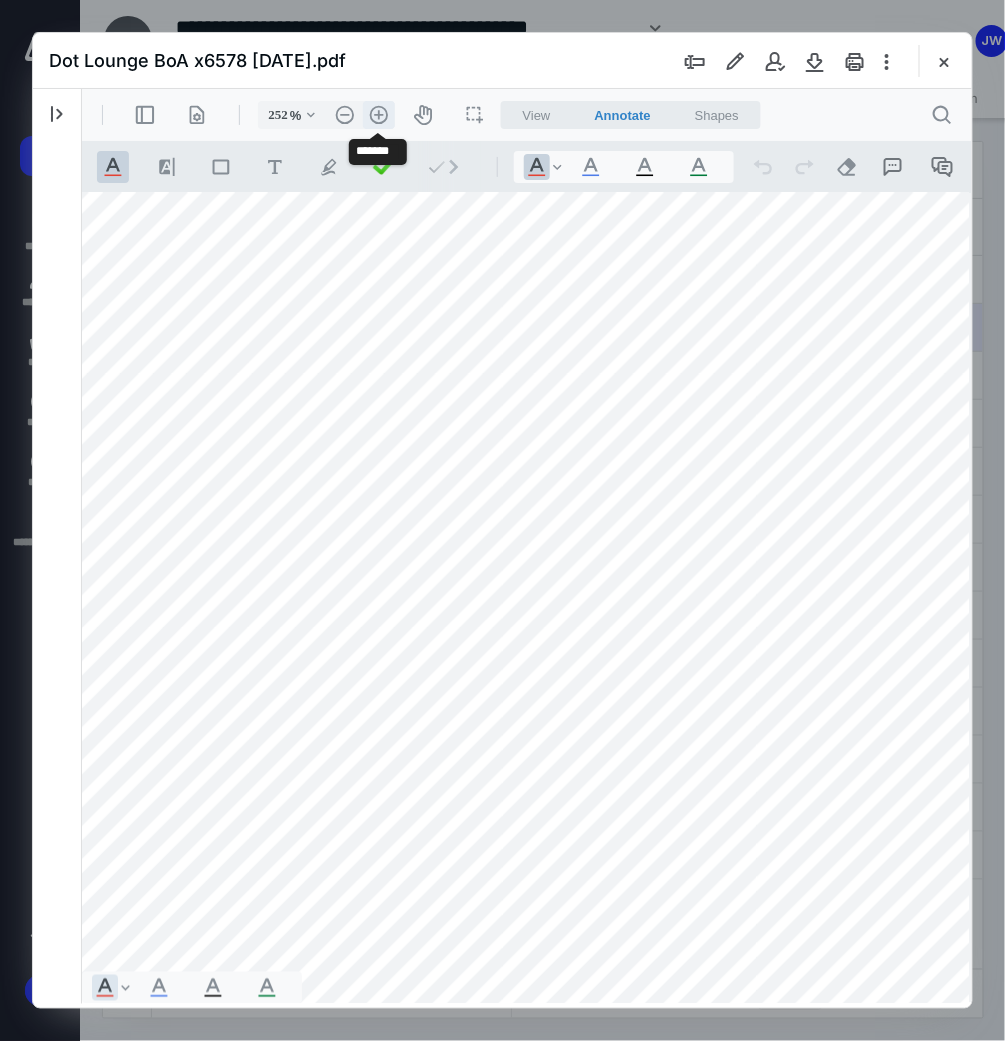 click on ".cls-1{fill:#abb0c4;} icon - header - zoom - in - line" at bounding box center [378, 114] 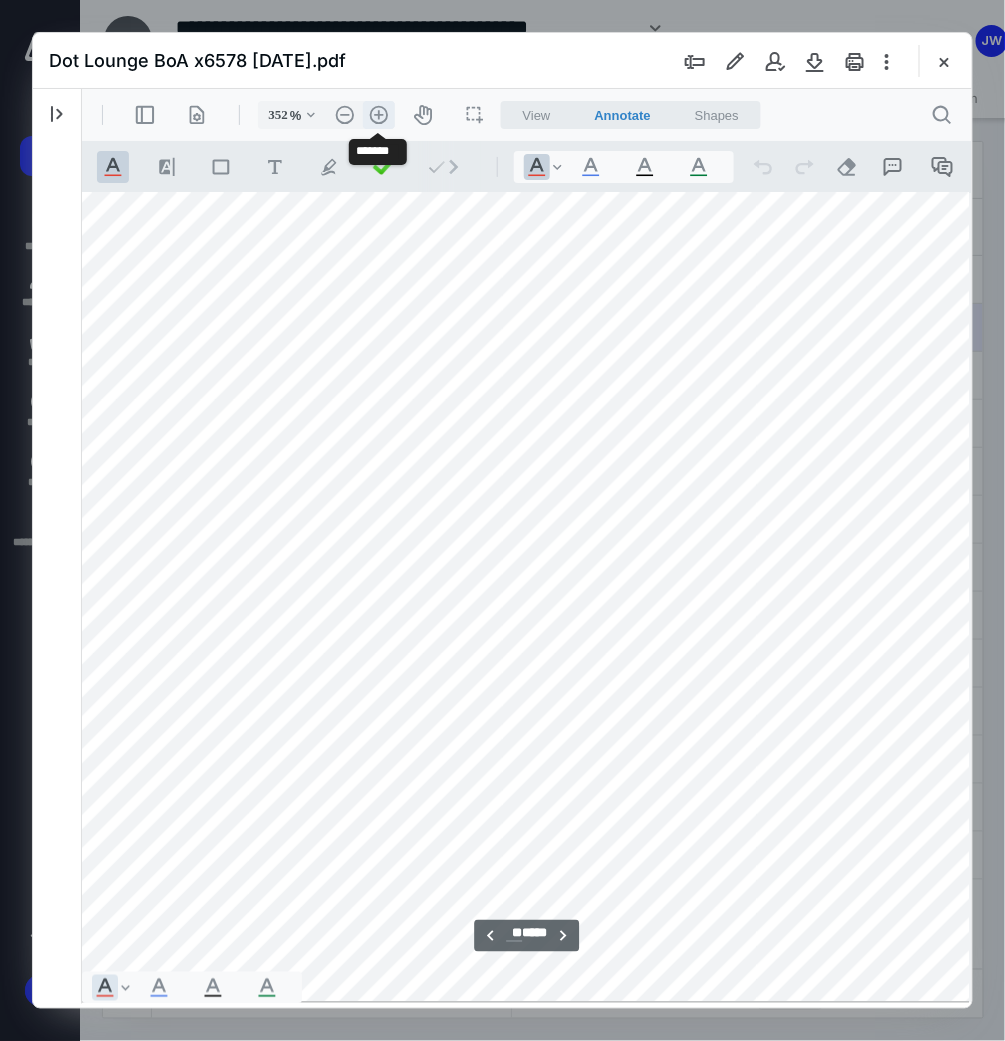 scroll, scrollTop: 34334, scrollLeft: 655, axis: both 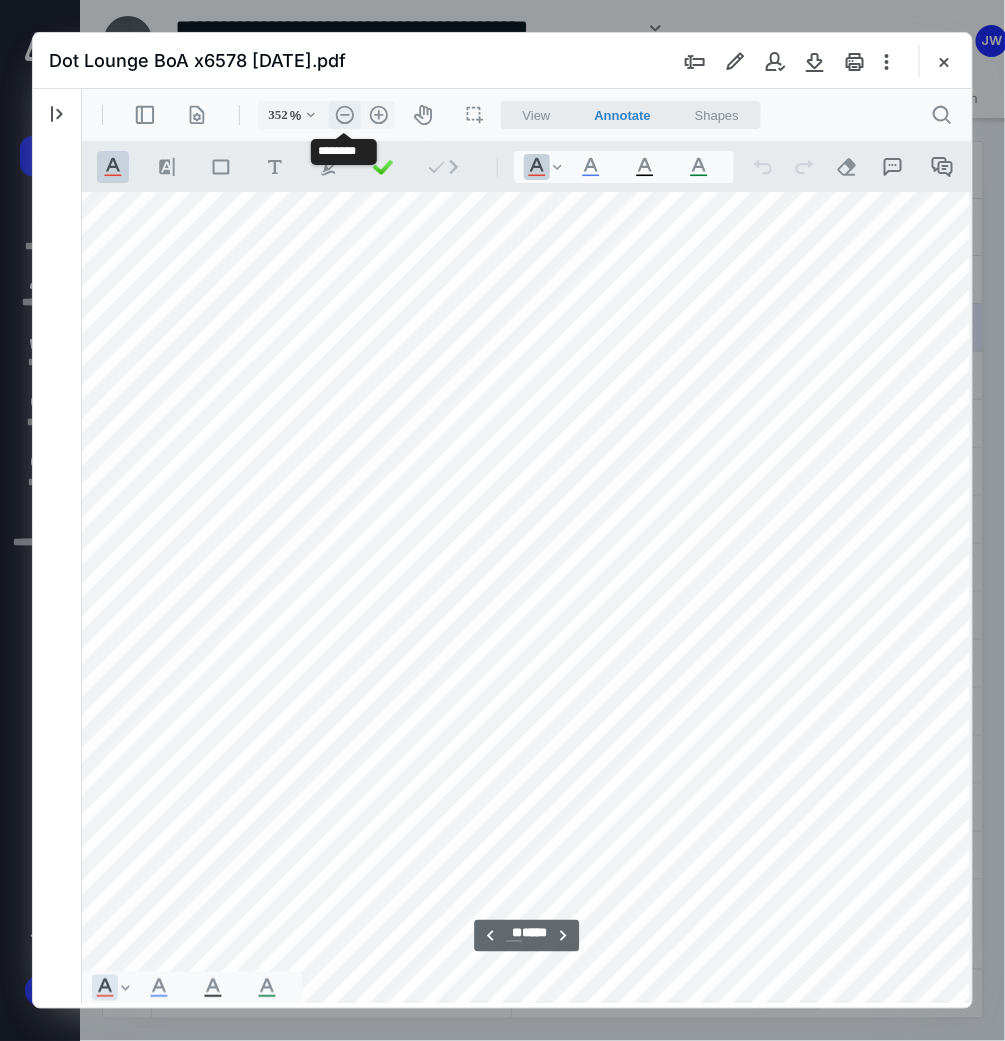click on ".cls-1{fill:#abb0c4;} icon - header - zoom - out - line" at bounding box center (344, 114) 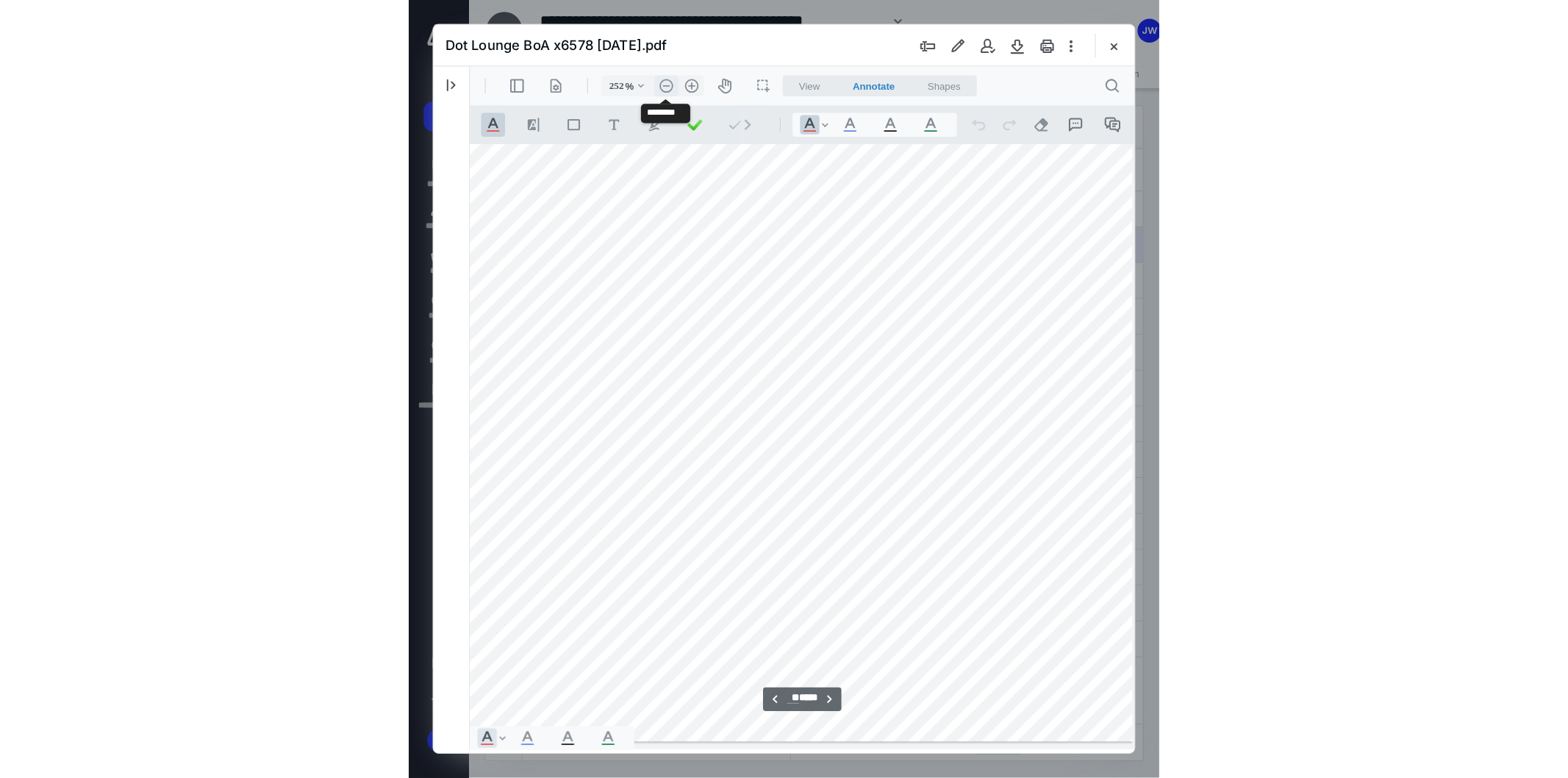 scroll, scrollTop: 17985, scrollLeft: 251, axis: both 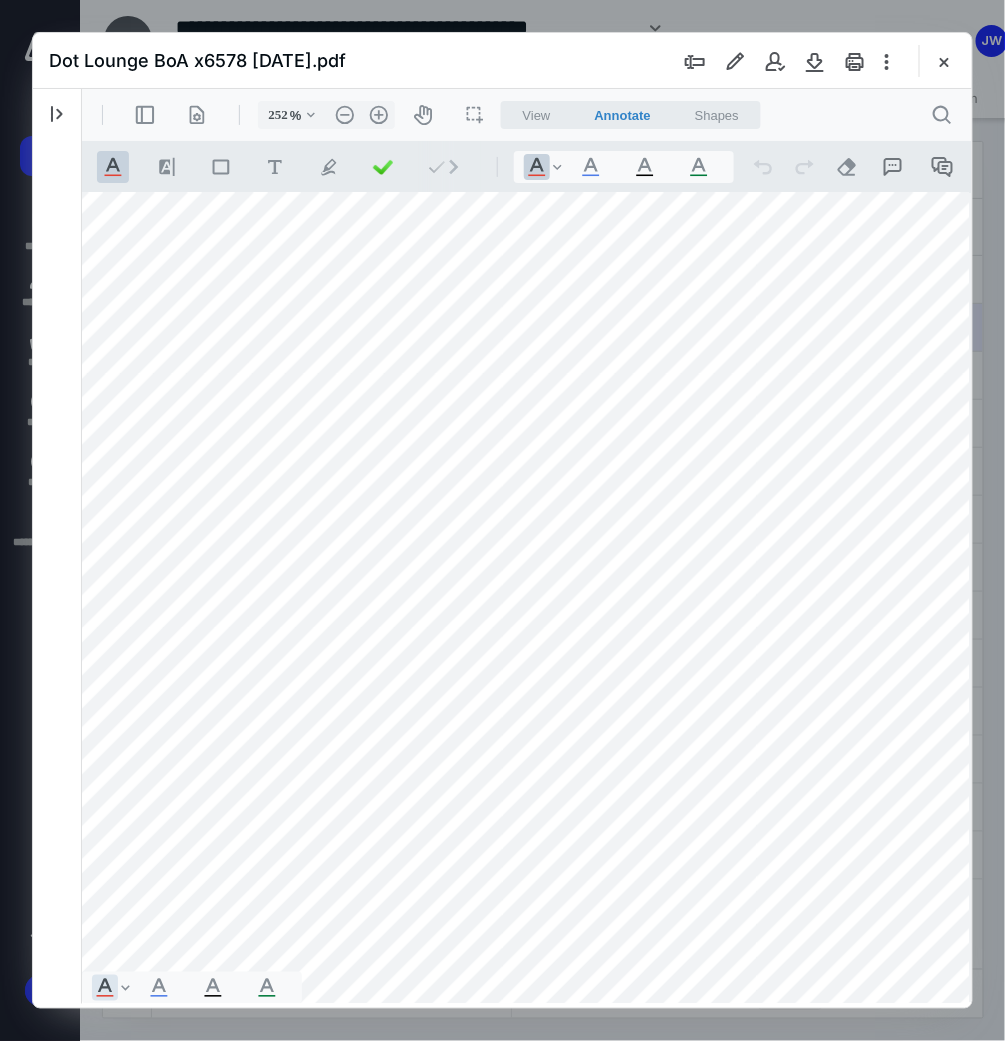 drag, startPoint x: 534, startPoint y: 996, endPoint x: 413, endPoint y: 993, distance: 121.037186 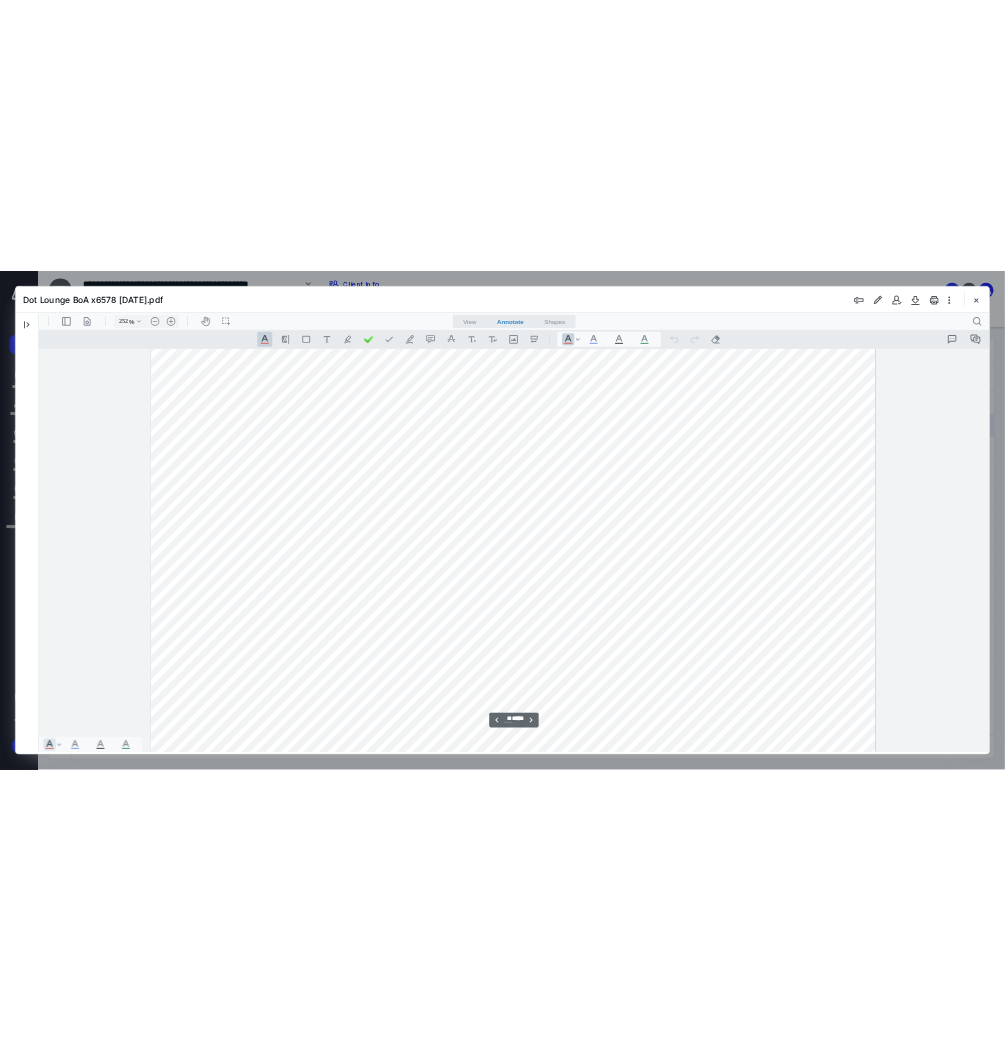 scroll, scrollTop: 24458, scrollLeft: 0, axis: vertical 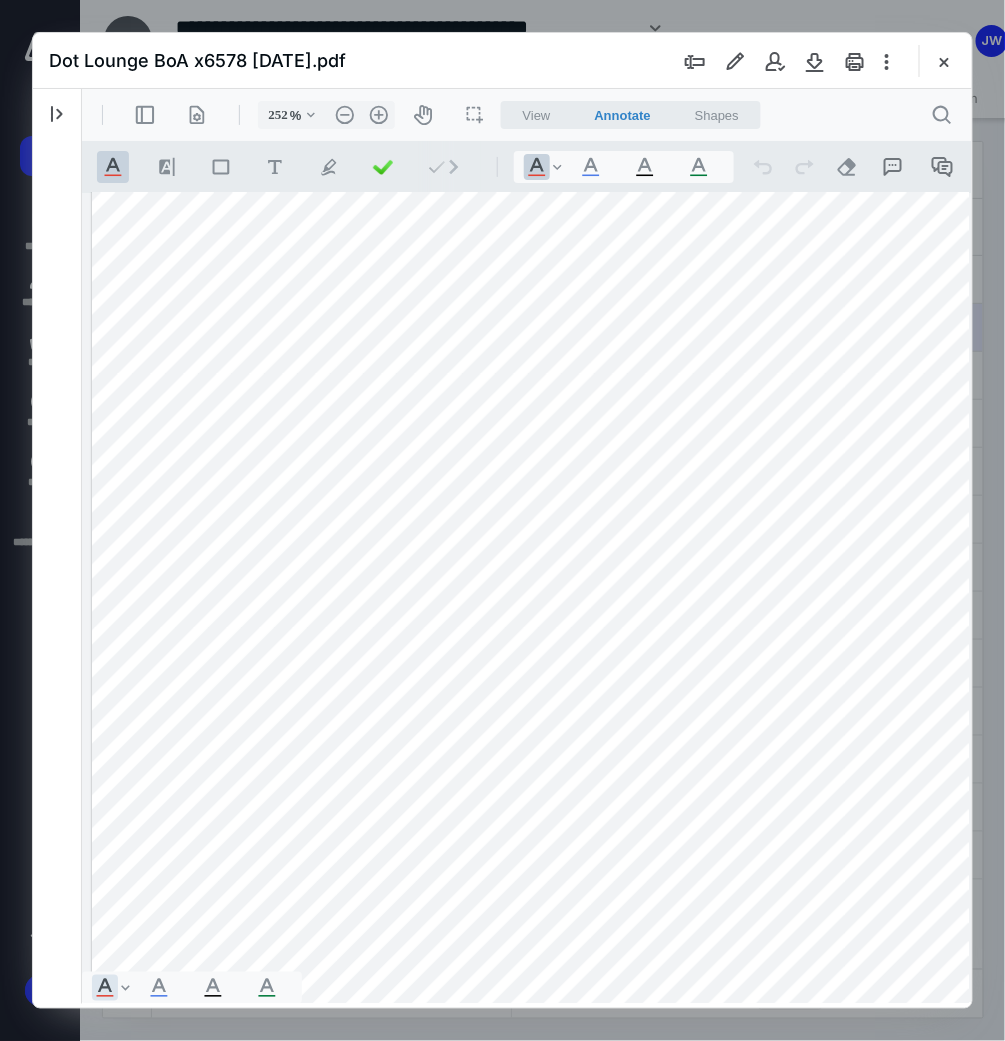 click at bounding box center [860, 847] 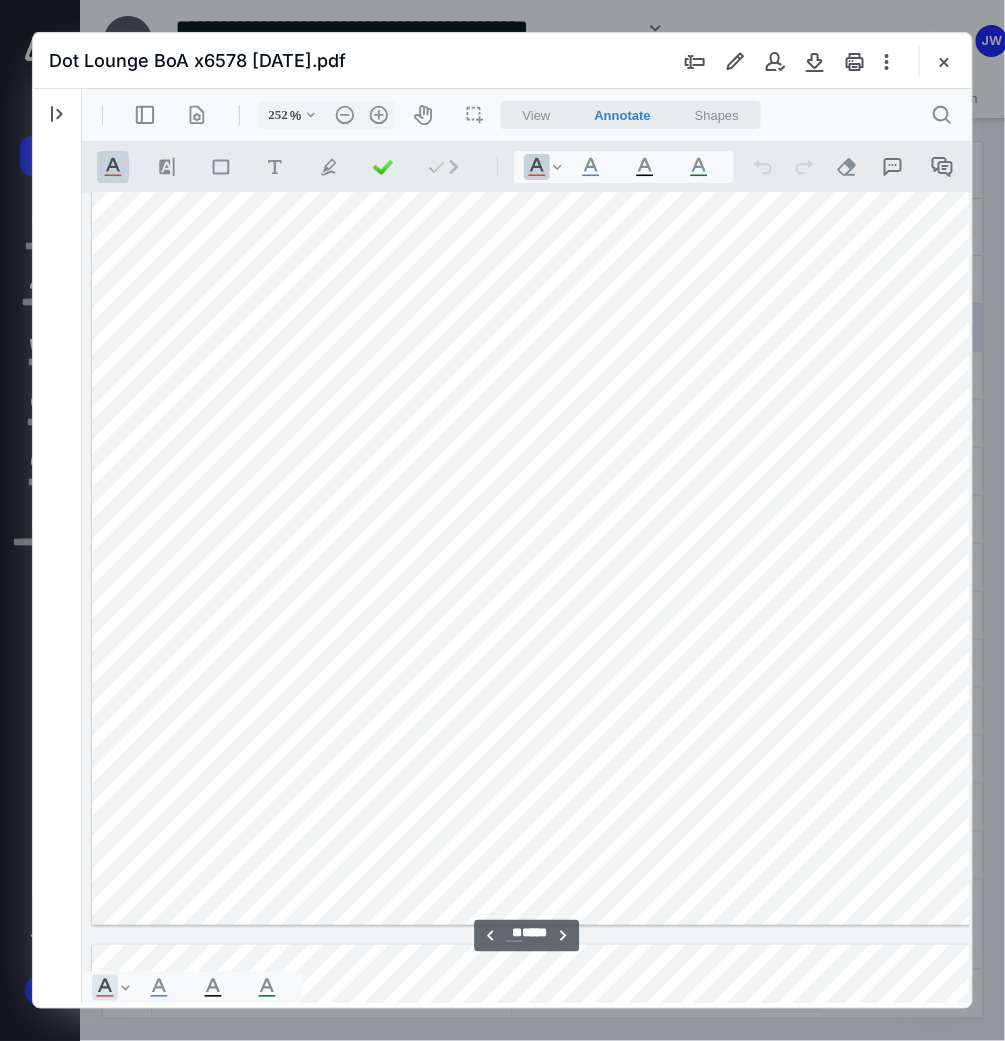 scroll, scrollTop: 25064, scrollLeft: 0, axis: vertical 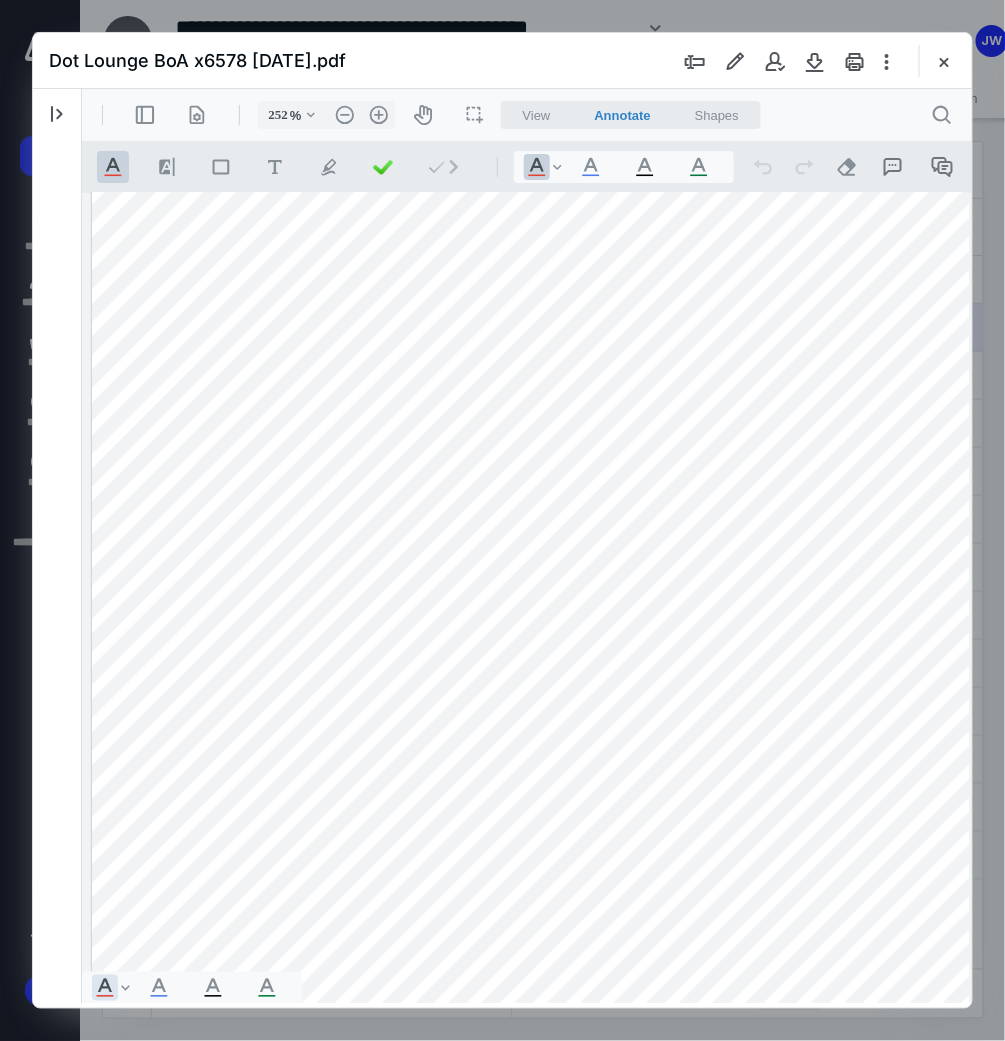 drag, startPoint x: 392, startPoint y: 996, endPoint x: 483, endPoint y: 1000, distance: 91.08787 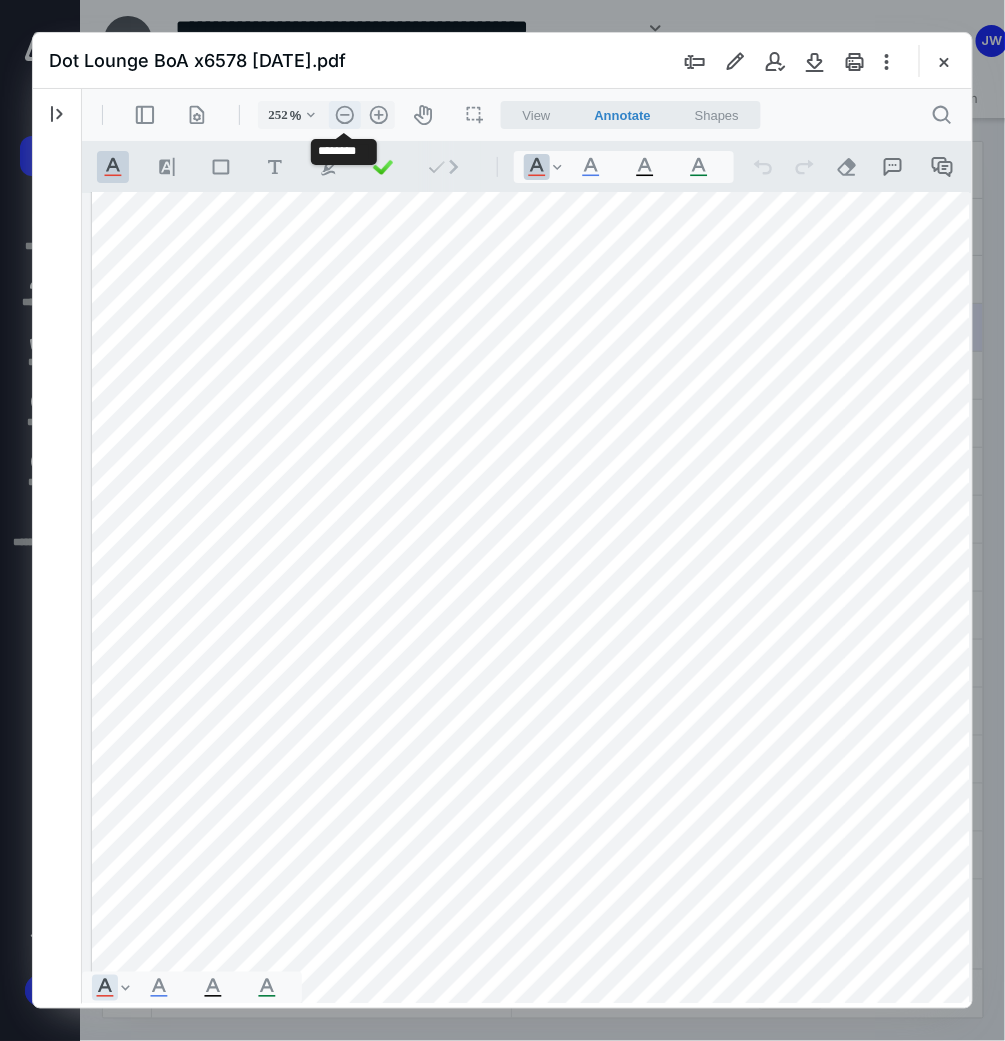 click on ".cls-1{fill:#abb0c4;} icon - header - zoom - out - line" at bounding box center [344, 114] 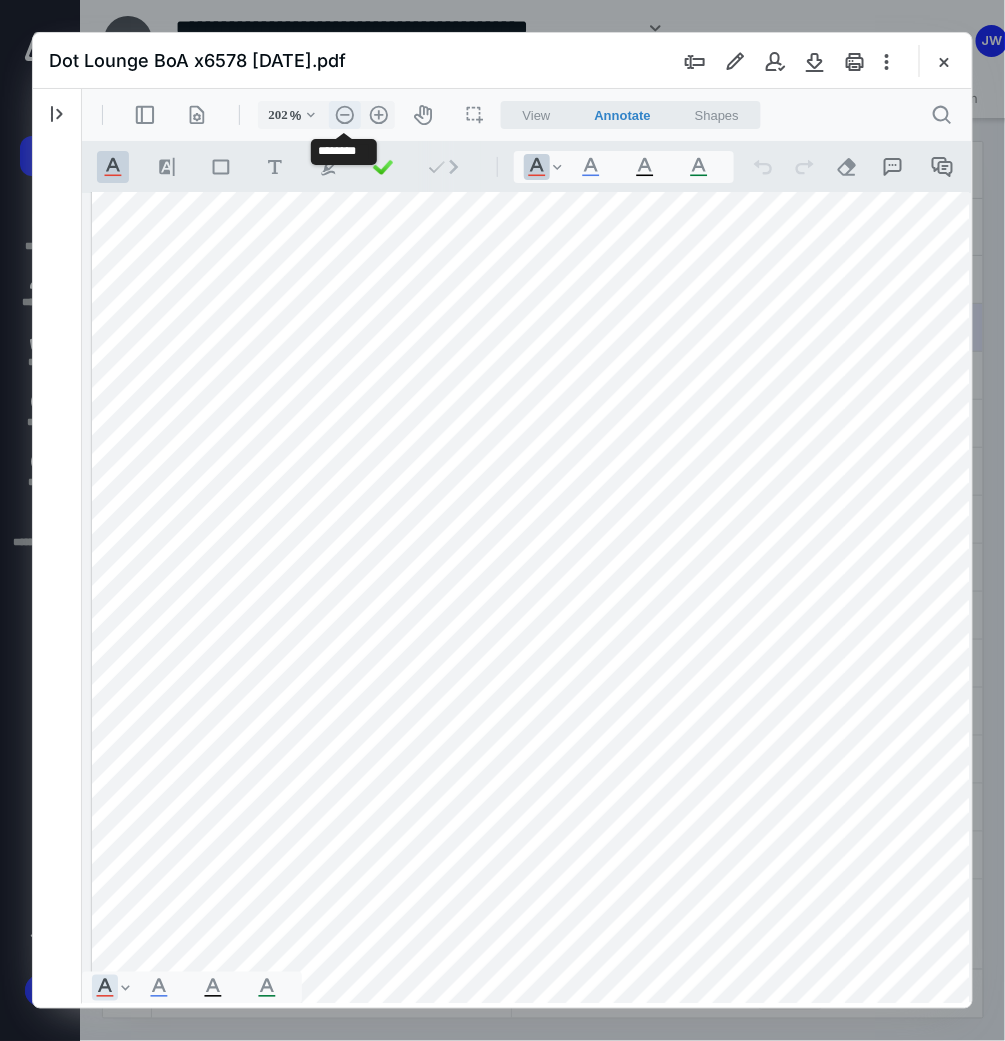 scroll, scrollTop: 20006, scrollLeft: 0, axis: vertical 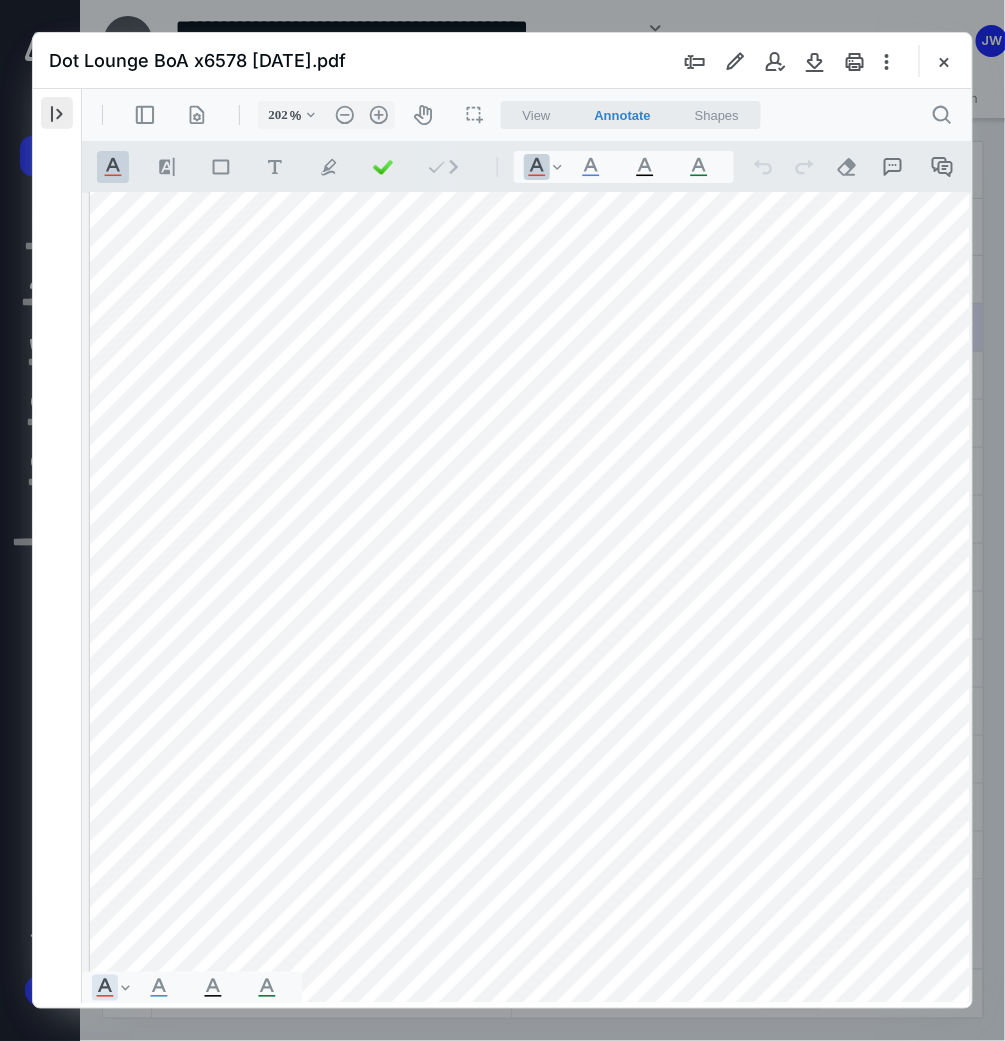 click at bounding box center (57, 113) 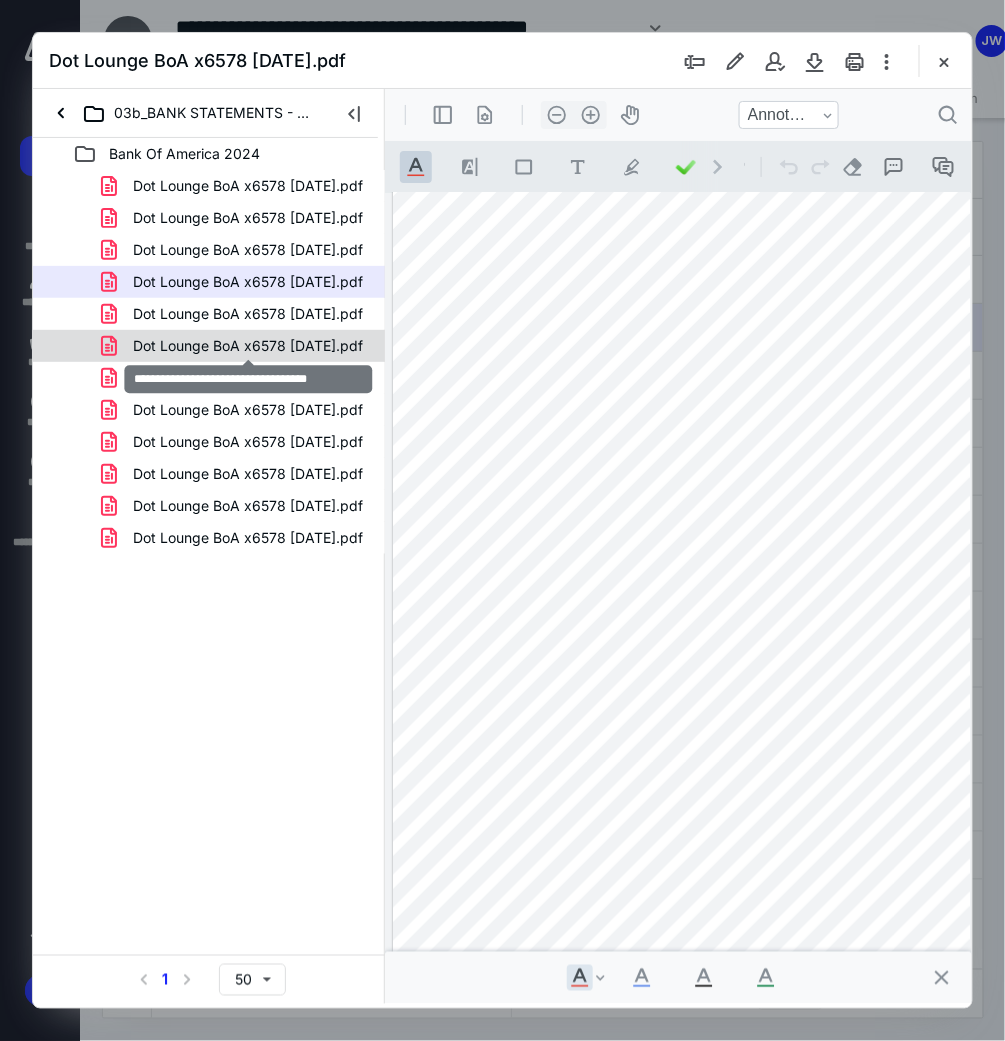 click on "Dot Lounge BoA x6578 [DATE].pdf" at bounding box center [248, 346] 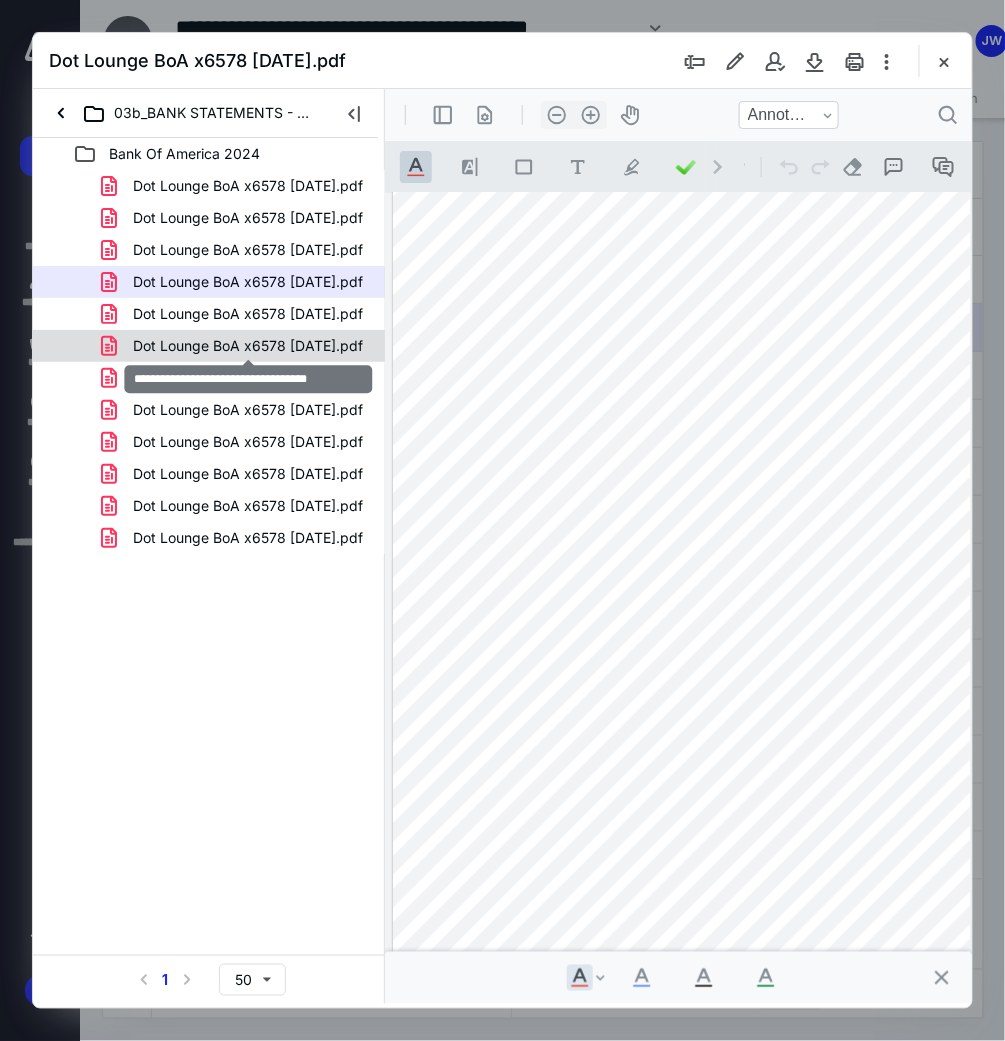 click on "Dot Lounge BoA x6578 [DATE].pdf Dot Lounge BoA x6578 [DATE].pdf Dot Lounge BoA x6578 [DATE].pdf Dot Lounge BoA x6578 [DATE].pdf Dot Lounge BoA x6578 [DATE].pdf Dot Lounge BoA x6578 [DATE].pdf Dot Lounge BoA x6578 [DATE].pdf Dot Lounge BoA x6578 [DATE].pdf Dot Lounge BoA x6578 [DATE].pdf Dot Lounge BoA x6578 [DATE].pdf Dot Lounge BoA x6578 [DATE].pdf Dot Lounge BoA x6578 [DATE].pdf" at bounding box center [209, 362] 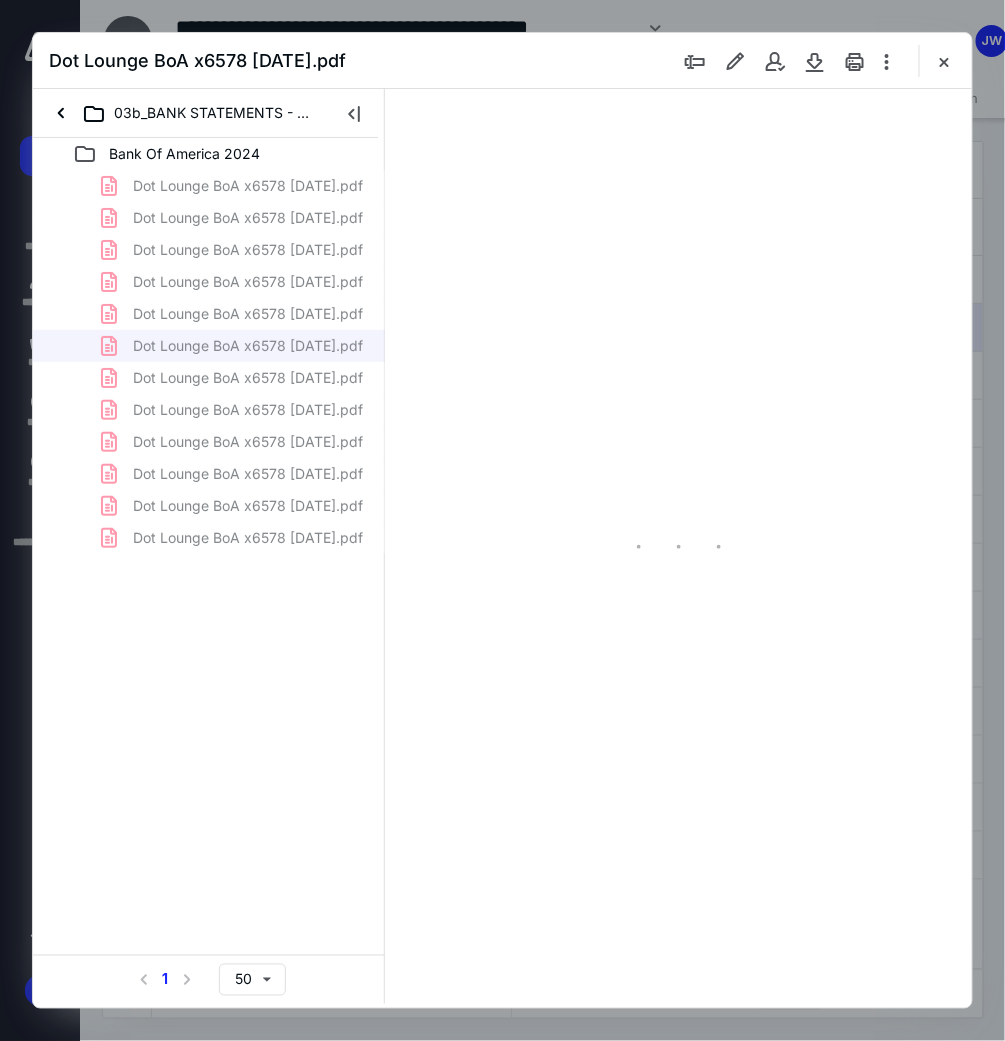 scroll, scrollTop: 107, scrollLeft: 0, axis: vertical 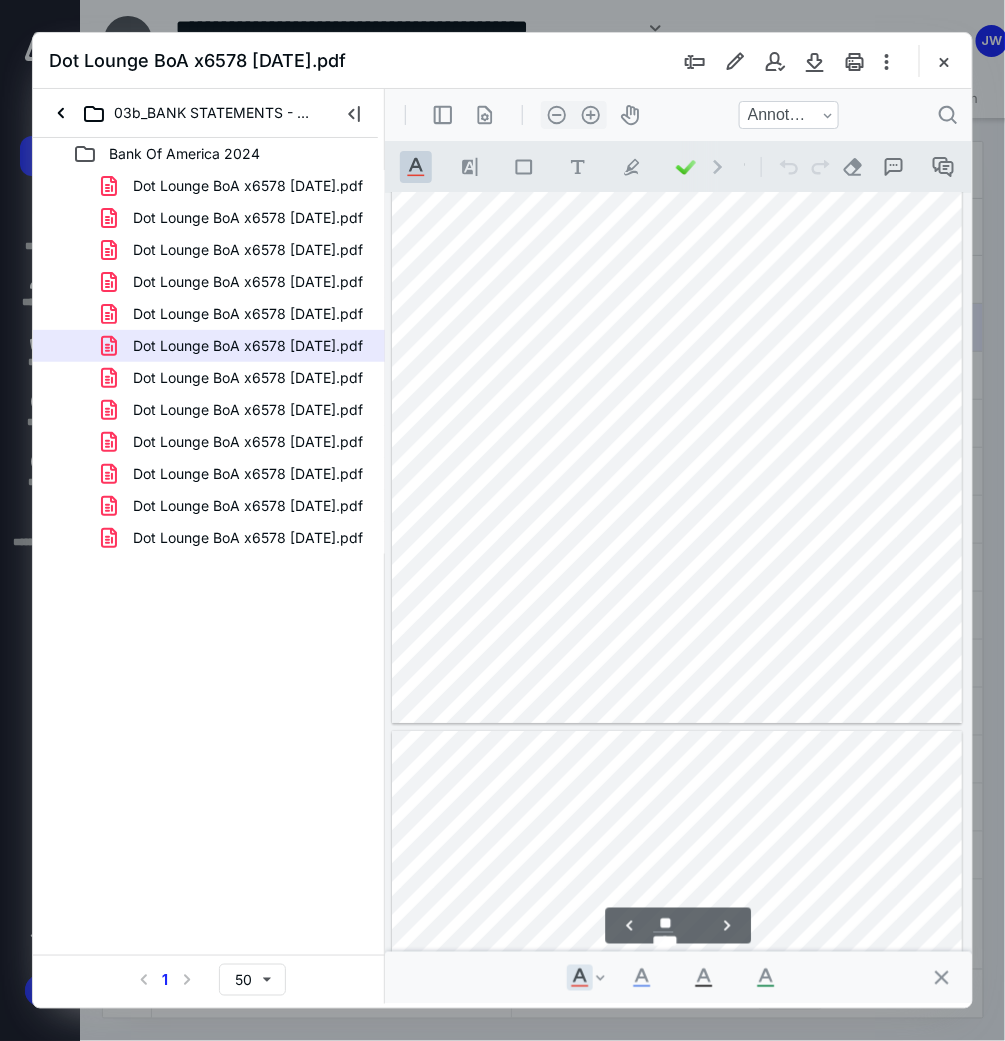 type on "**" 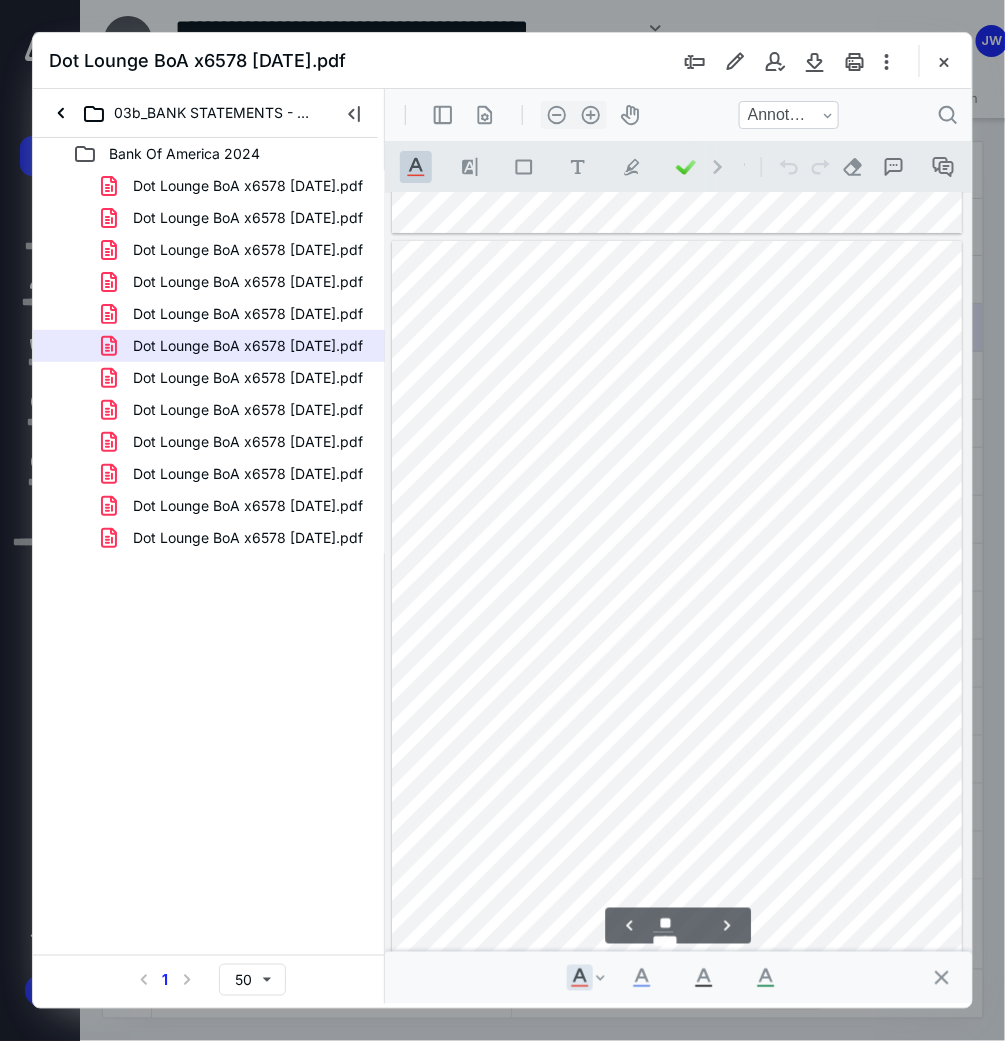 scroll, scrollTop: 7417, scrollLeft: 0, axis: vertical 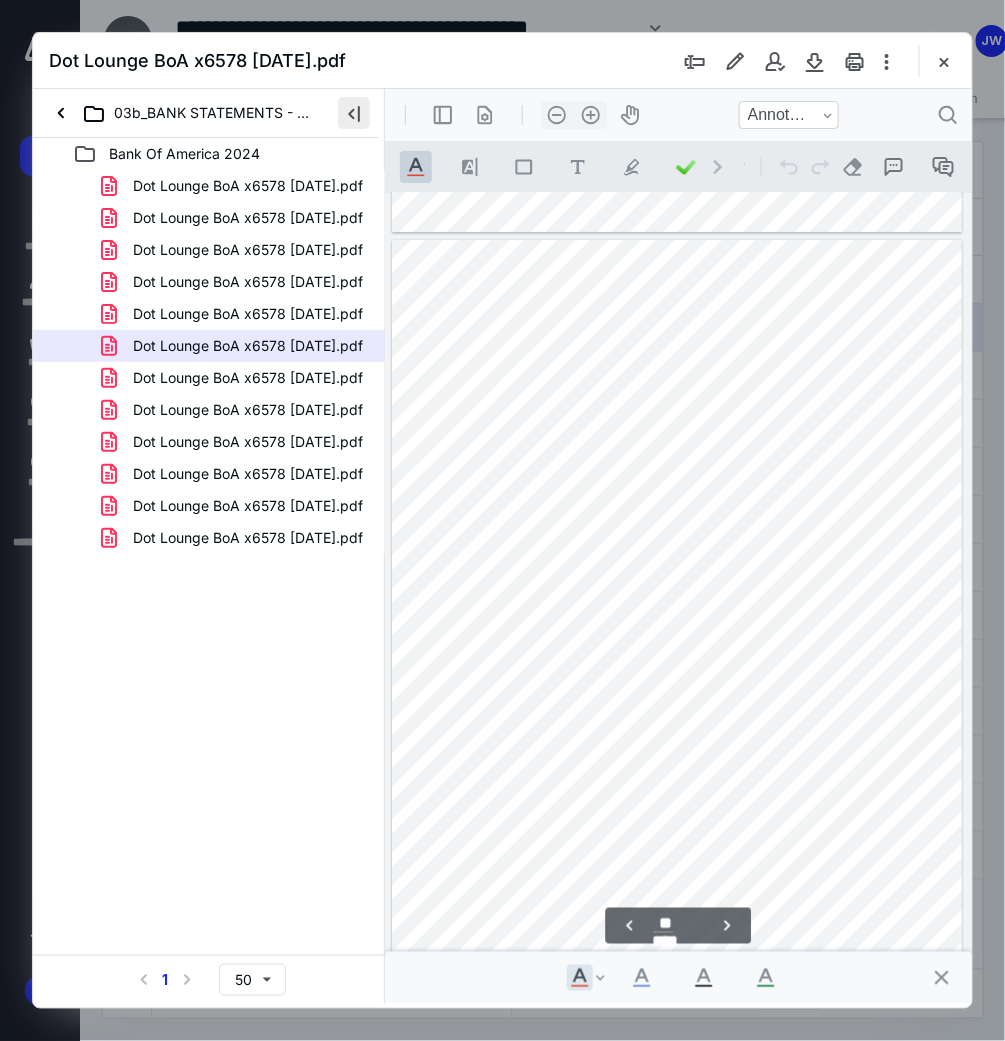 click at bounding box center [354, 113] 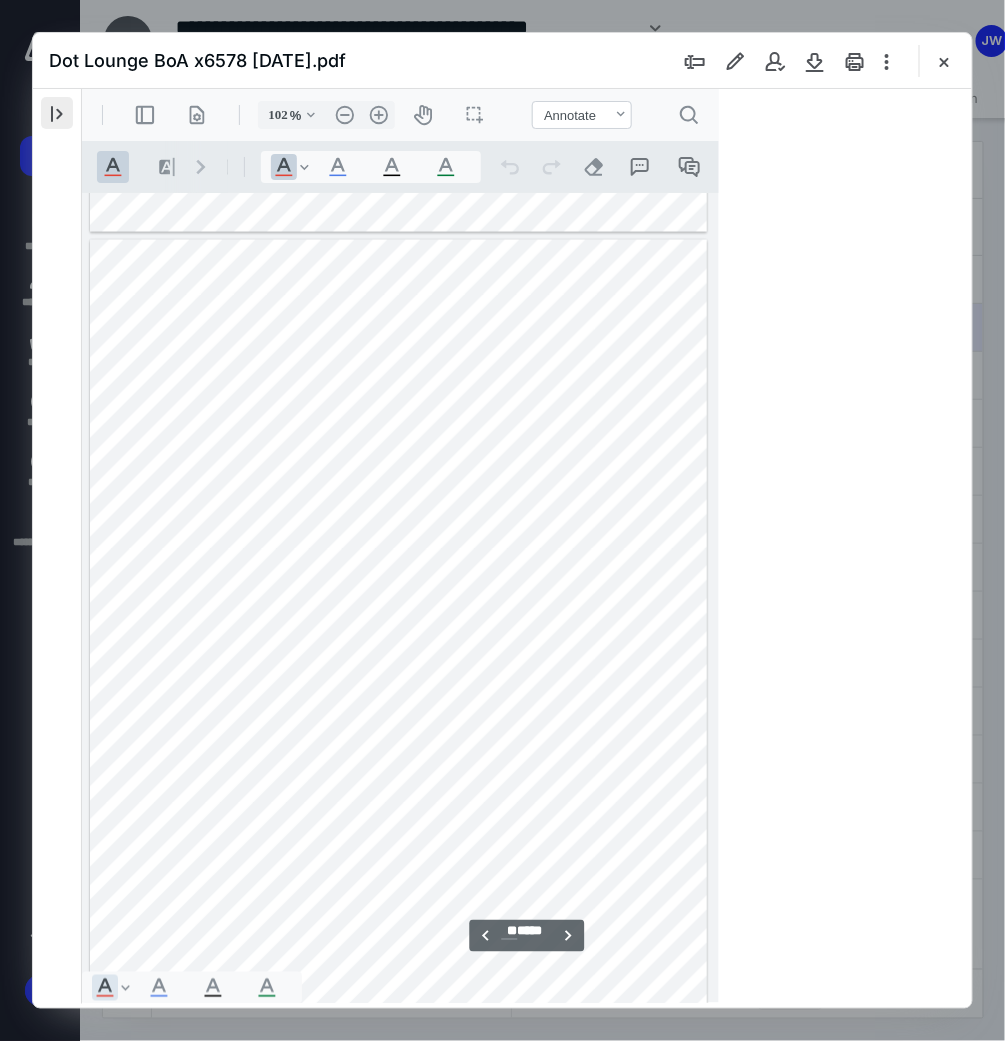 scroll, scrollTop: 8047, scrollLeft: 0, axis: vertical 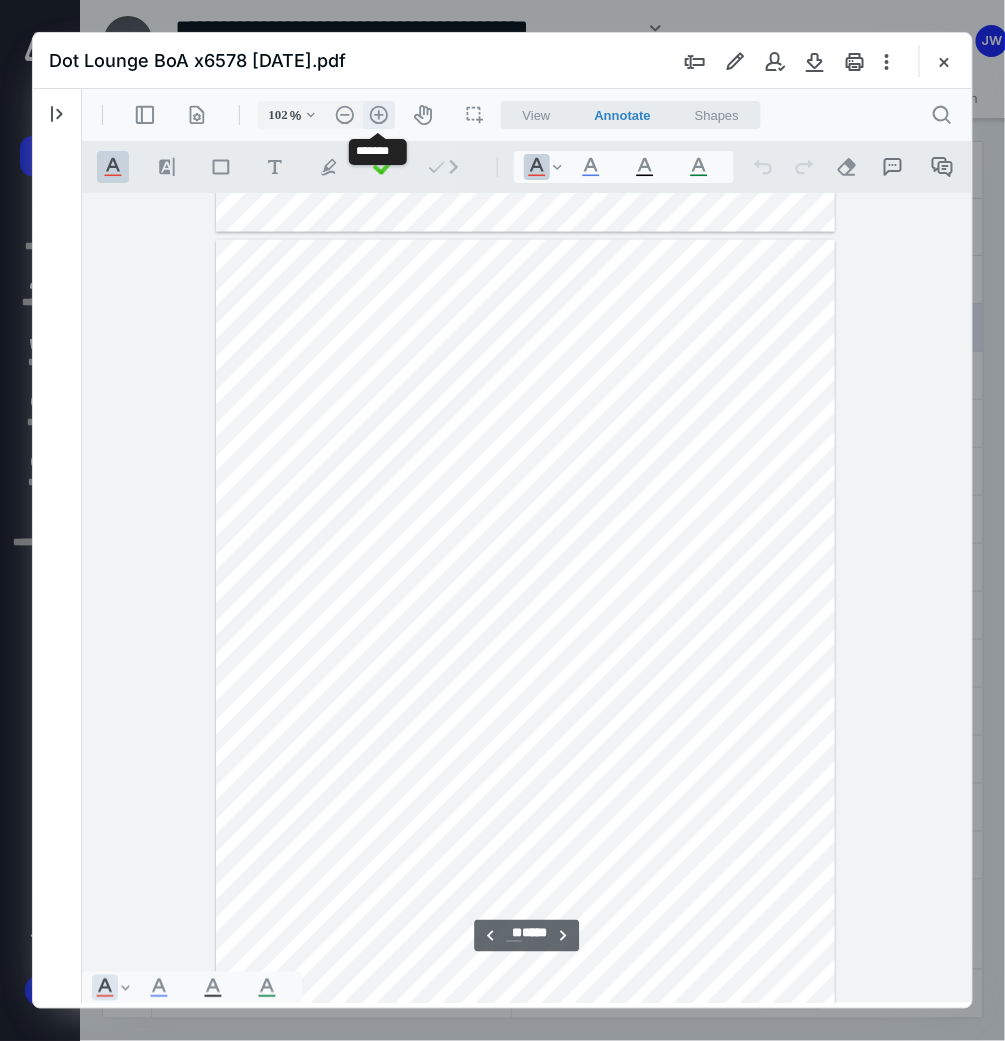click on ".cls-1{fill:#abb0c4;} icon - header - zoom - in - line" at bounding box center (378, 114) 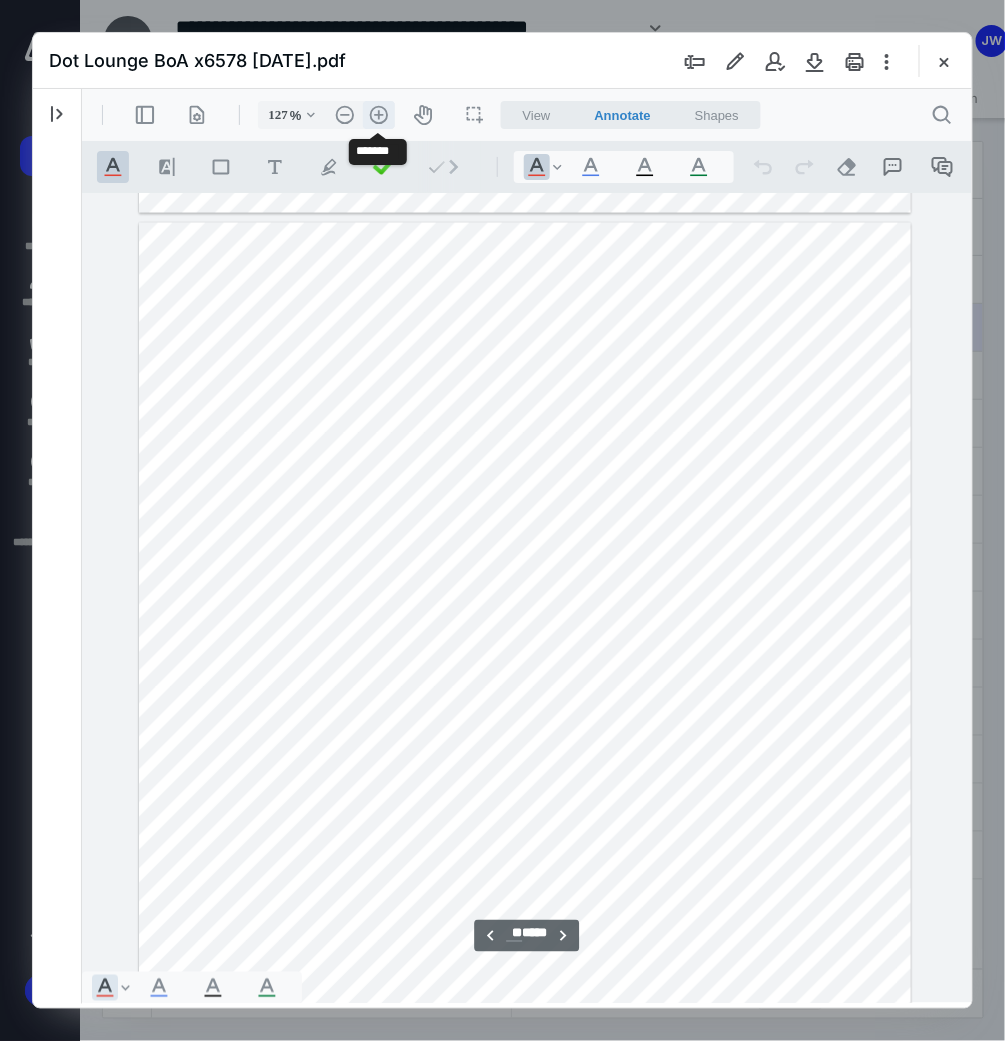 scroll, scrollTop: 10122, scrollLeft: 0, axis: vertical 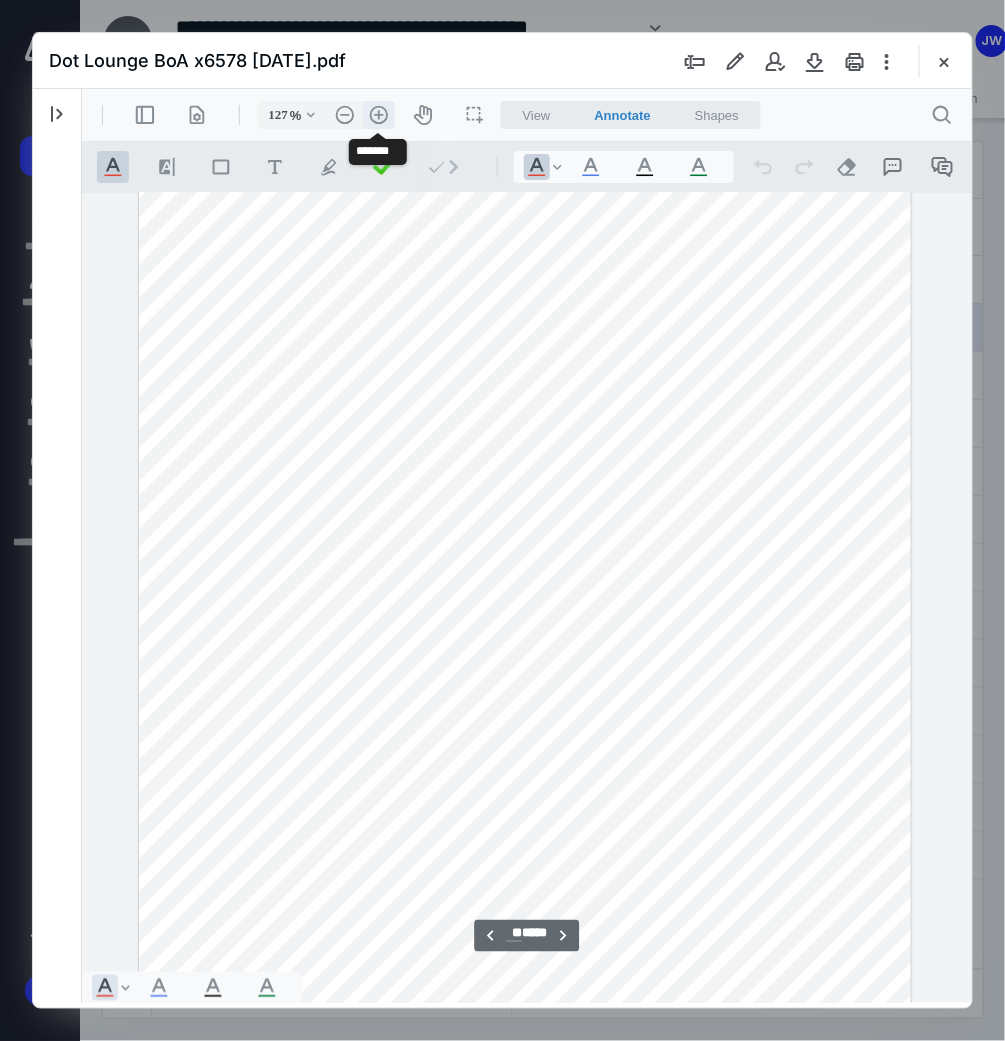click on ".cls-1{fill:#abb0c4;} icon - header - zoom - in - line" at bounding box center (378, 114) 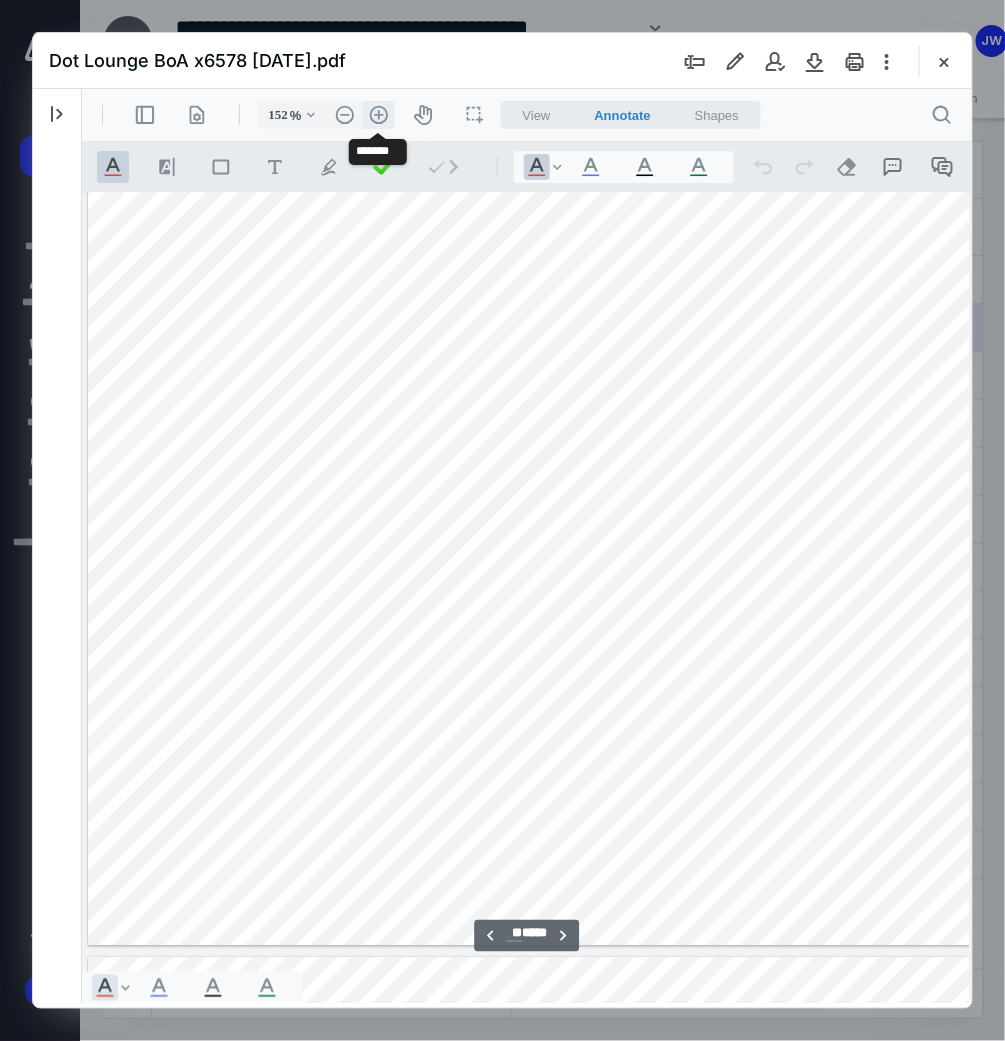 scroll, scrollTop: 12196, scrollLeft: 28, axis: both 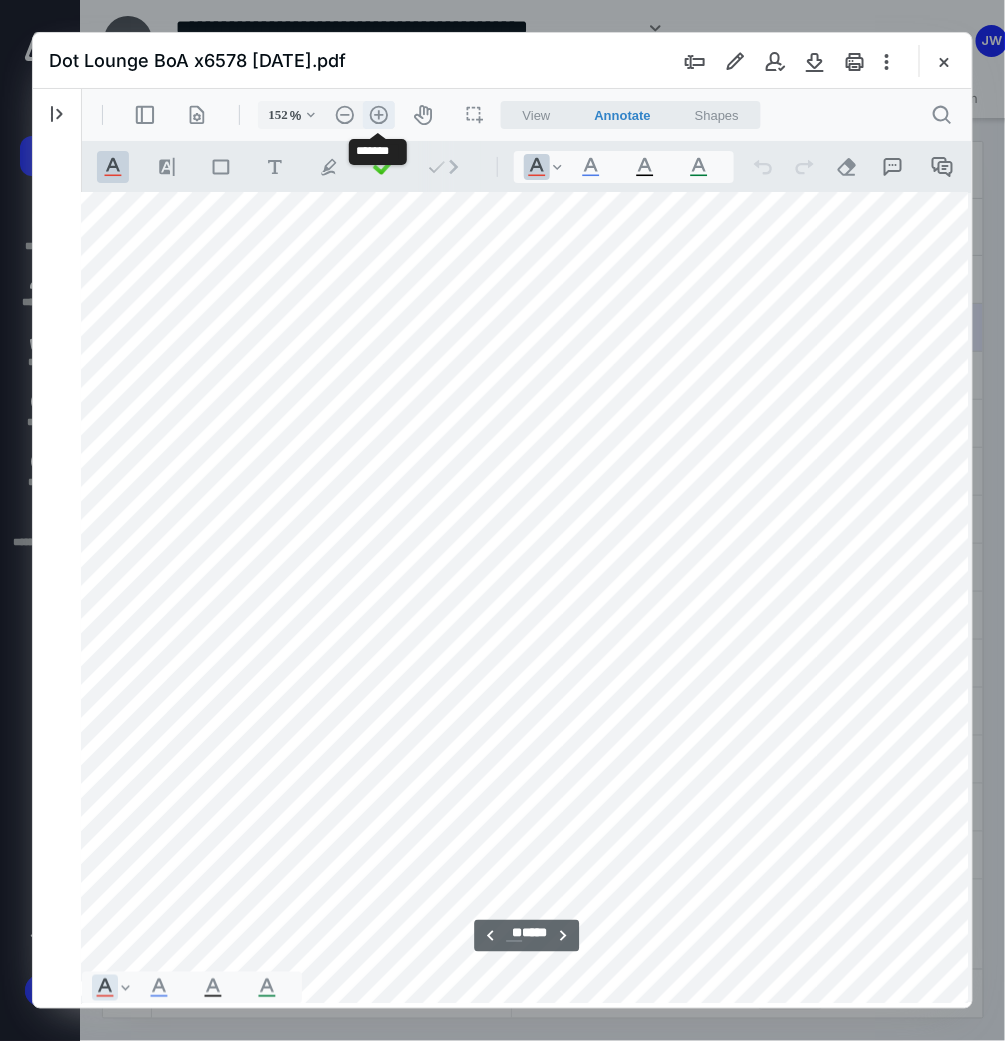 click on ".cls-1{fill:#abb0c4;} icon - header - zoom - in - line" at bounding box center (378, 114) 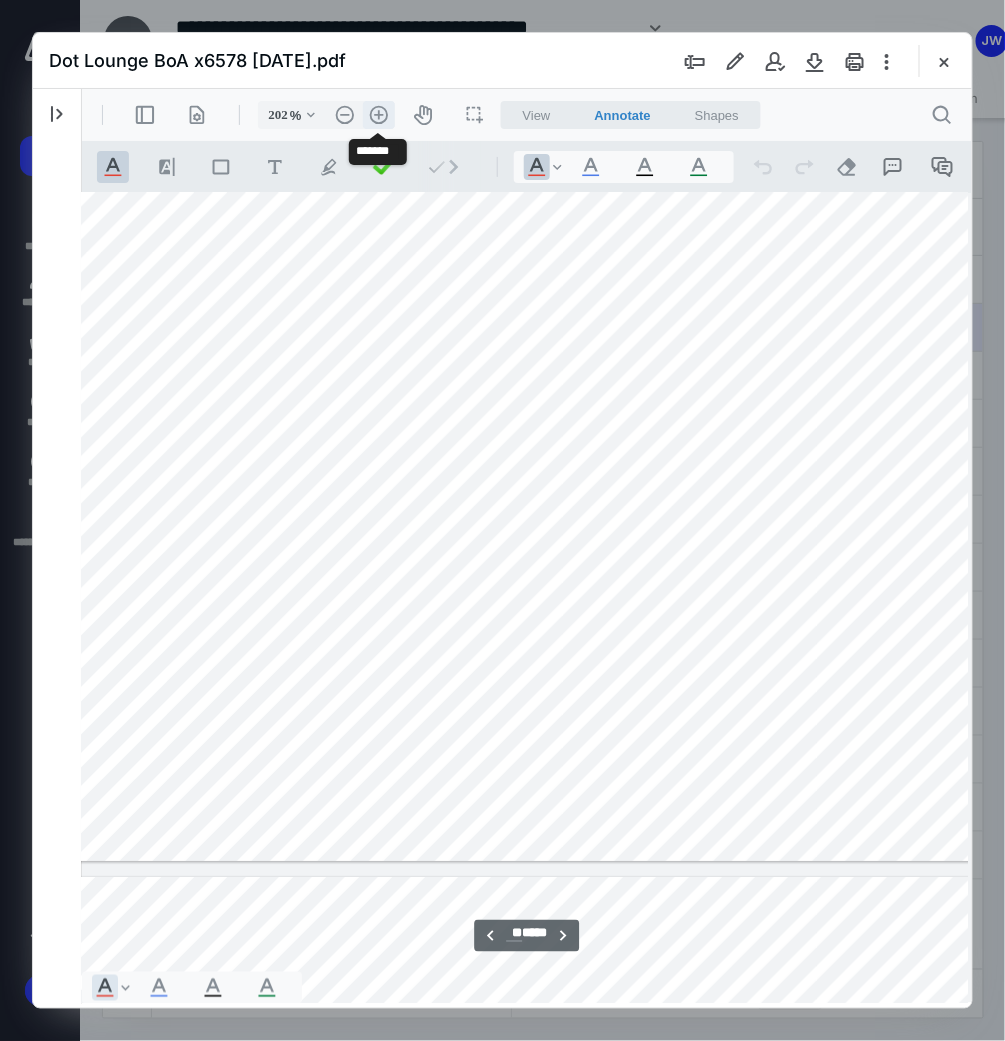 scroll, scrollTop: 16345, scrollLeft: 185, axis: both 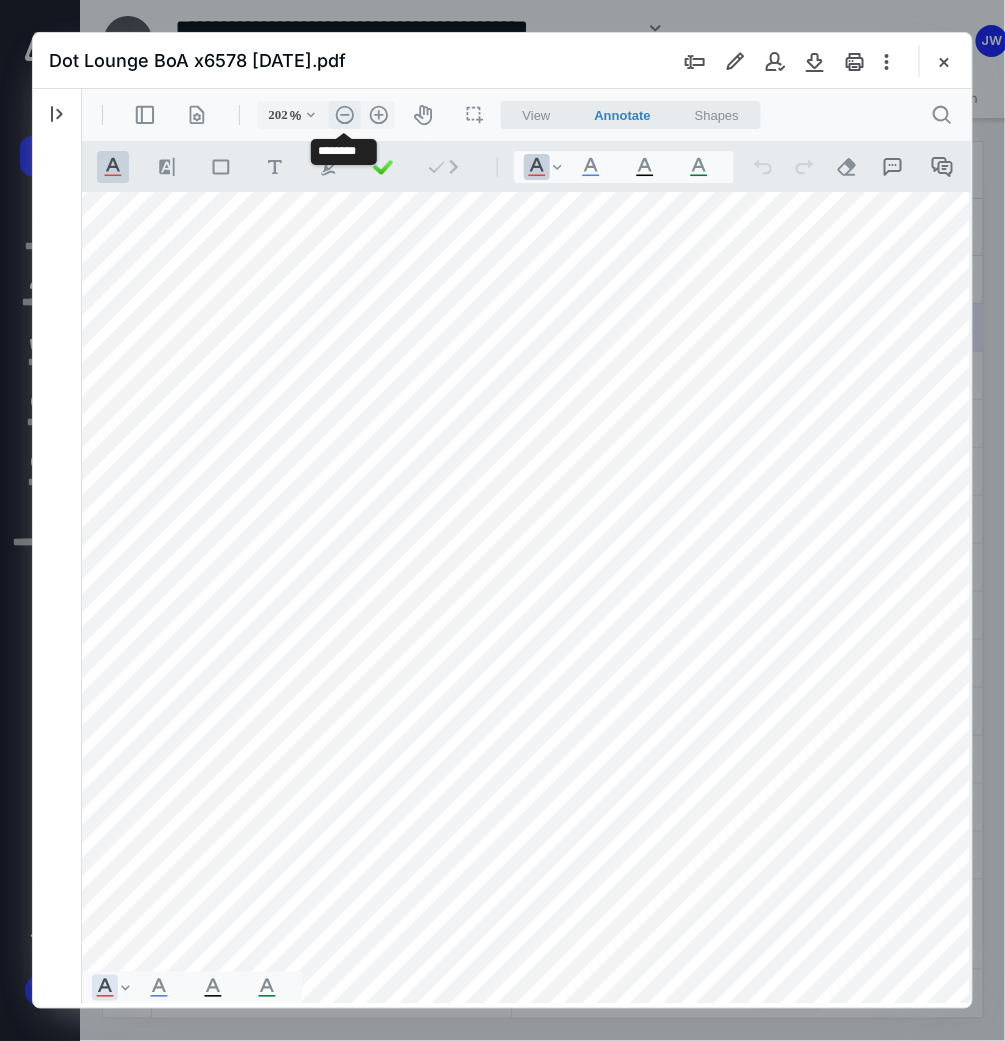 click on ".cls-1{fill:#abb0c4;} icon - header - zoom - out - line" at bounding box center (344, 114) 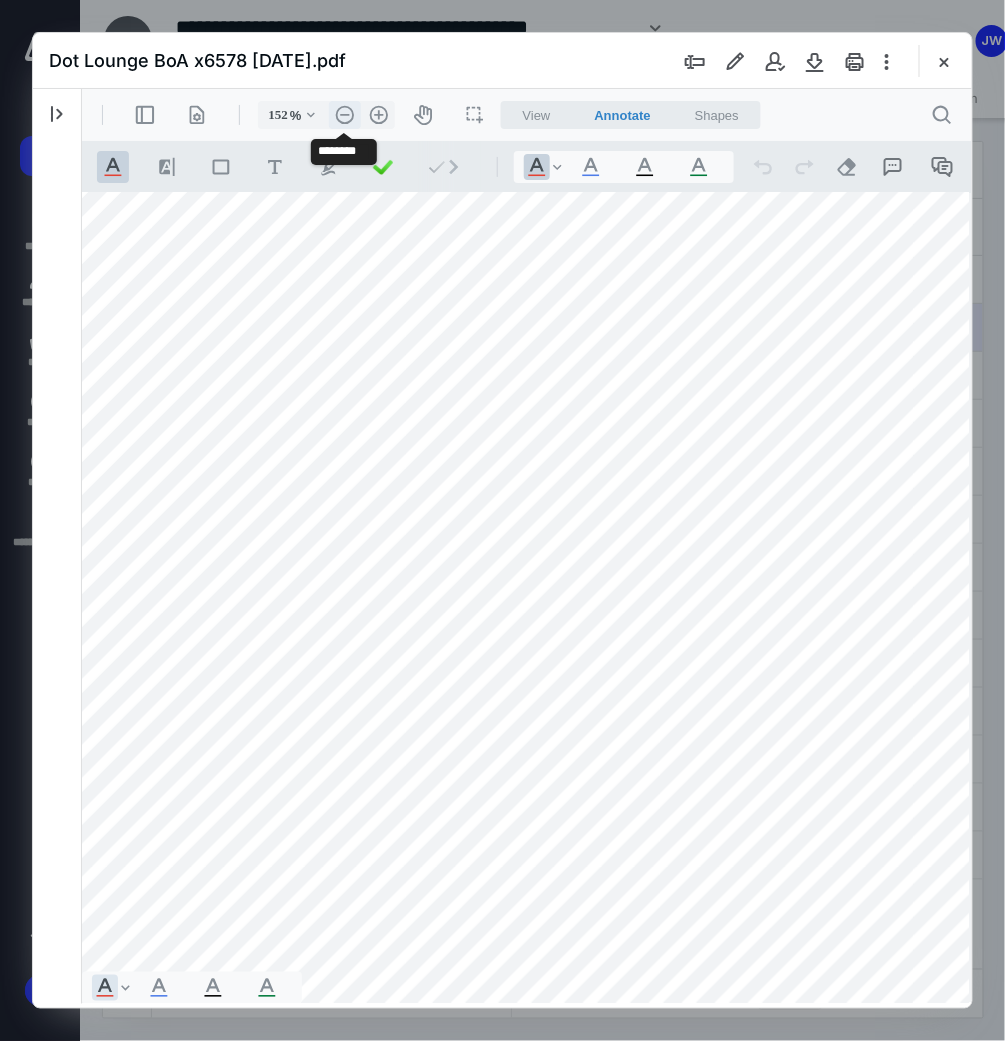 scroll, scrollTop: 12196, scrollLeft: 28, axis: both 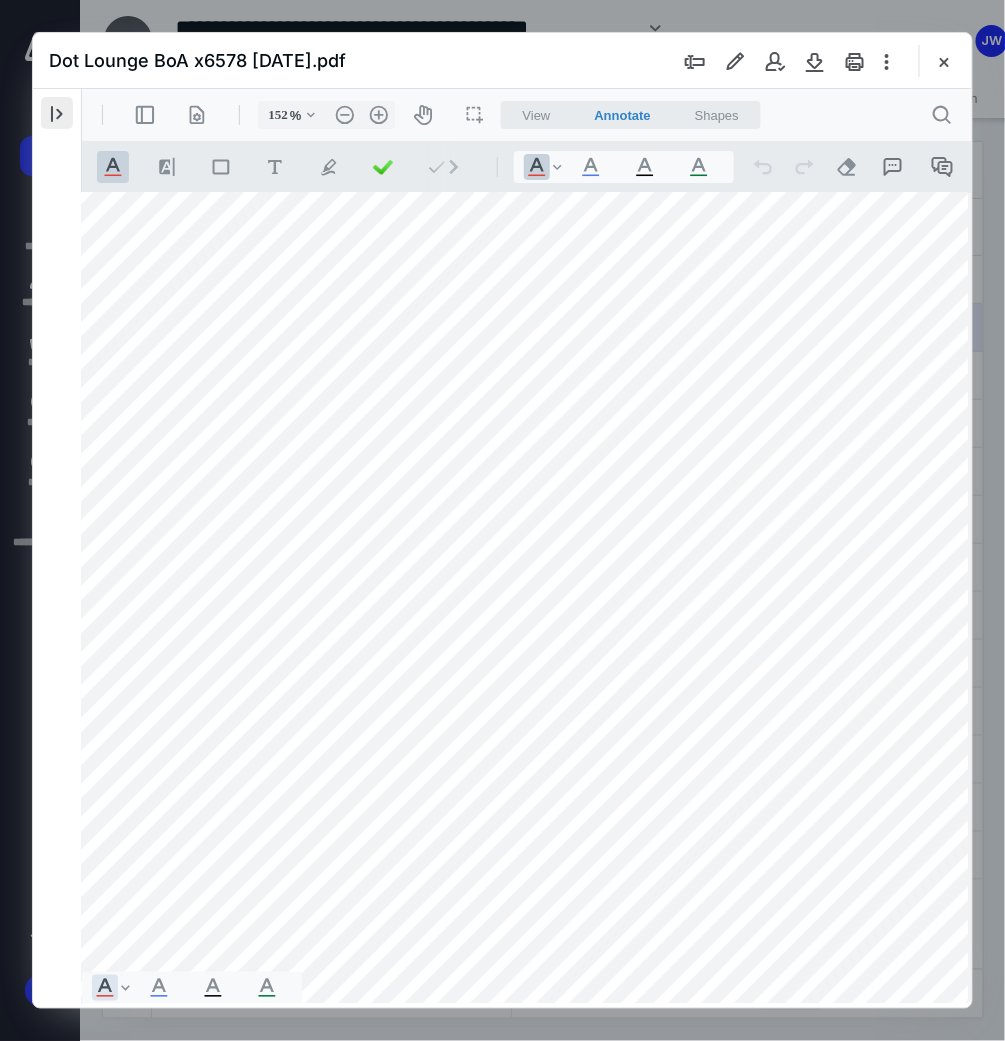 click at bounding box center [57, 113] 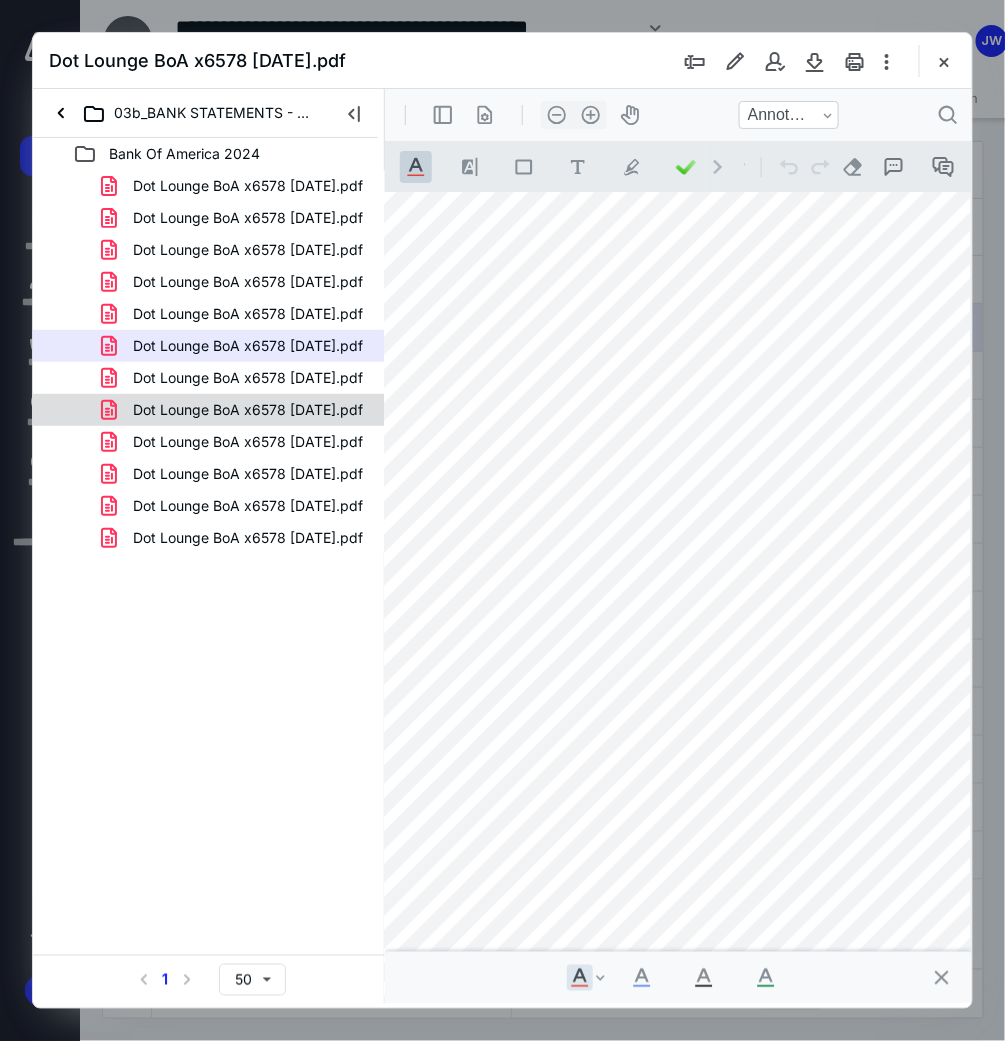 click on "Dot Lounge BoA x6578 [DATE].pdf" at bounding box center [236, 410] 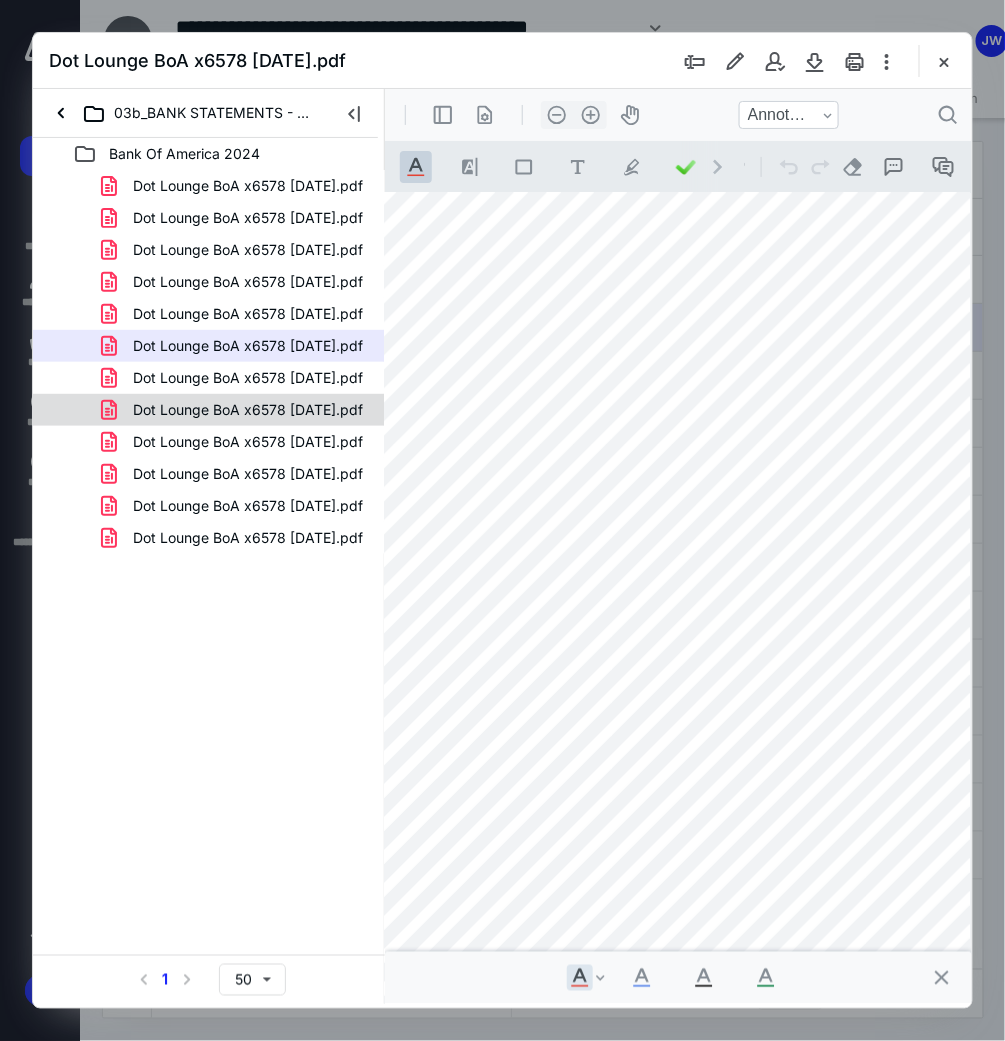 click on "Dot Lounge BoA x6578 [DATE].pdf Dot Lounge BoA x6578 [DATE].pdf Dot Lounge BoA x6578 [DATE].pdf Dot Lounge BoA x6578 [DATE].pdf Dot Lounge BoA x6578 [DATE].pdf Dot Lounge BoA x6578 [DATE].pdf Dot Lounge BoA x6578 [DATE].pdf Dot Lounge BoA x6578 [DATE].pdf Dot Lounge BoA x6578 [DATE].pdf Dot Lounge BoA x6578 [DATE].pdf Dot Lounge BoA x6578 [DATE].pdf Dot Lounge BoA x6578 [DATE].pdf" at bounding box center (209, 362) 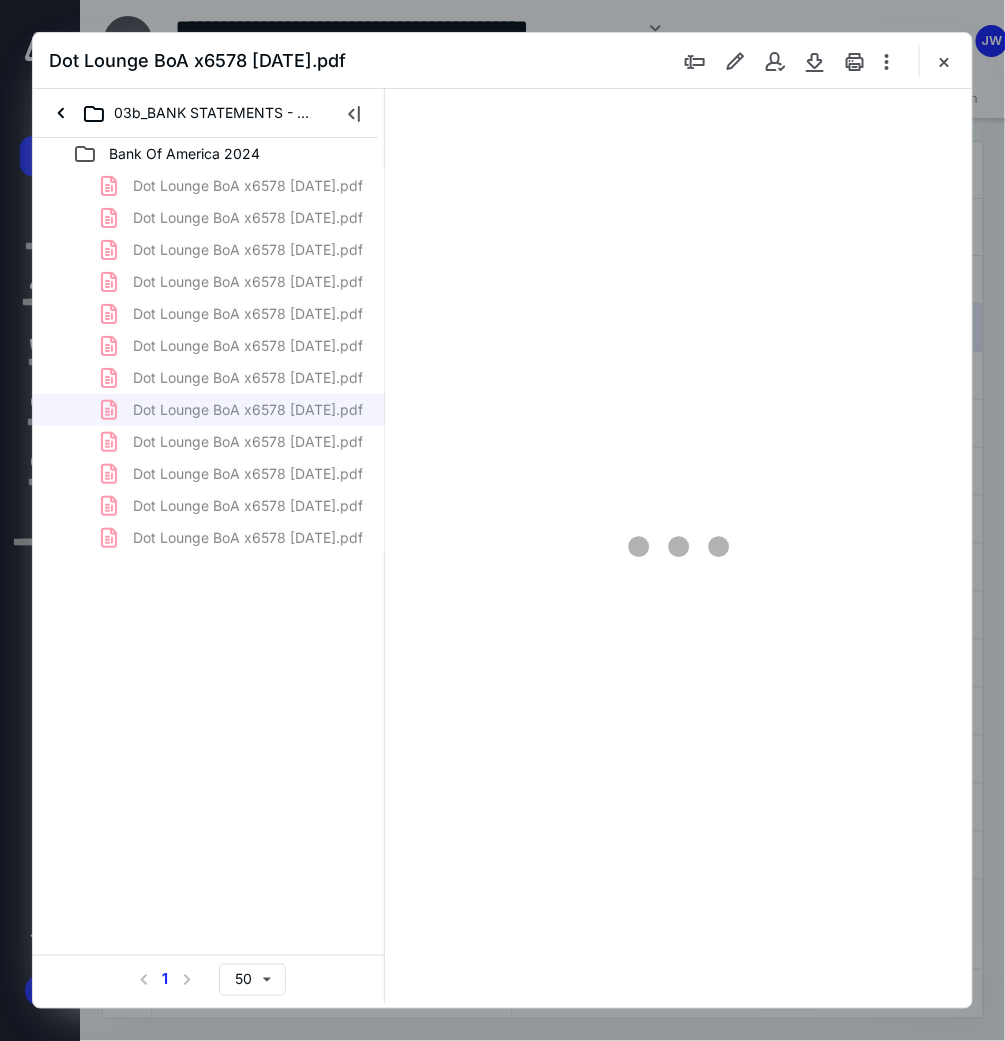 scroll, scrollTop: 107, scrollLeft: 0, axis: vertical 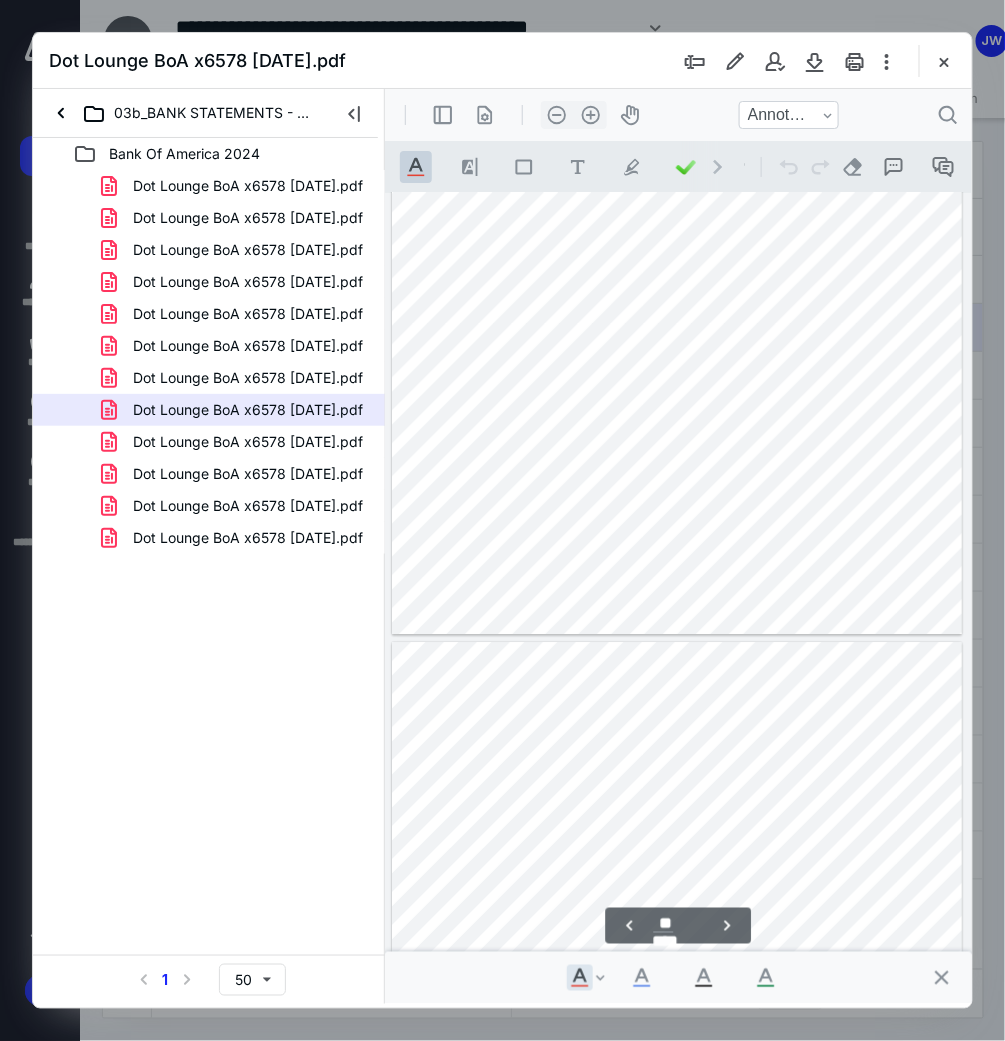 type on "**" 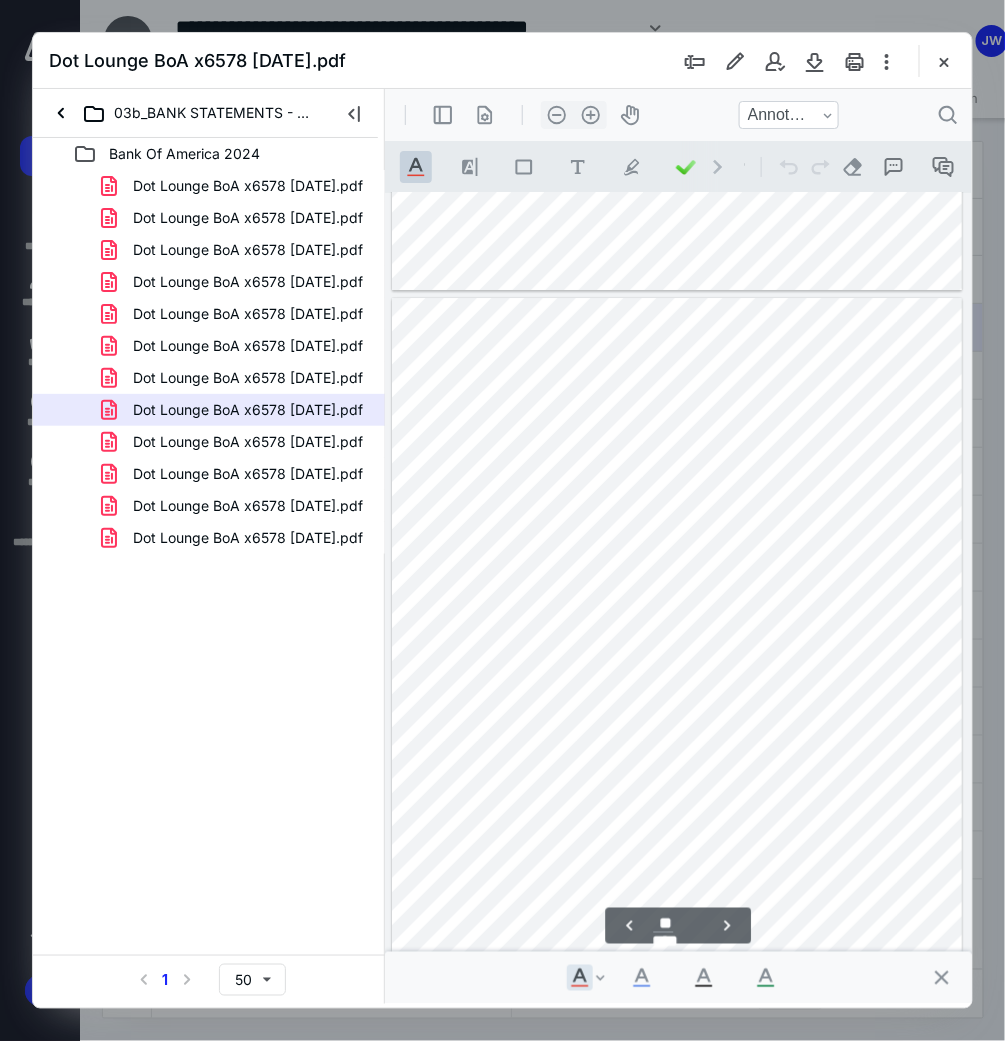 scroll, scrollTop: 8933, scrollLeft: 0, axis: vertical 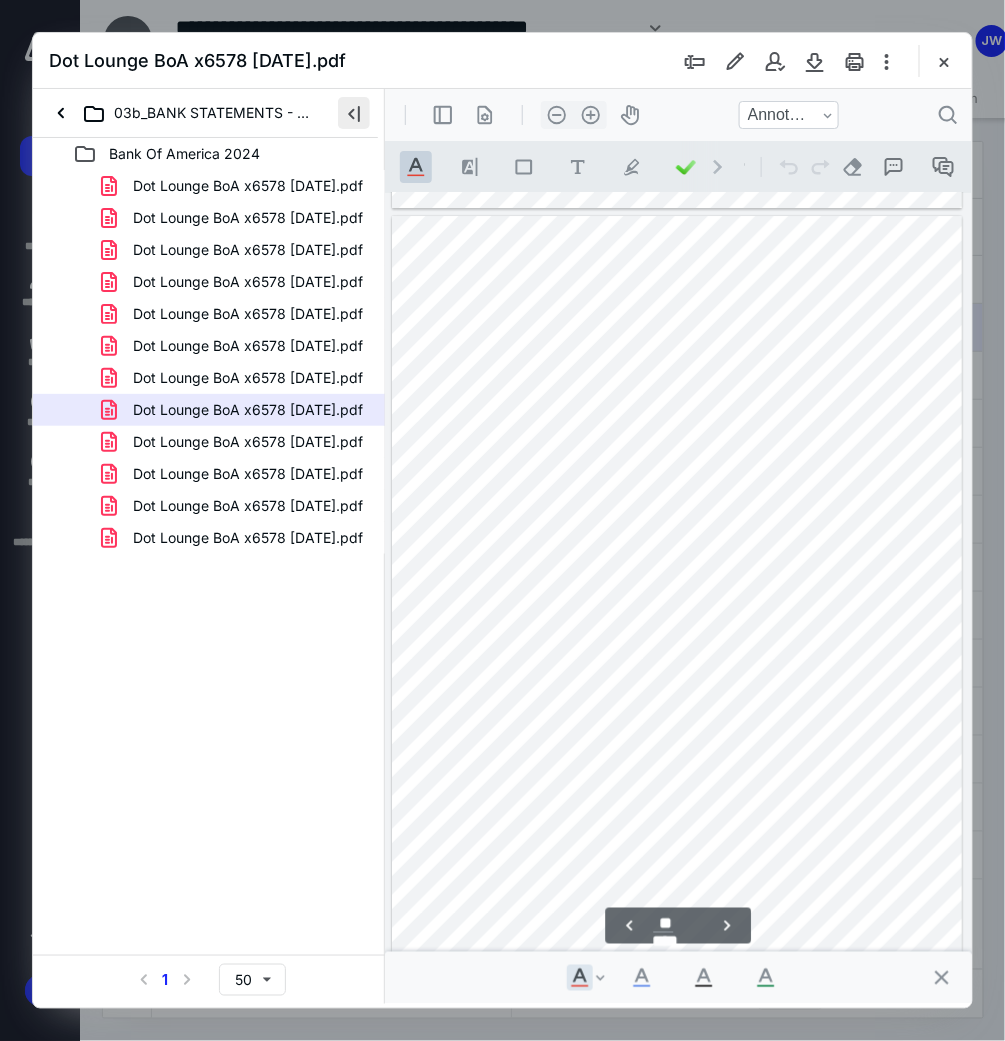 click at bounding box center (354, 113) 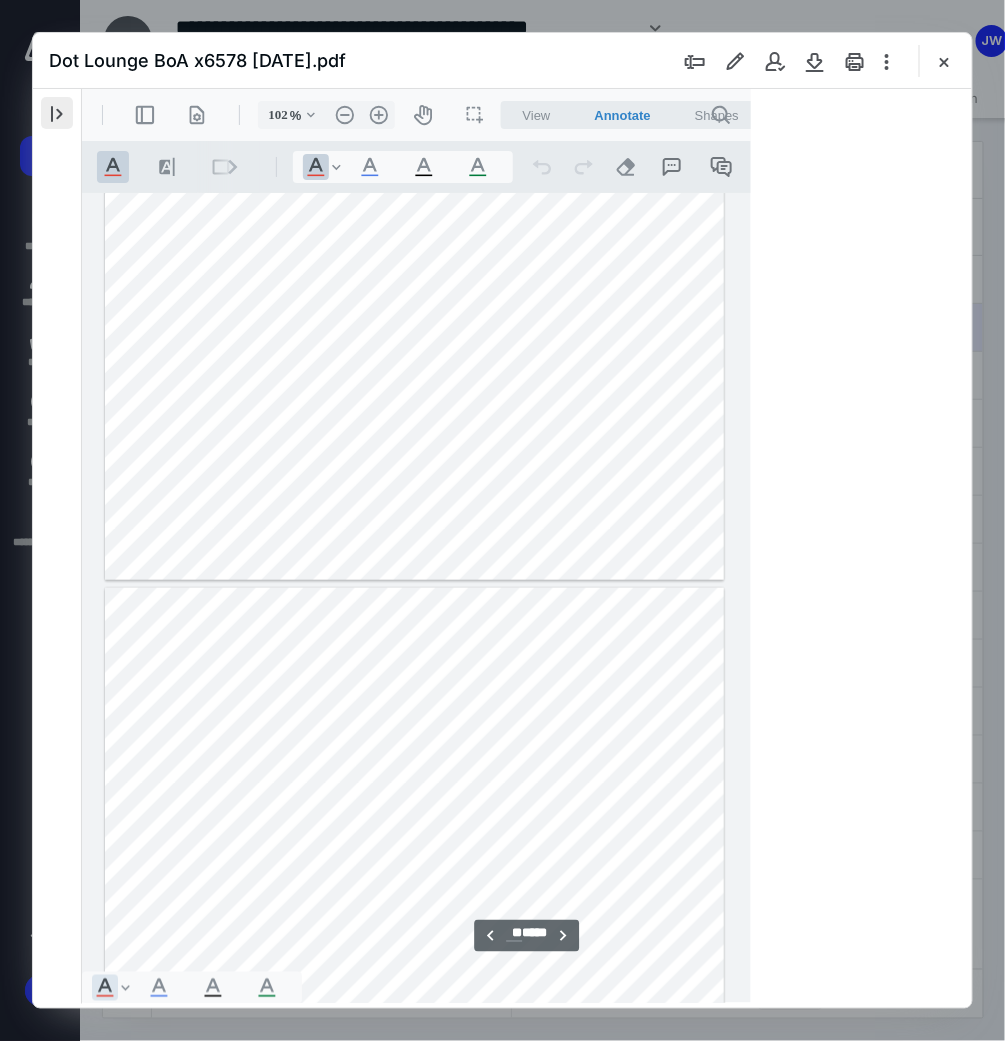 scroll, scrollTop: 9690, scrollLeft: 0, axis: vertical 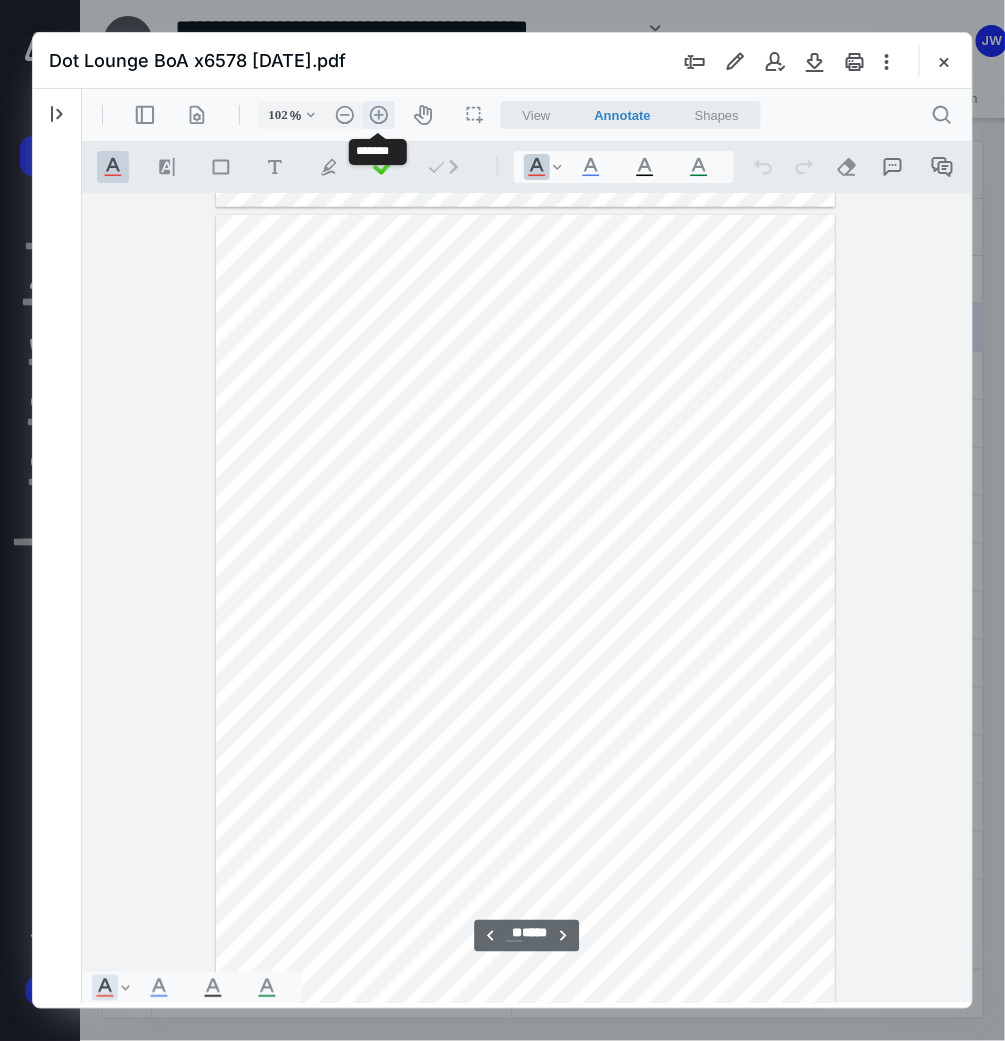 click on ".cls-1{fill:#abb0c4;} icon - header - zoom - in - line" at bounding box center (378, 114) 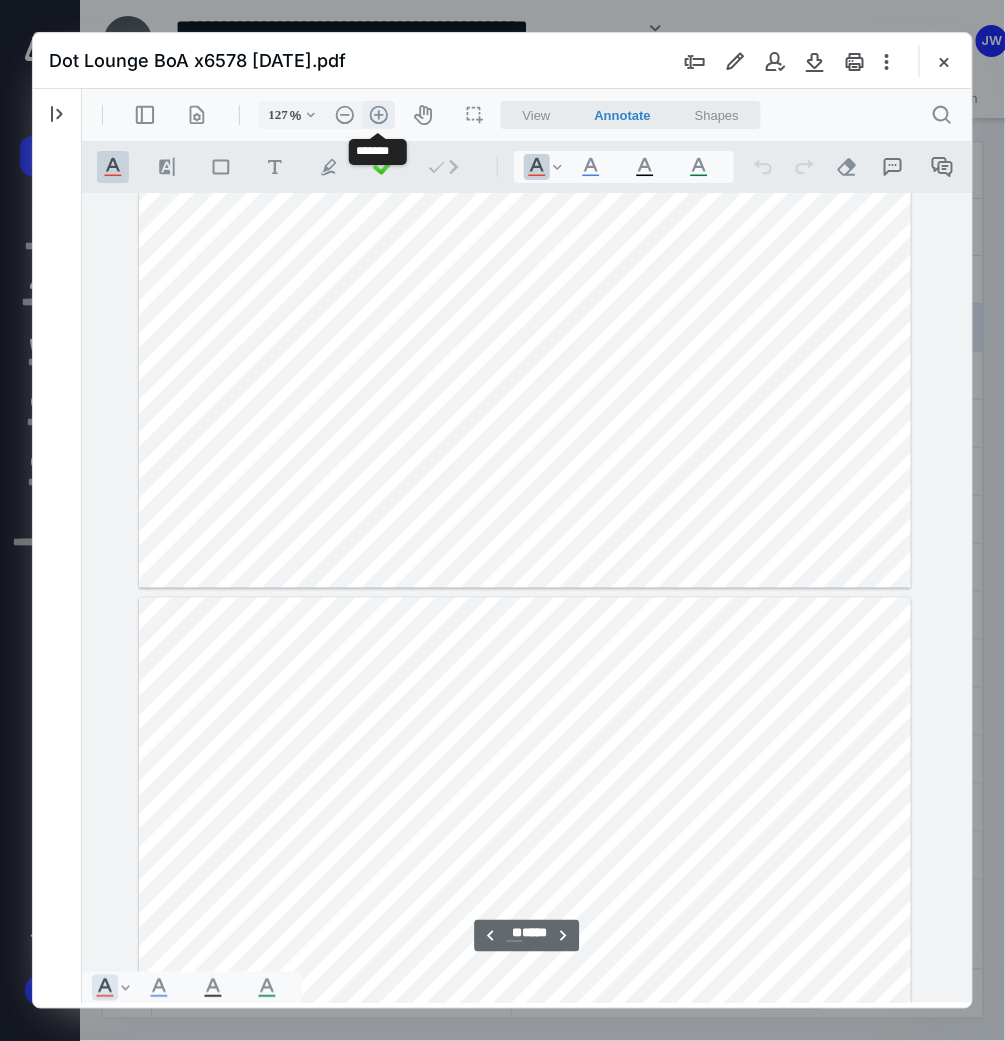 scroll, scrollTop: 12170, scrollLeft: 0, axis: vertical 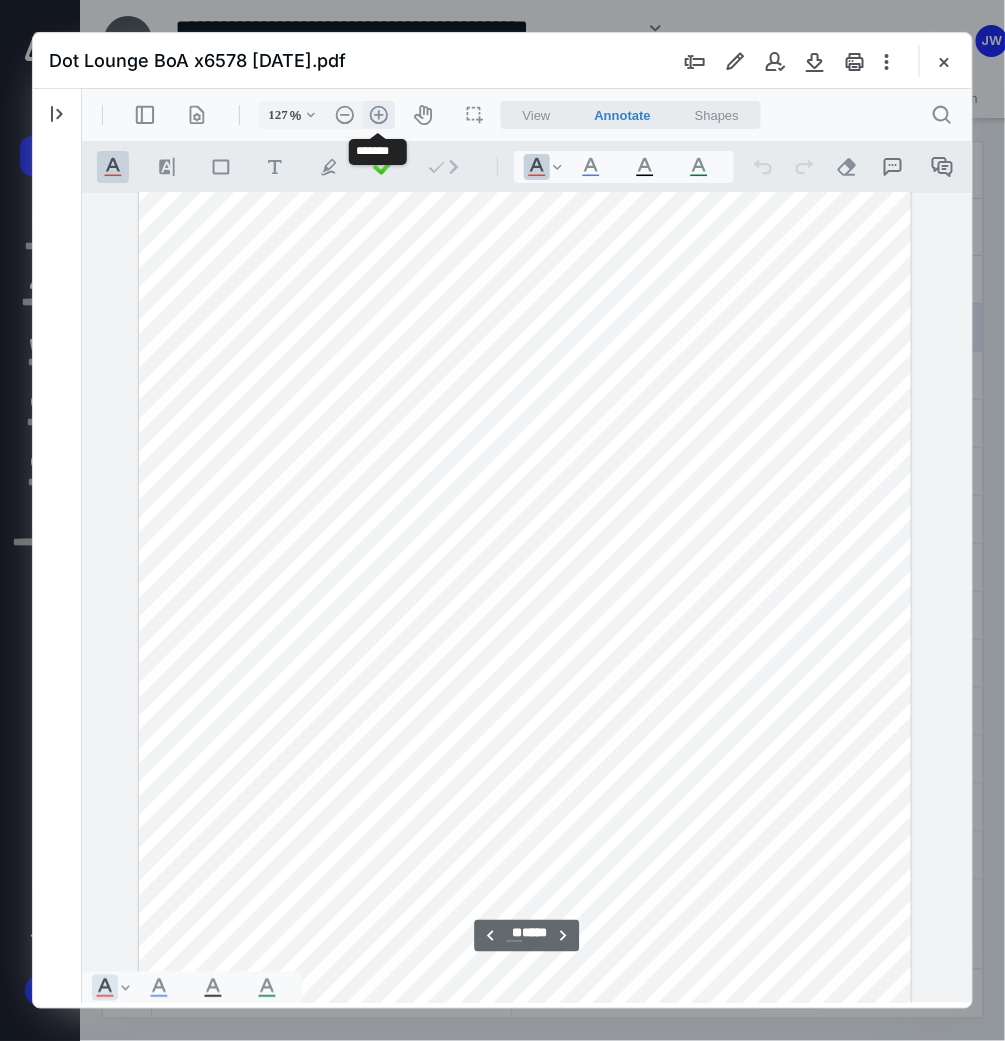 click on ".cls-1{fill:#abb0c4;} icon - header - zoom - in - line" at bounding box center (378, 114) 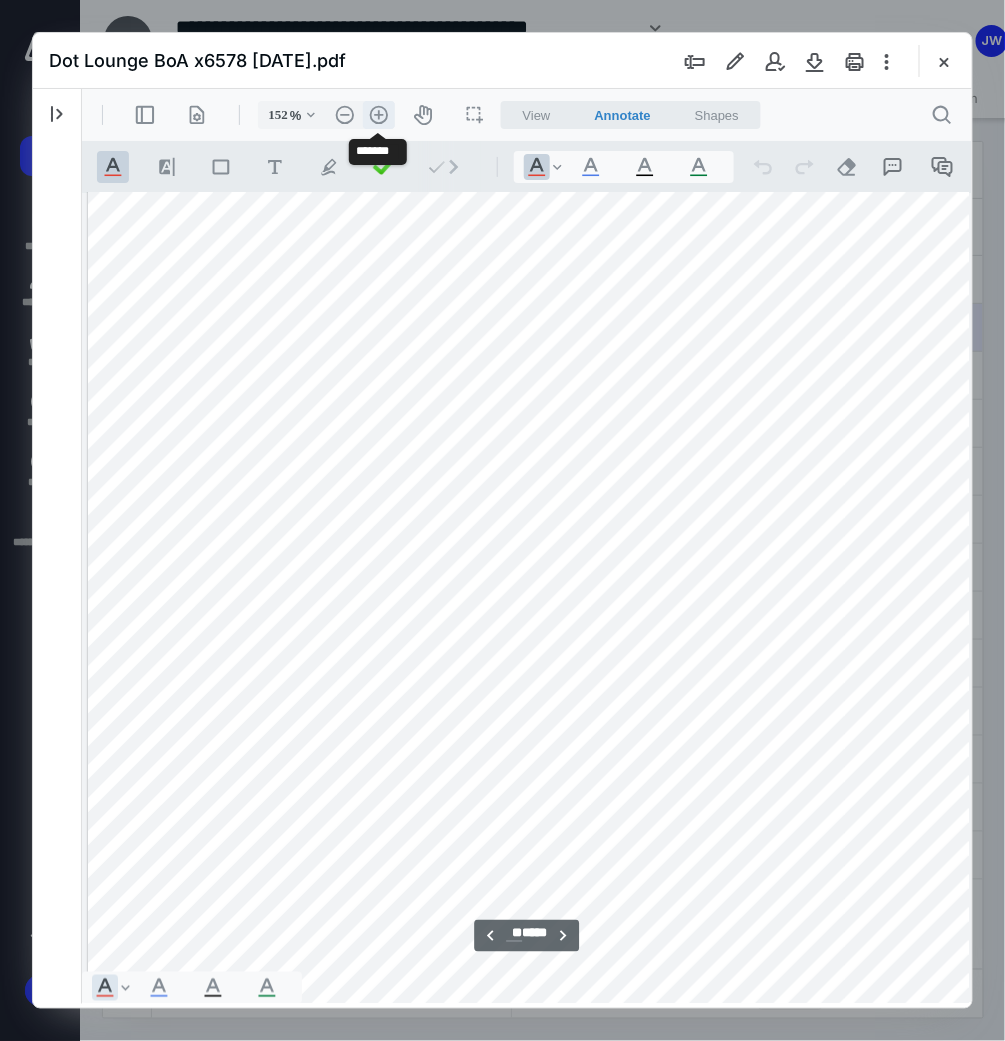 scroll, scrollTop: 14650, scrollLeft: 28, axis: both 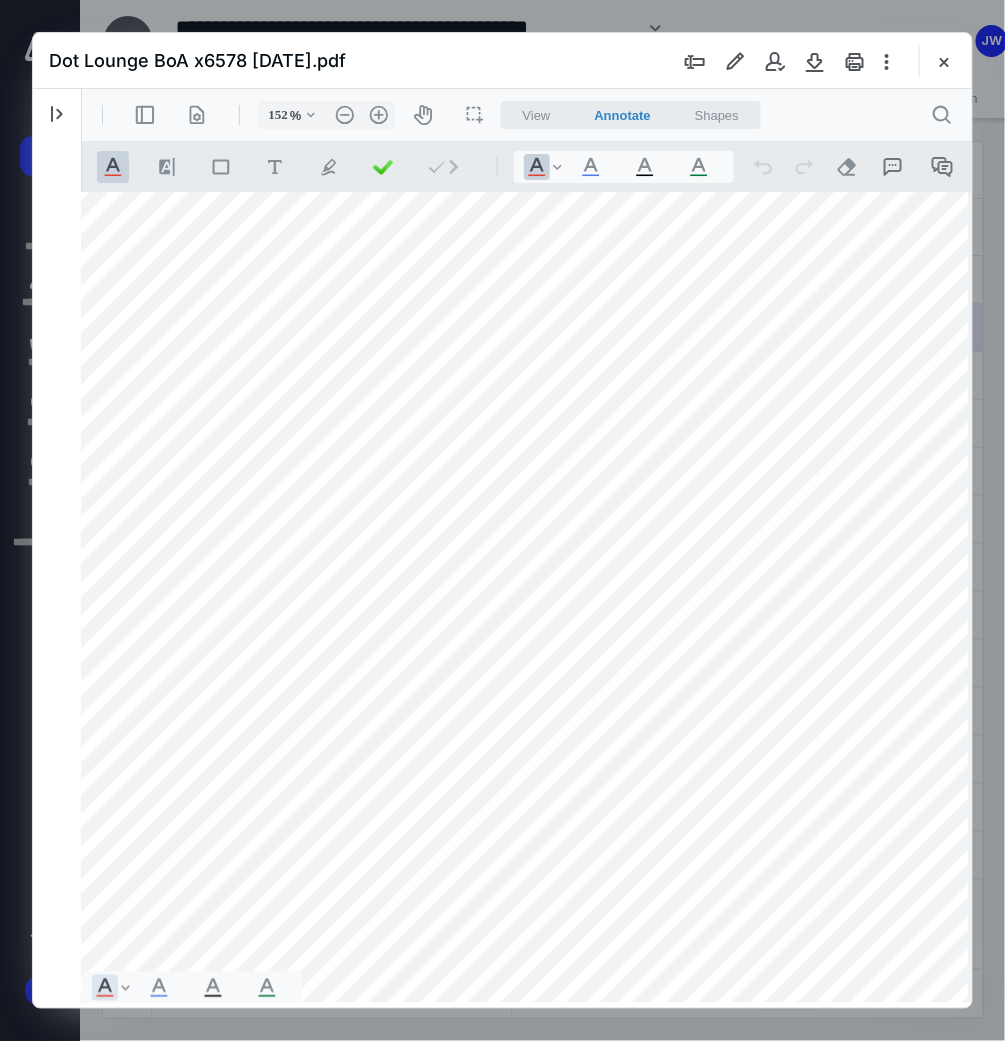 drag, startPoint x: 412, startPoint y: 996, endPoint x: 349, endPoint y: 983, distance: 64.327286 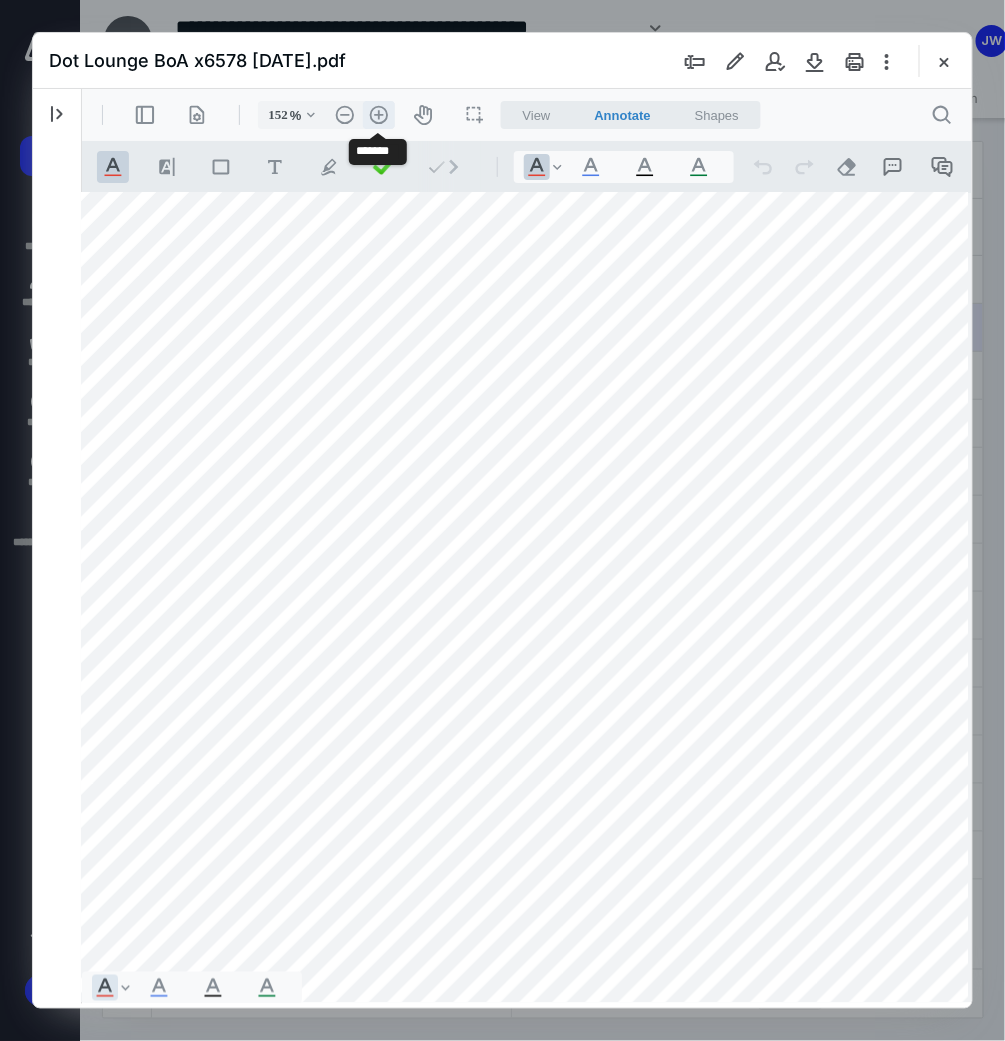 click on ".cls-1{fill:#abb0c4;} icon - header - zoom - in - line" at bounding box center [378, 114] 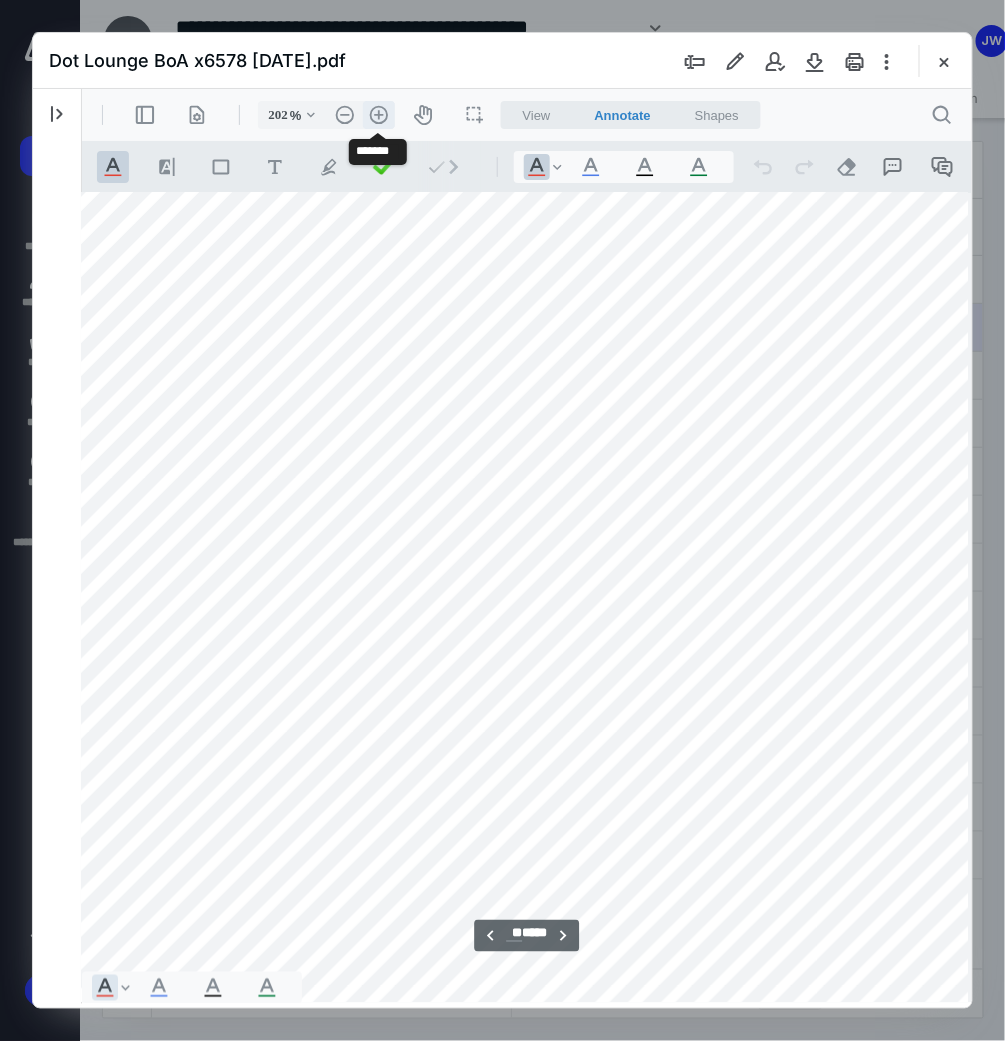 scroll, scrollTop: 19610, scrollLeft: 185, axis: both 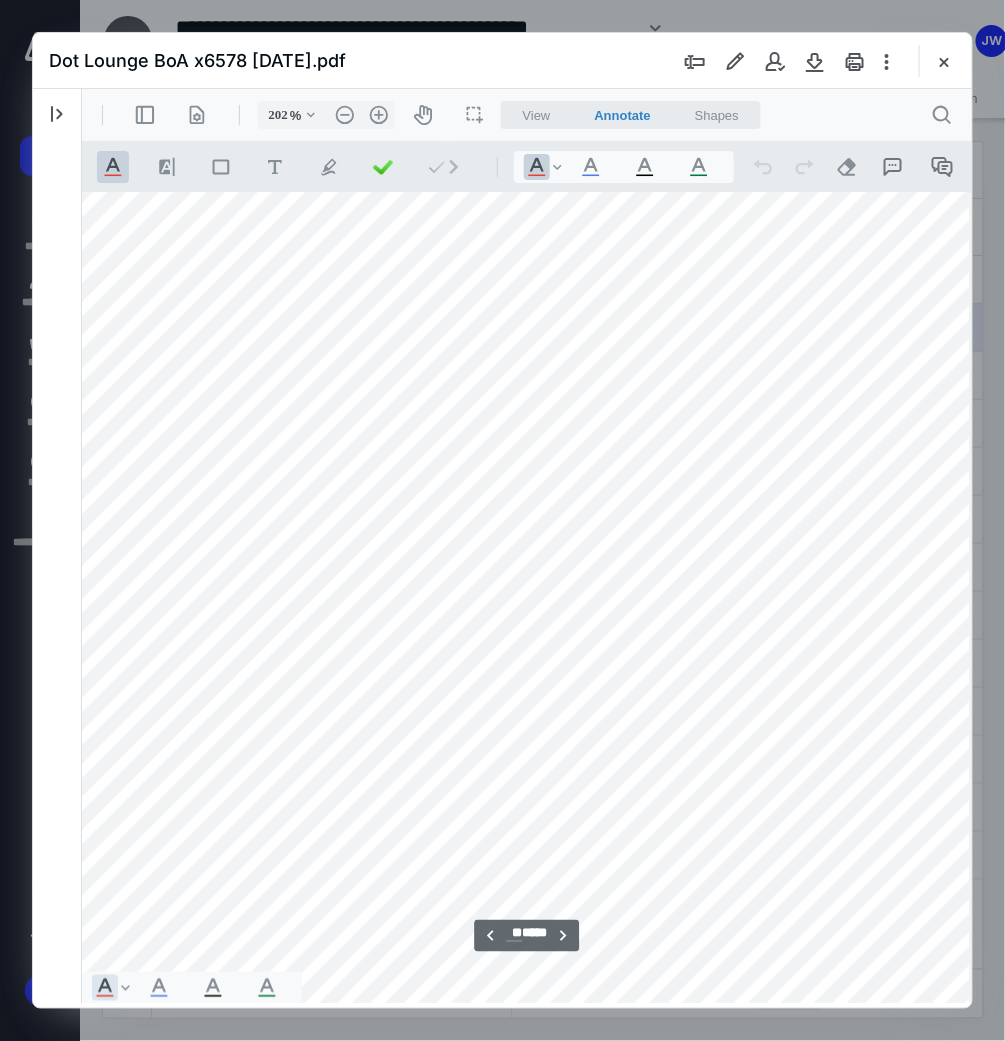 drag, startPoint x: 562, startPoint y: 996, endPoint x: 457, endPoint y: 981, distance: 106.06602 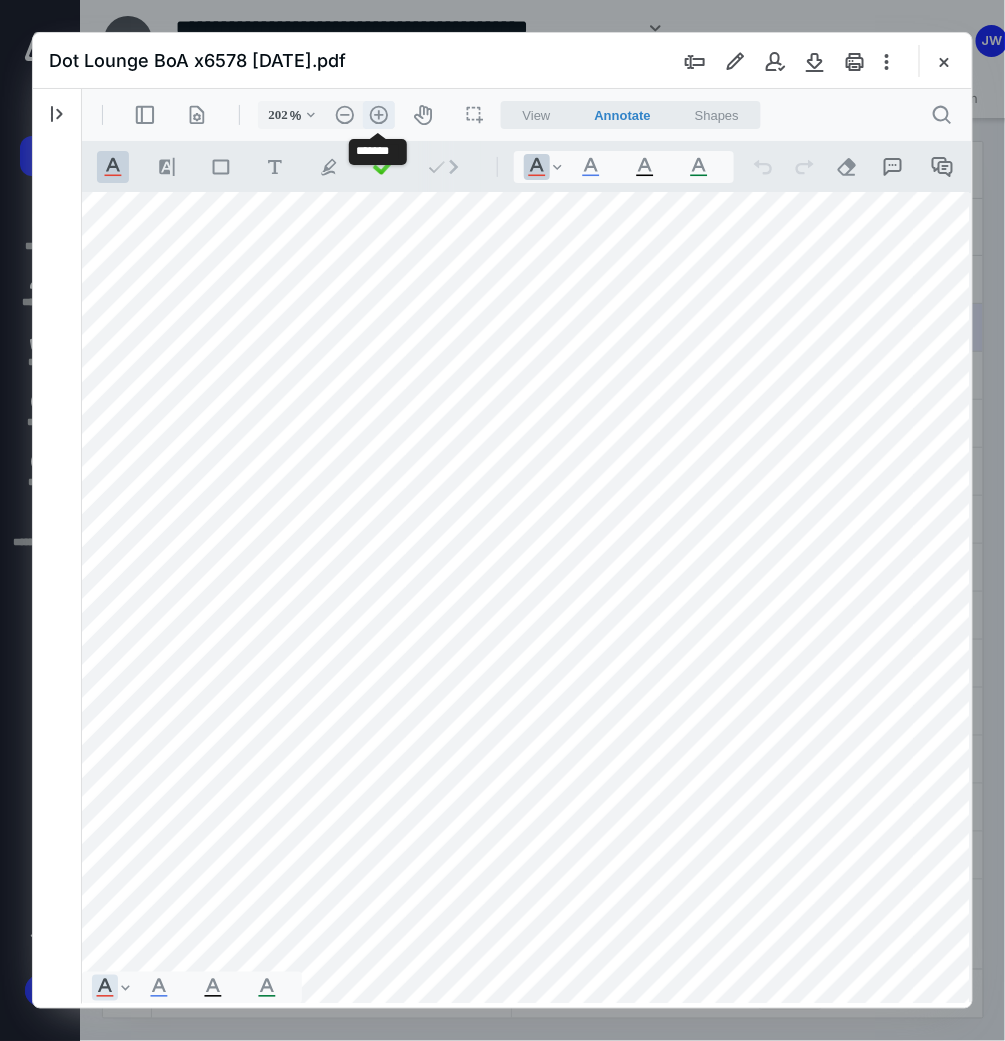 click on ".cls-1{fill:#abb0c4;} icon - header - zoom - in - line" at bounding box center (378, 114) 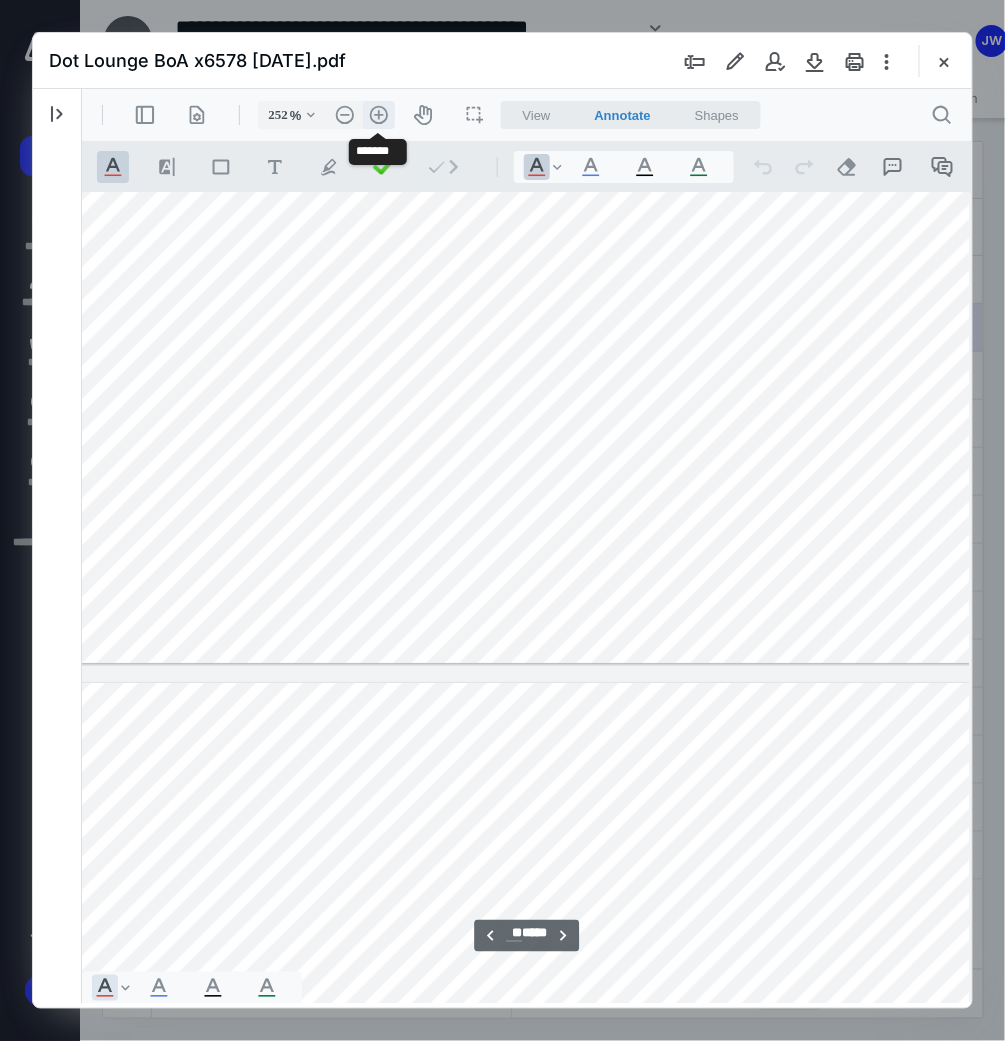 scroll, scrollTop: 24570, scrollLeft: 342, axis: both 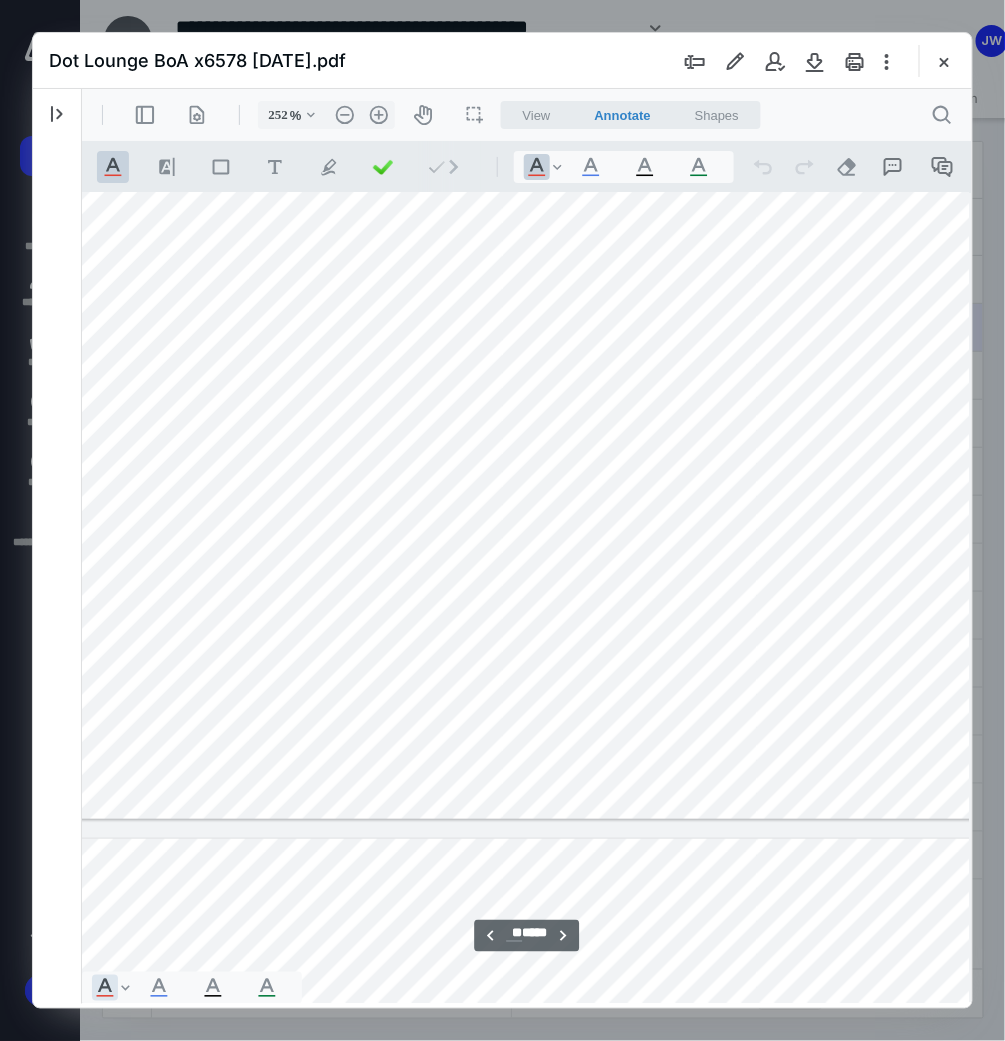 type on "**" 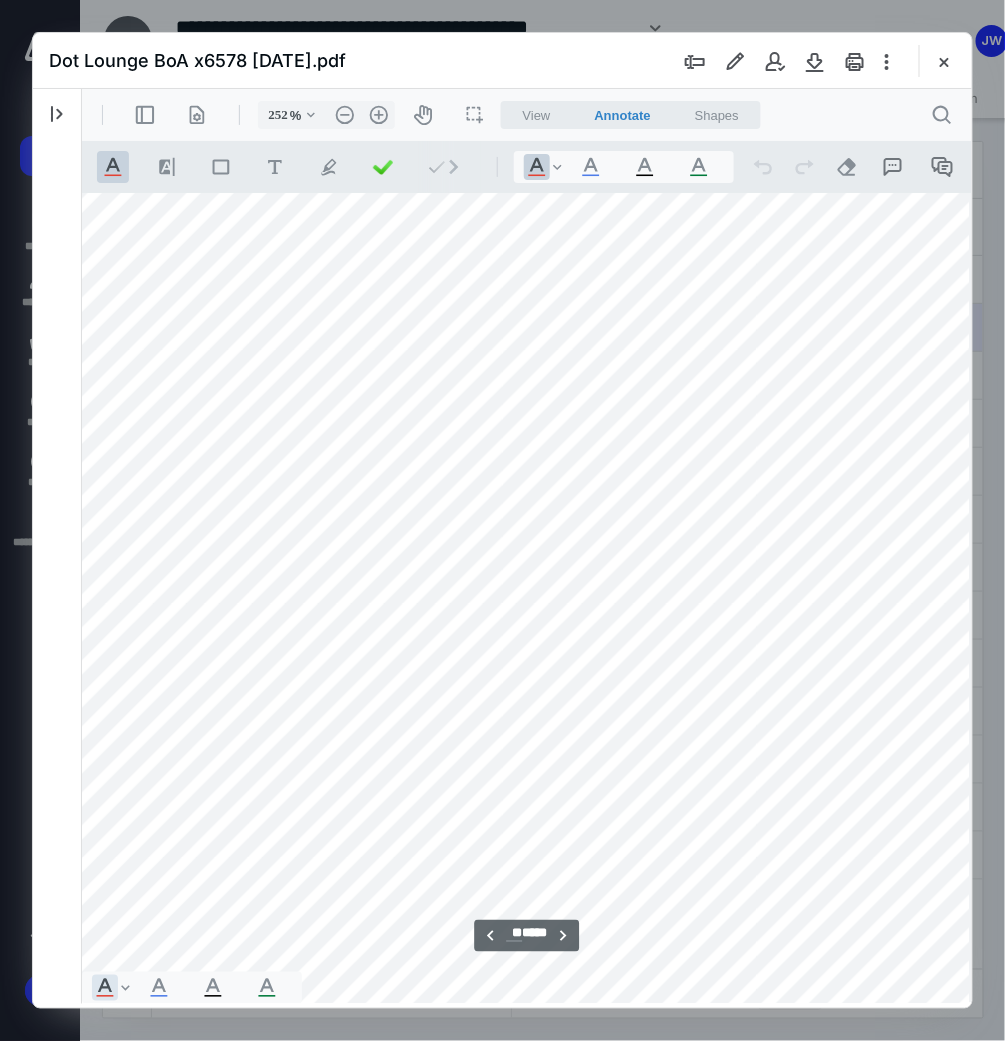 scroll, scrollTop: 24405, scrollLeft: 342, axis: both 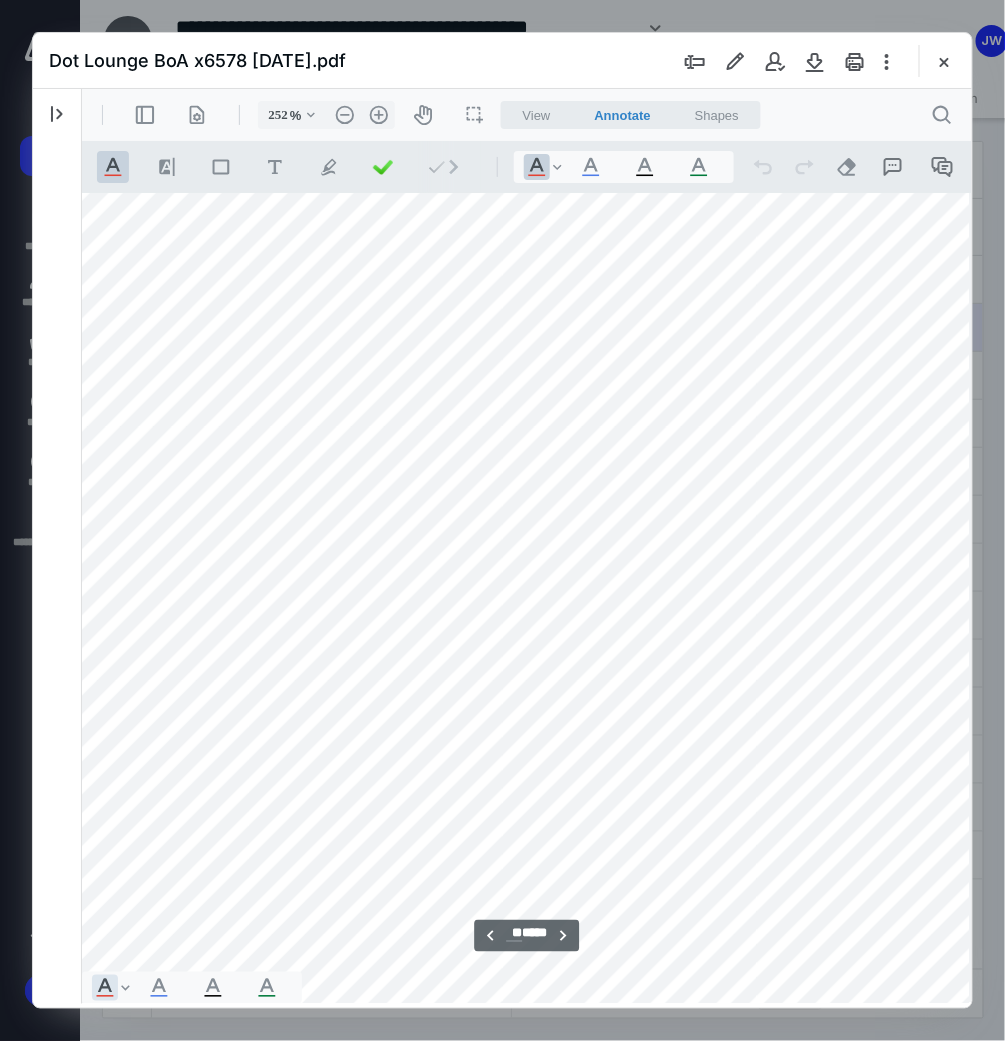 drag, startPoint x: 963, startPoint y: 817, endPoint x: 1062, endPoint y: 903, distance: 131.13733 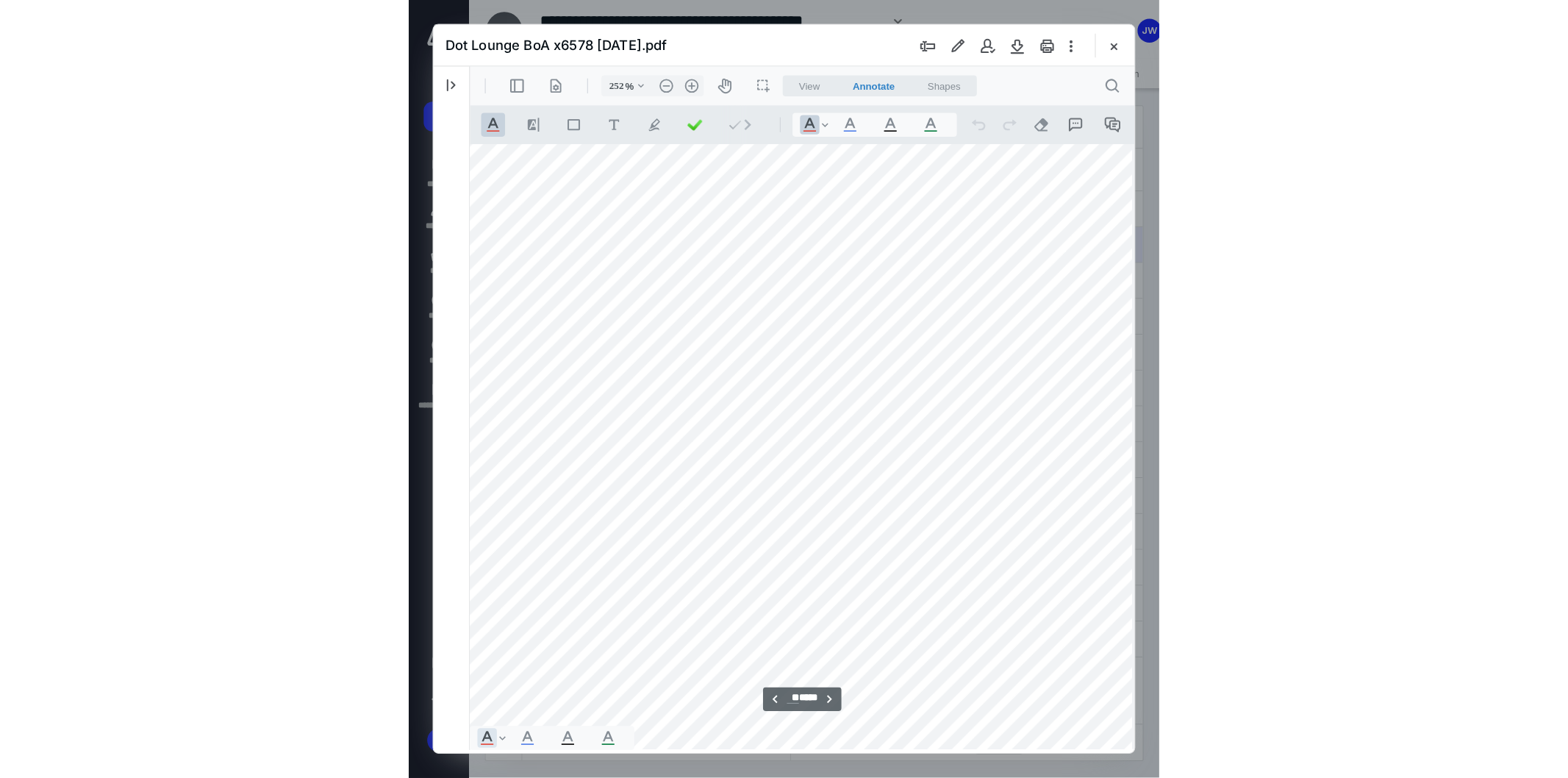 scroll, scrollTop: 18568, scrollLeft: 251, axis: both 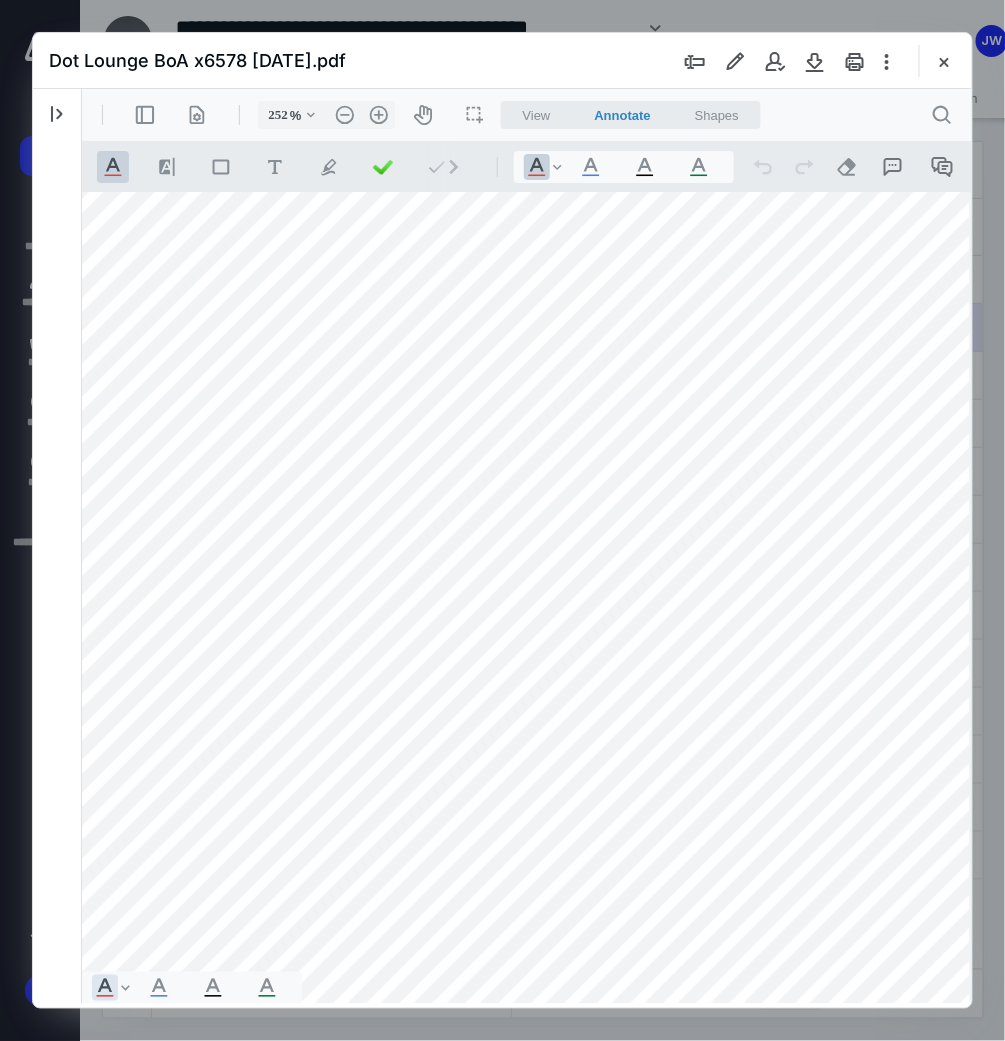 drag, startPoint x: 473, startPoint y: 997, endPoint x: 389, endPoint y: 978, distance: 86.12201 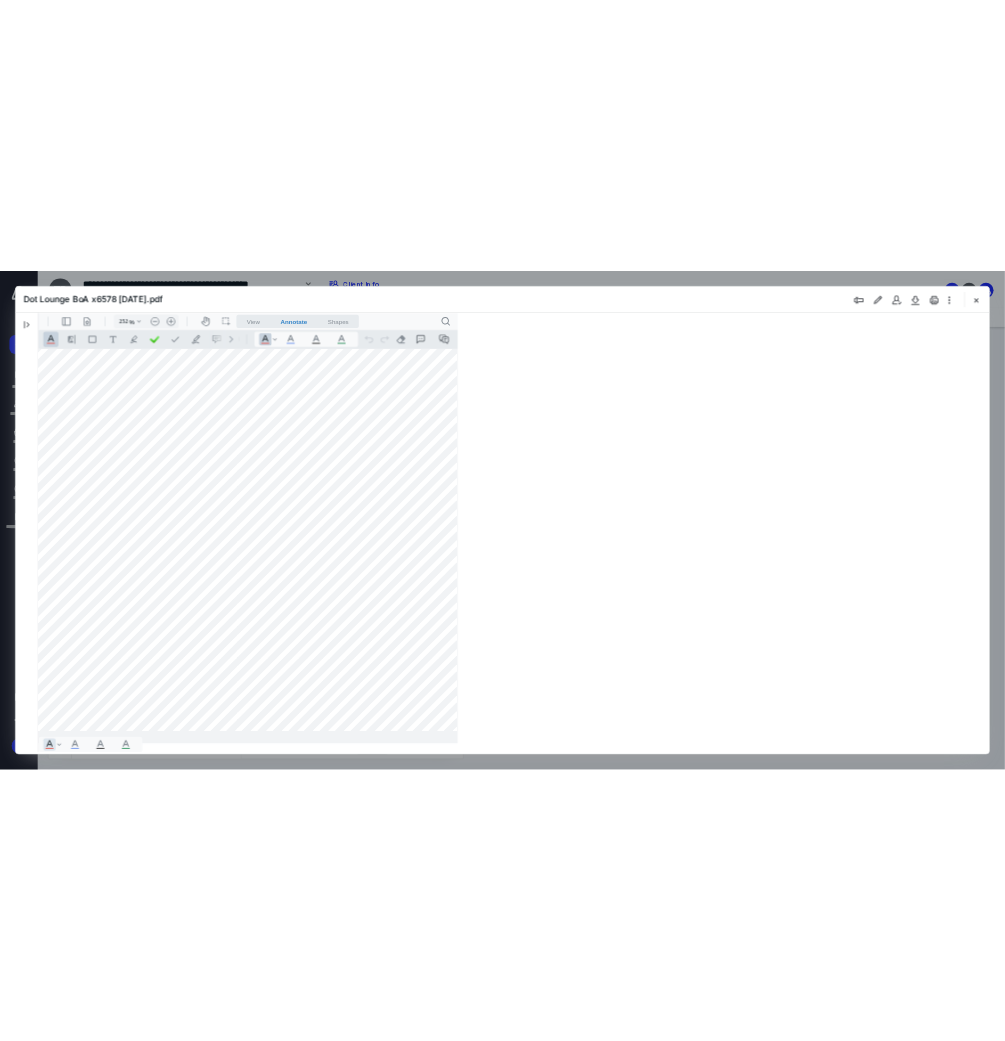 scroll, scrollTop: 25251, scrollLeft: 0, axis: vertical 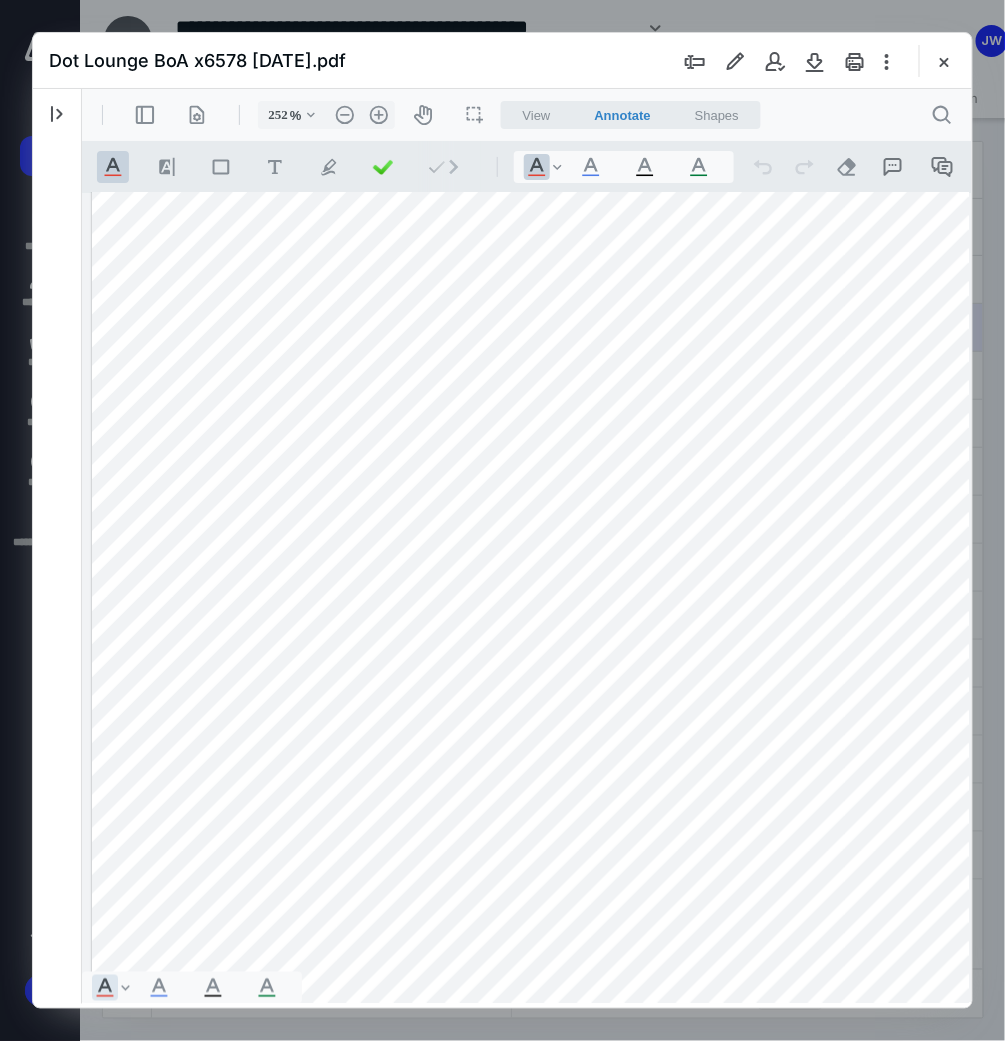 click at bounding box center (860, 54) 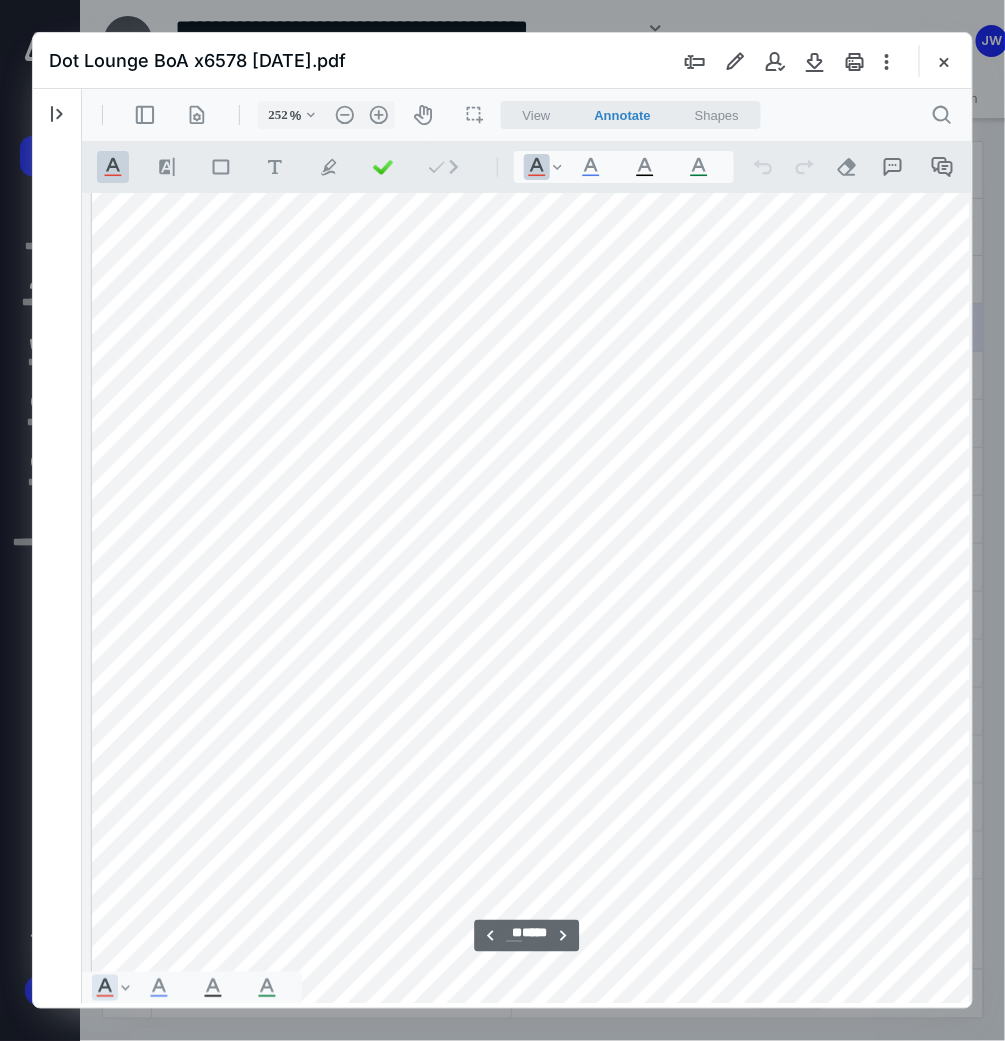 scroll, scrollTop: 24316, scrollLeft: 0, axis: vertical 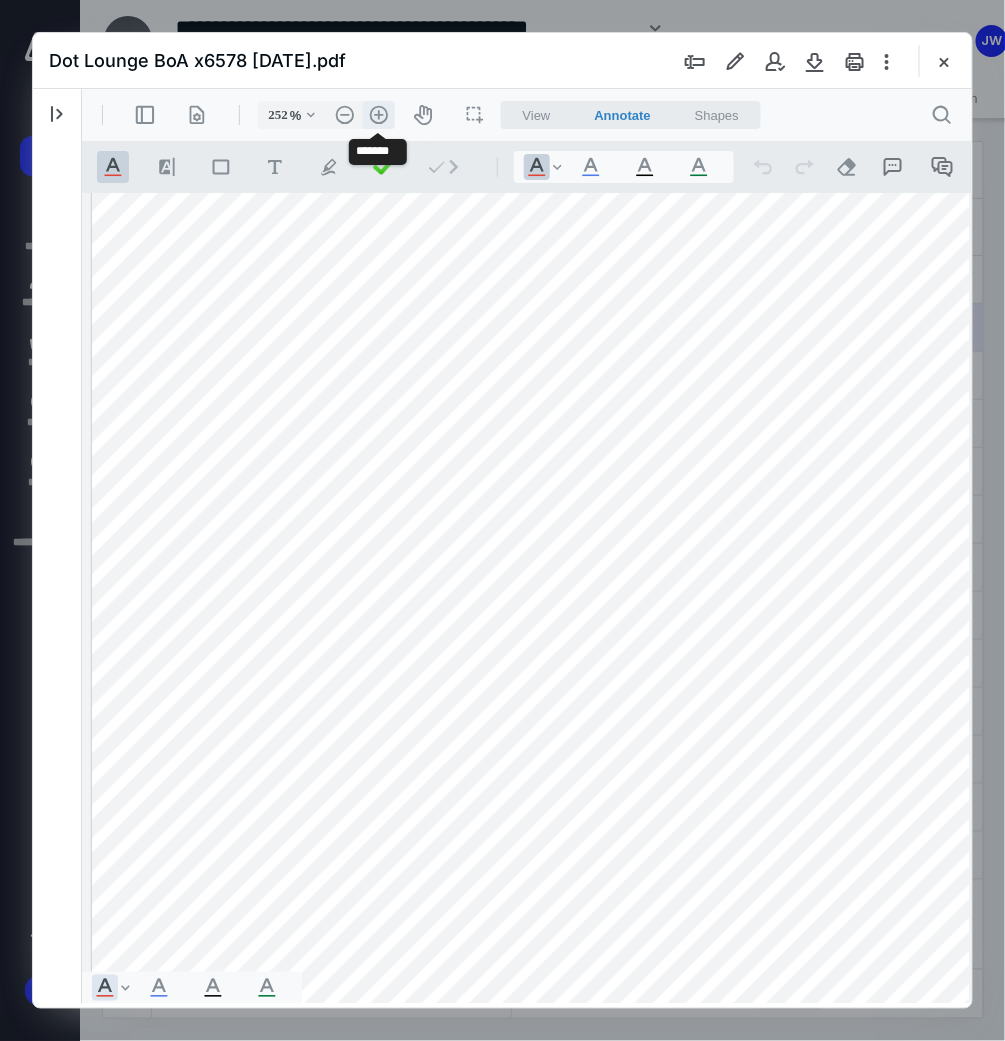 click on ".cls-1{fill:#abb0c4;} icon - header - zoom - in - line" at bounding box center [378, 114] 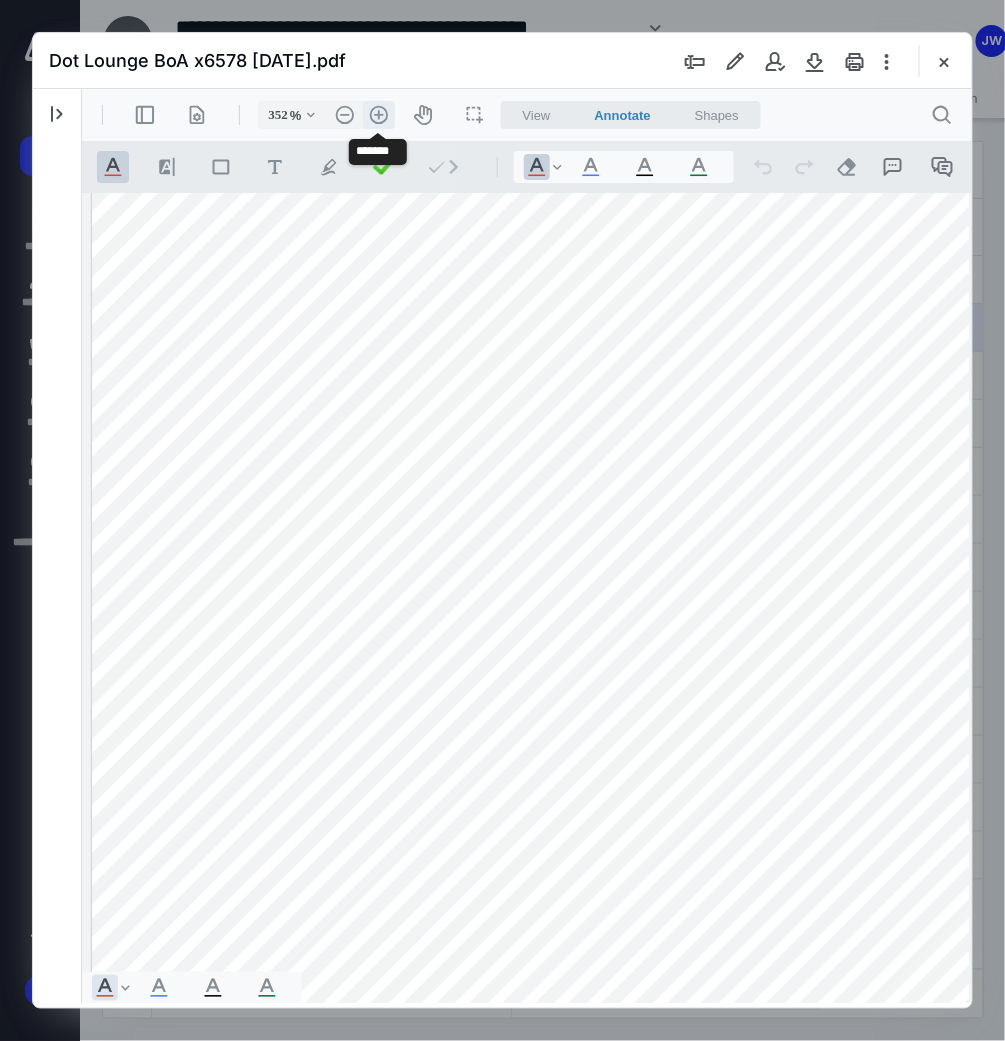scroll, scrollTop: 34135, scrollLeft: 176, axis: both 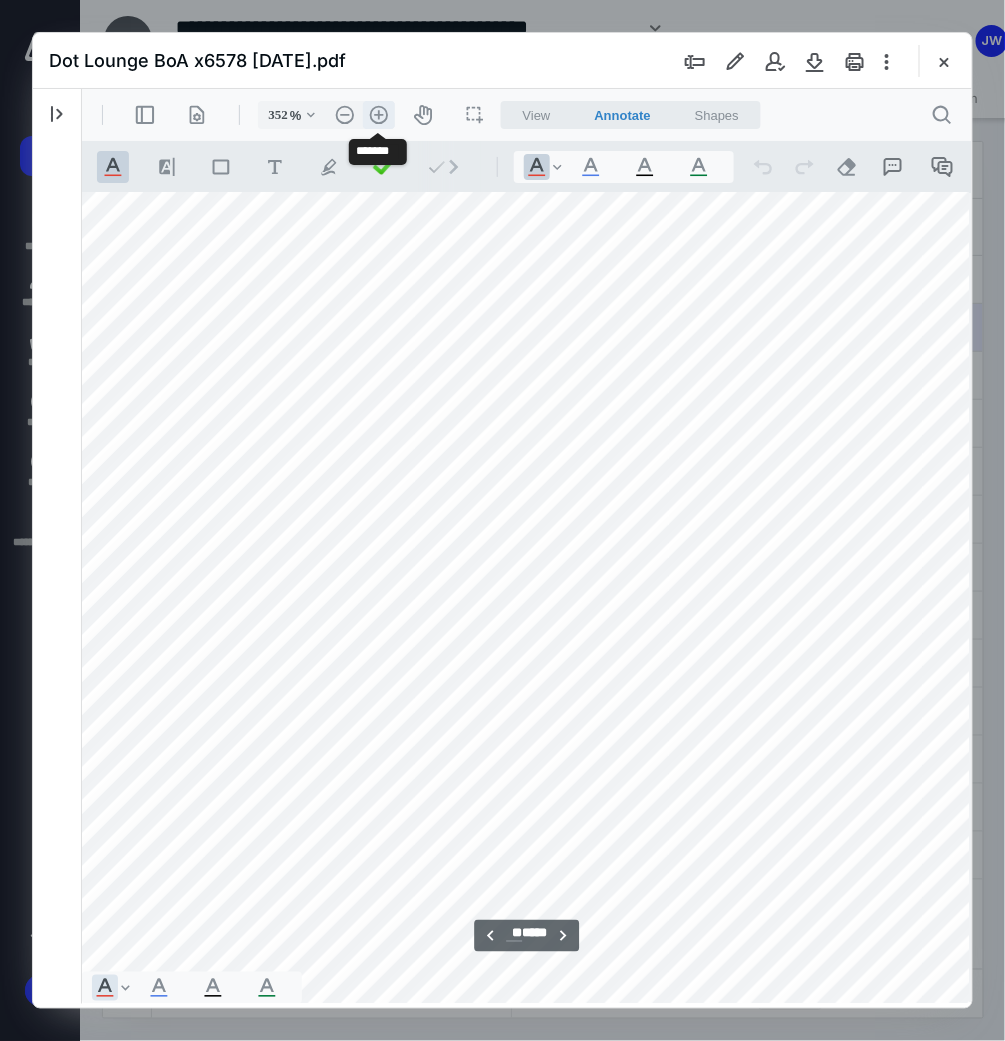 click on ".cls-1{fill:#abb0c4;} icon - header - zoom - in - line" at bounding box center (378, 114) 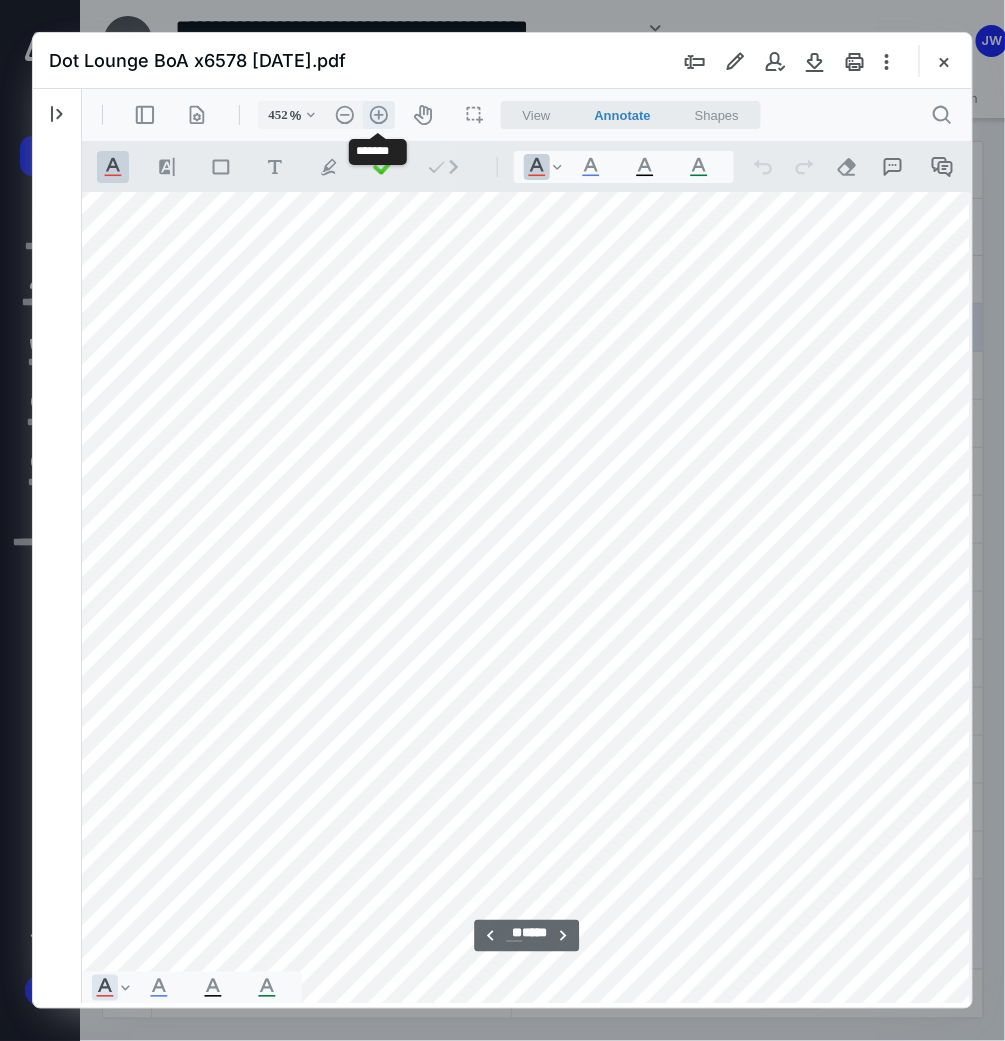 scroll, scrollTop: 43954, scrollLeft: 353, axis: both 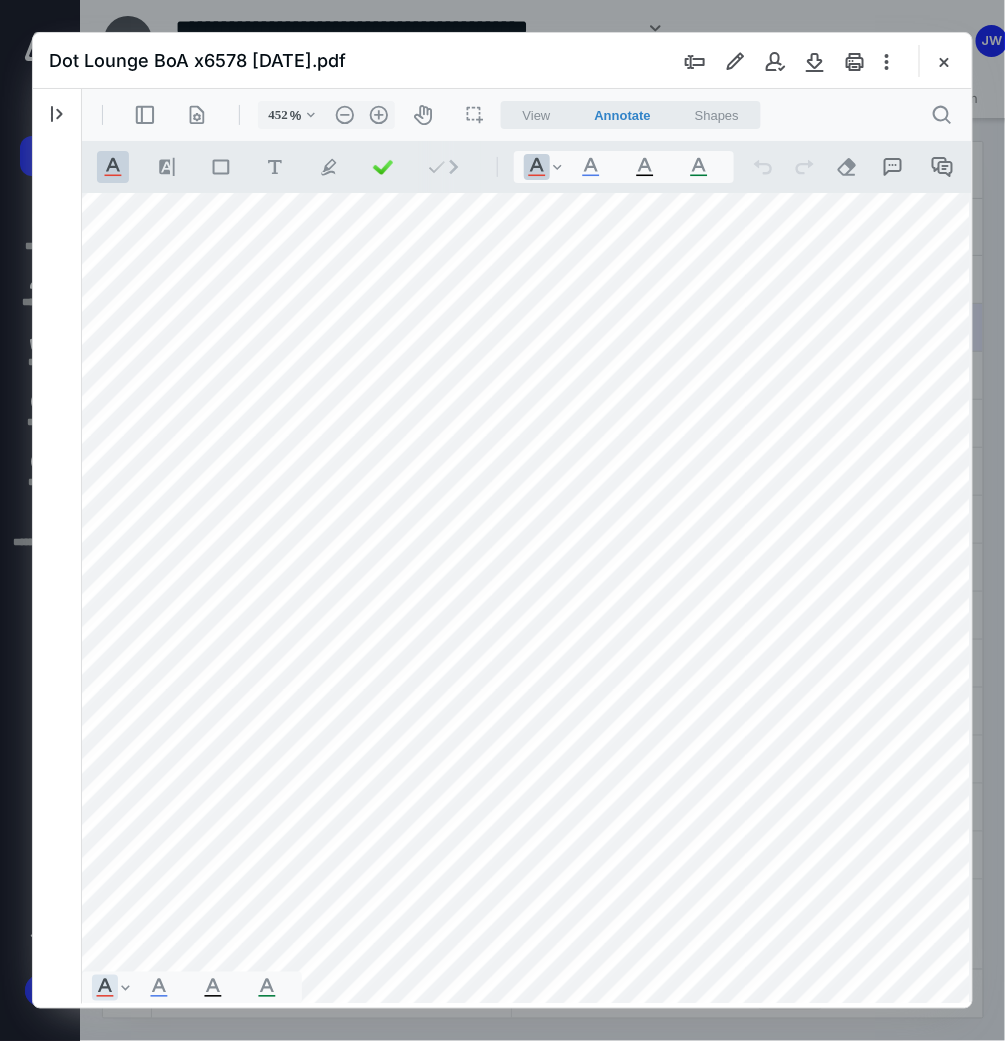 drag, startPoint x: 306, startPoint y: 994, endPoint x: 245, endPoint y: 1002, distance: 61.522354 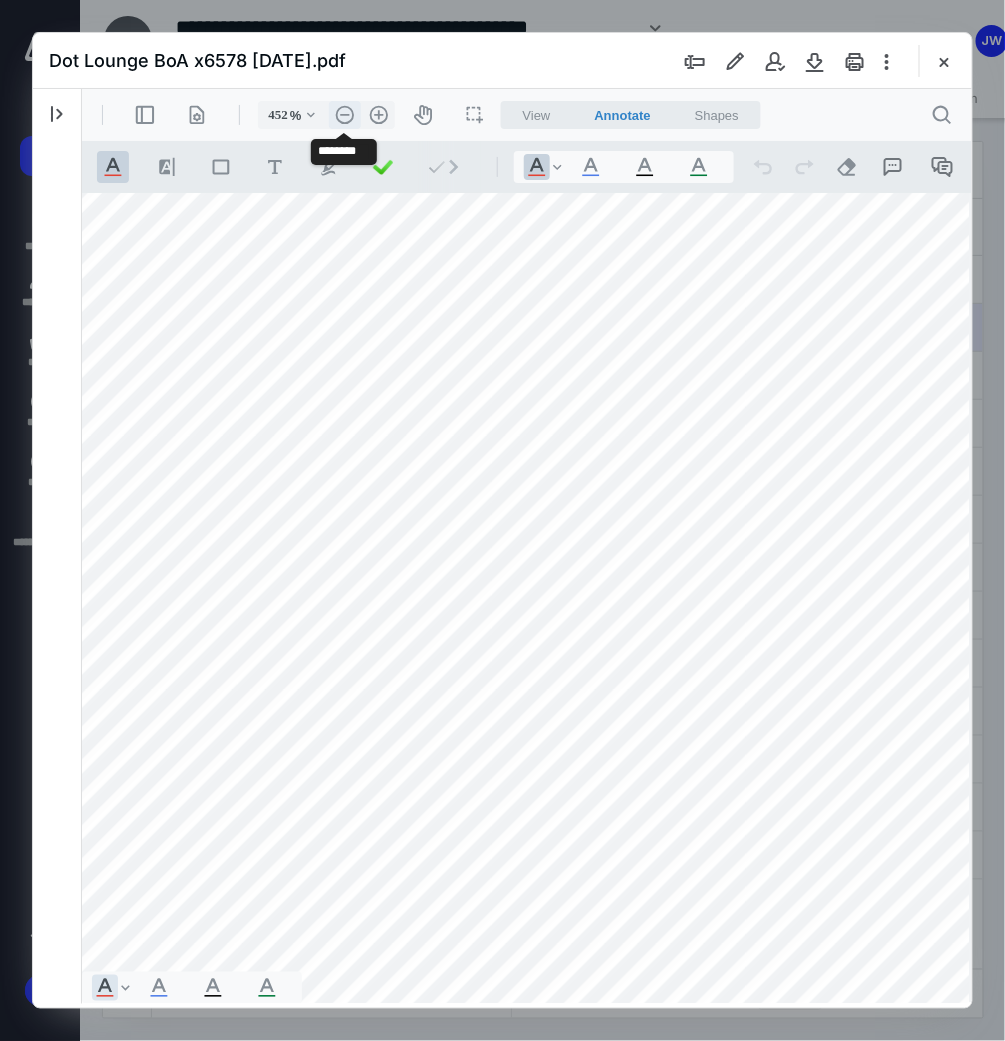 click on ".cls-1{fill:#abb0c4;} icon - header - zoom - out - line" at bounding box center (344, 114) 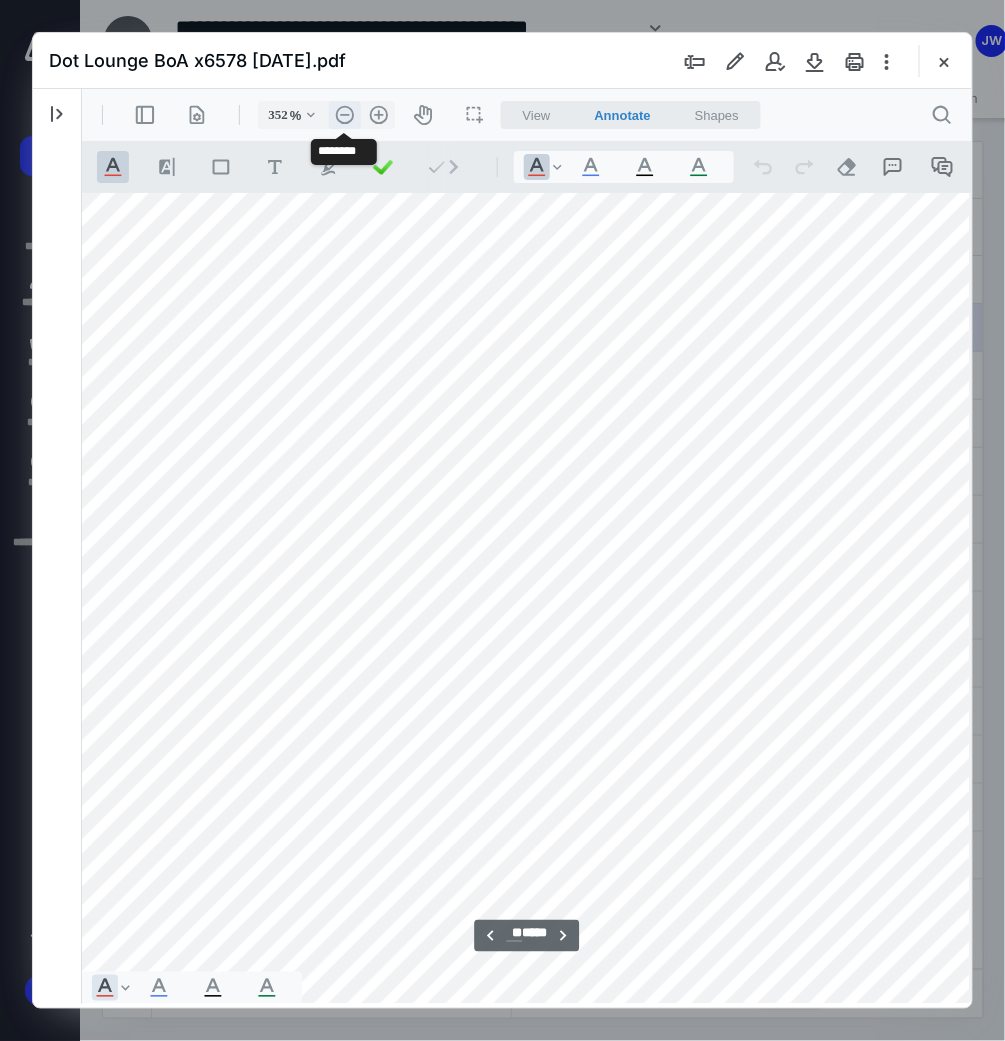 scroll, scrollTop: 34135, scrollLeft: 176, axis: both 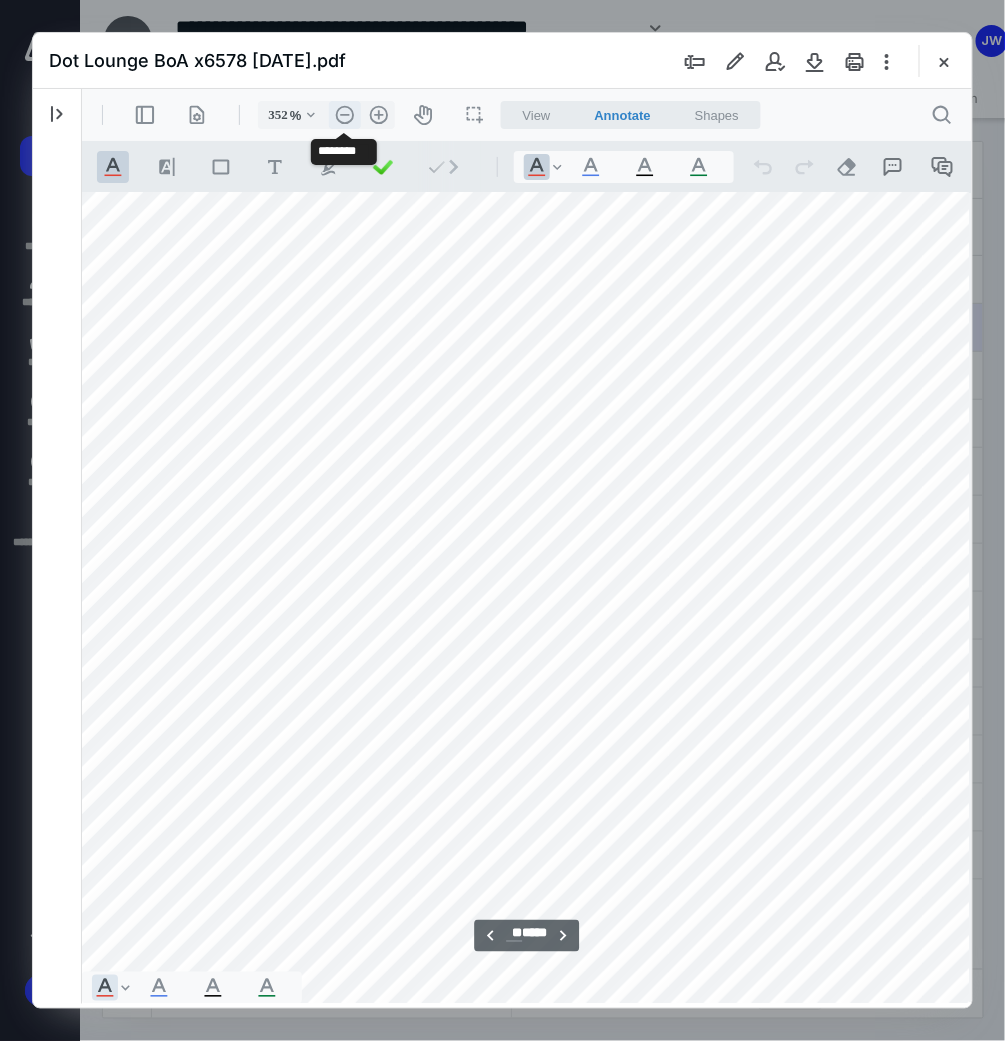 click on ".cls-1{fill:#abb0c4;} icon - header - zoom - out - line" at bounding box center (344, 114) 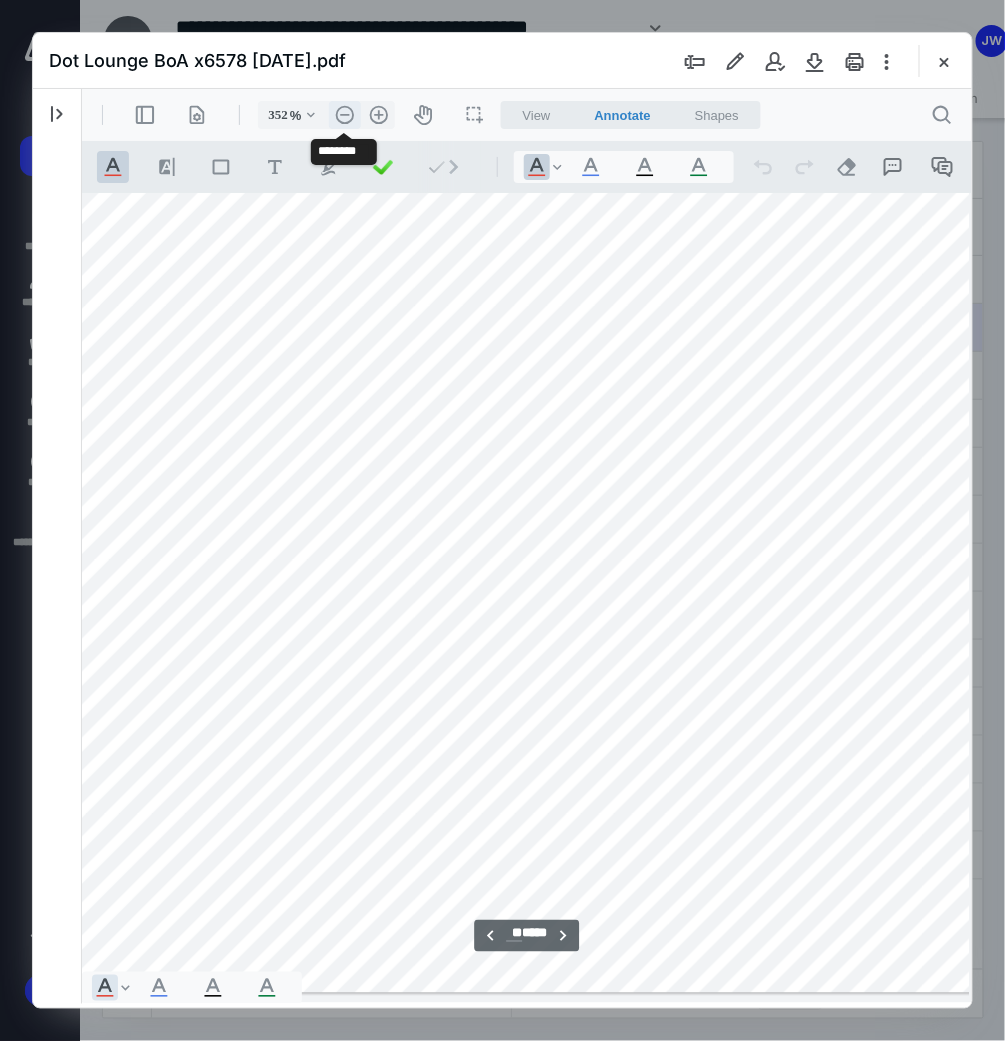 type on "252" 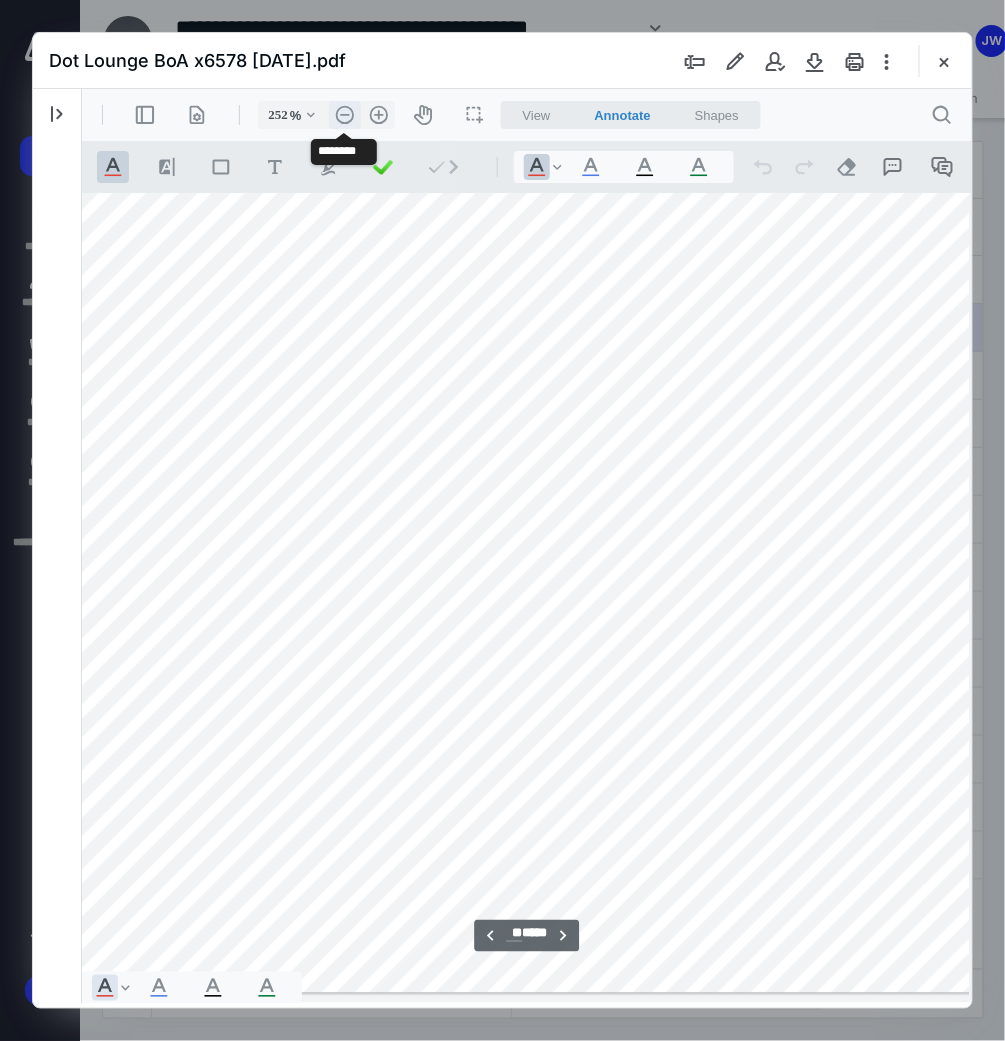 scroll, scrollTop: 24316, scrollLeft: 0, axis: vertical 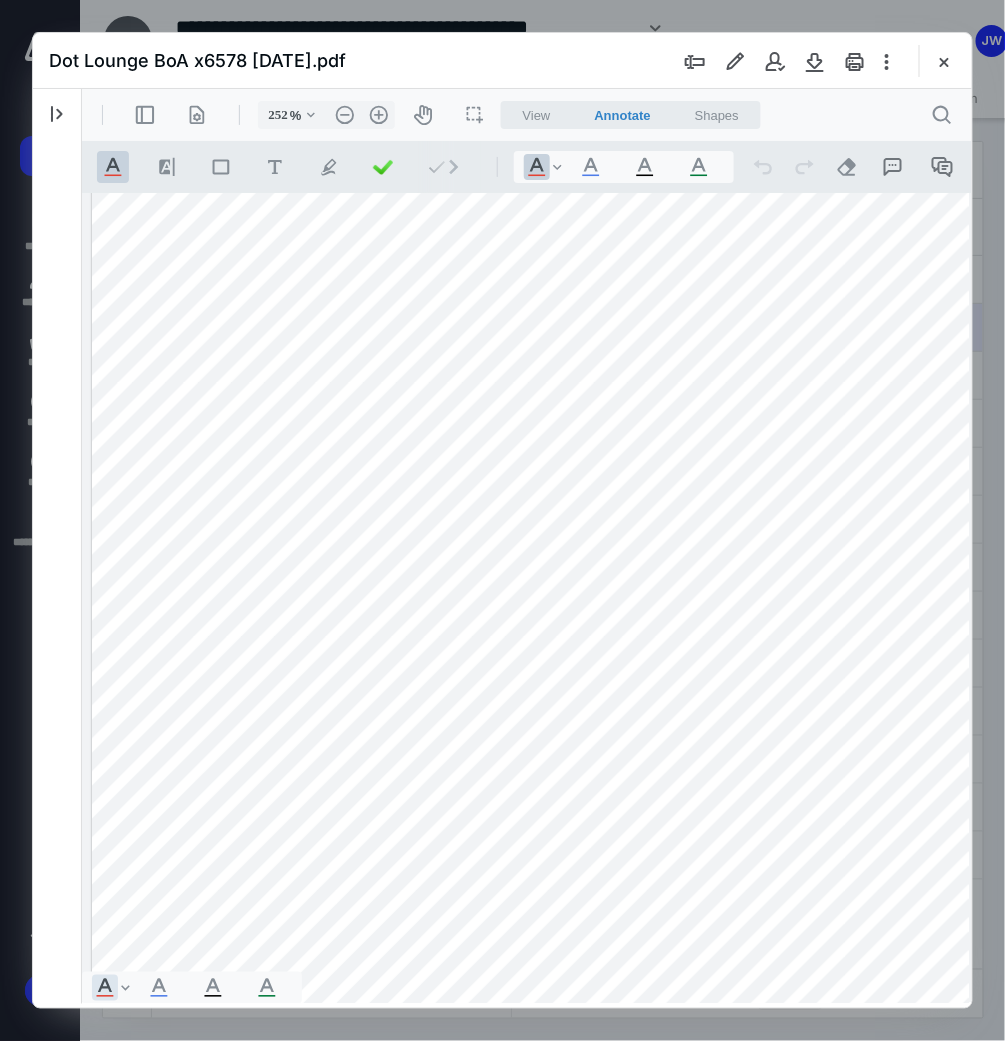 drag, startPoint x: 391, startPoint y: 997, endPoint x: 488, endPoint y: 1004, distance: 97.25225 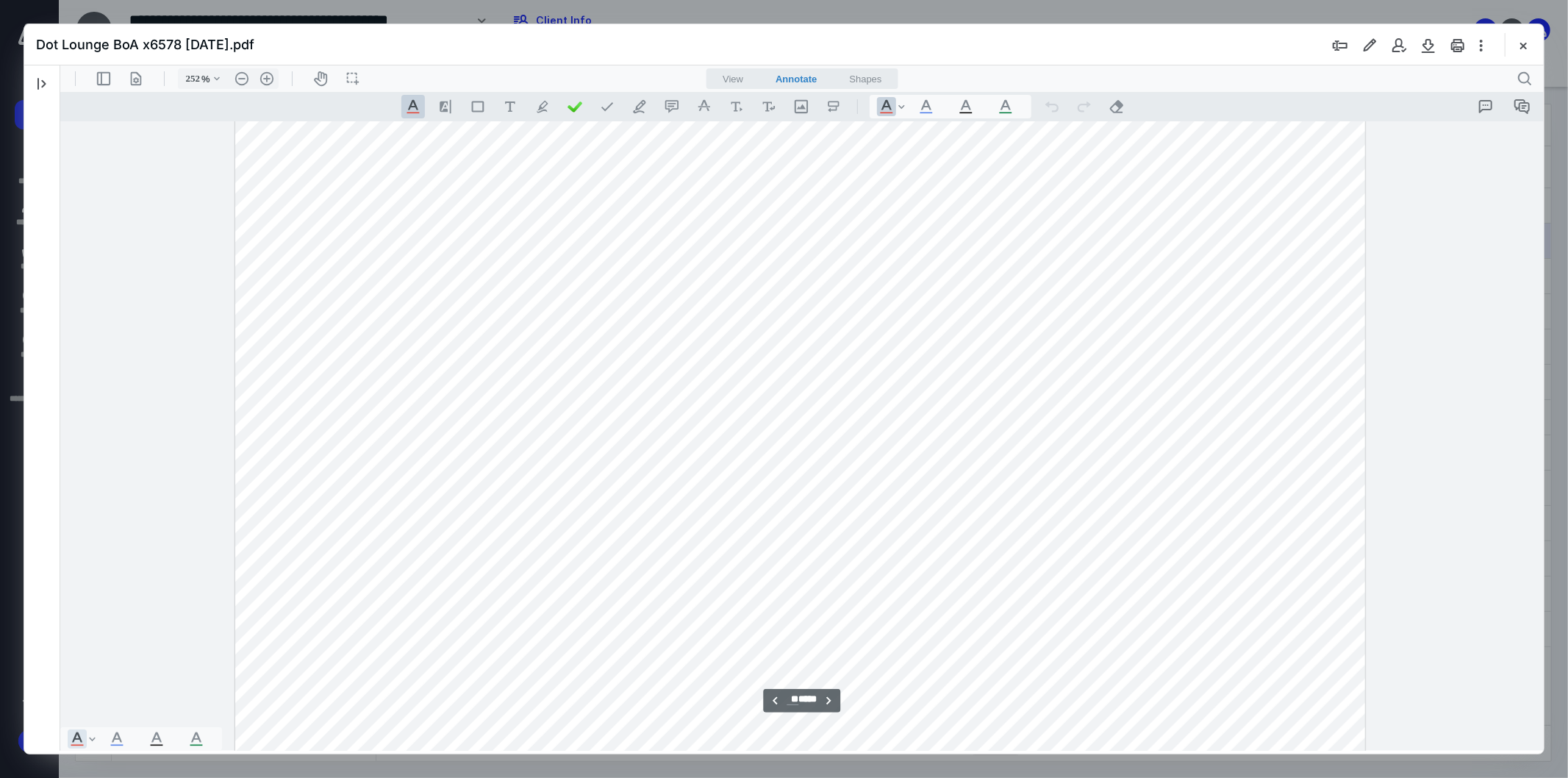 scroll, scrollTop: 18735, scrollLeft: 0, axis: vertical 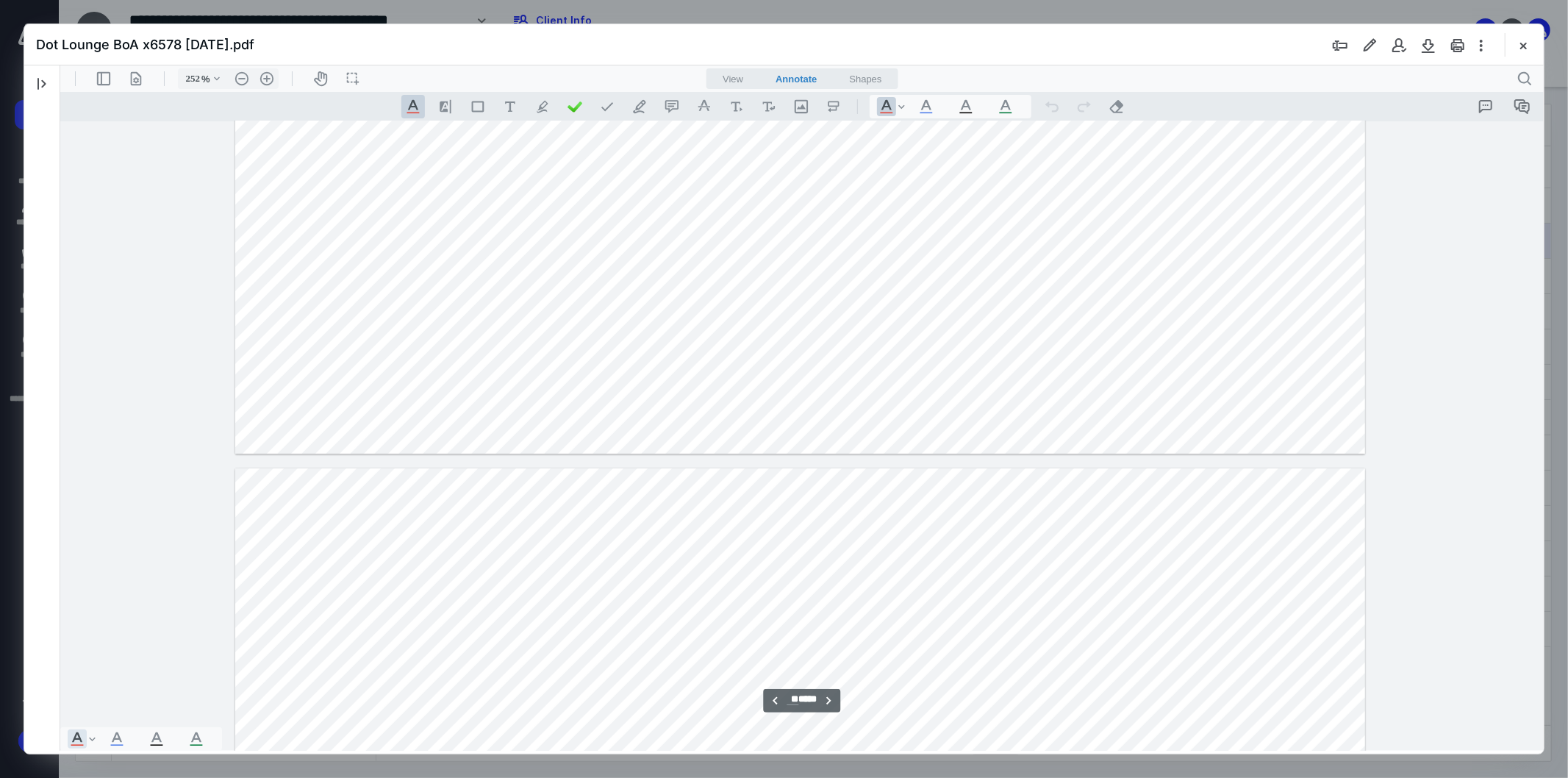 type on "**" 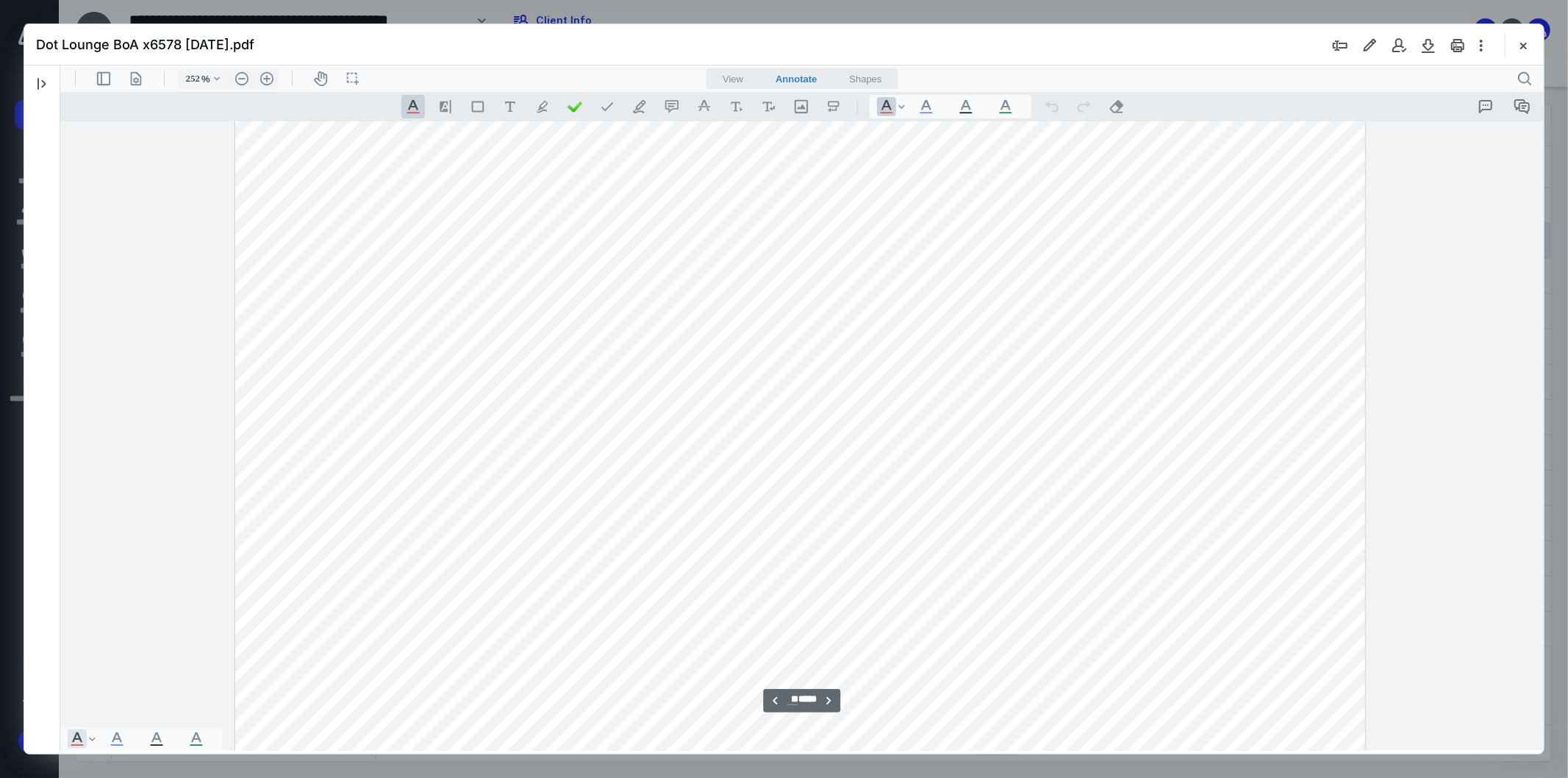 scroll, scrollTop: 19357, scrollLeft: 0, axis: vertical 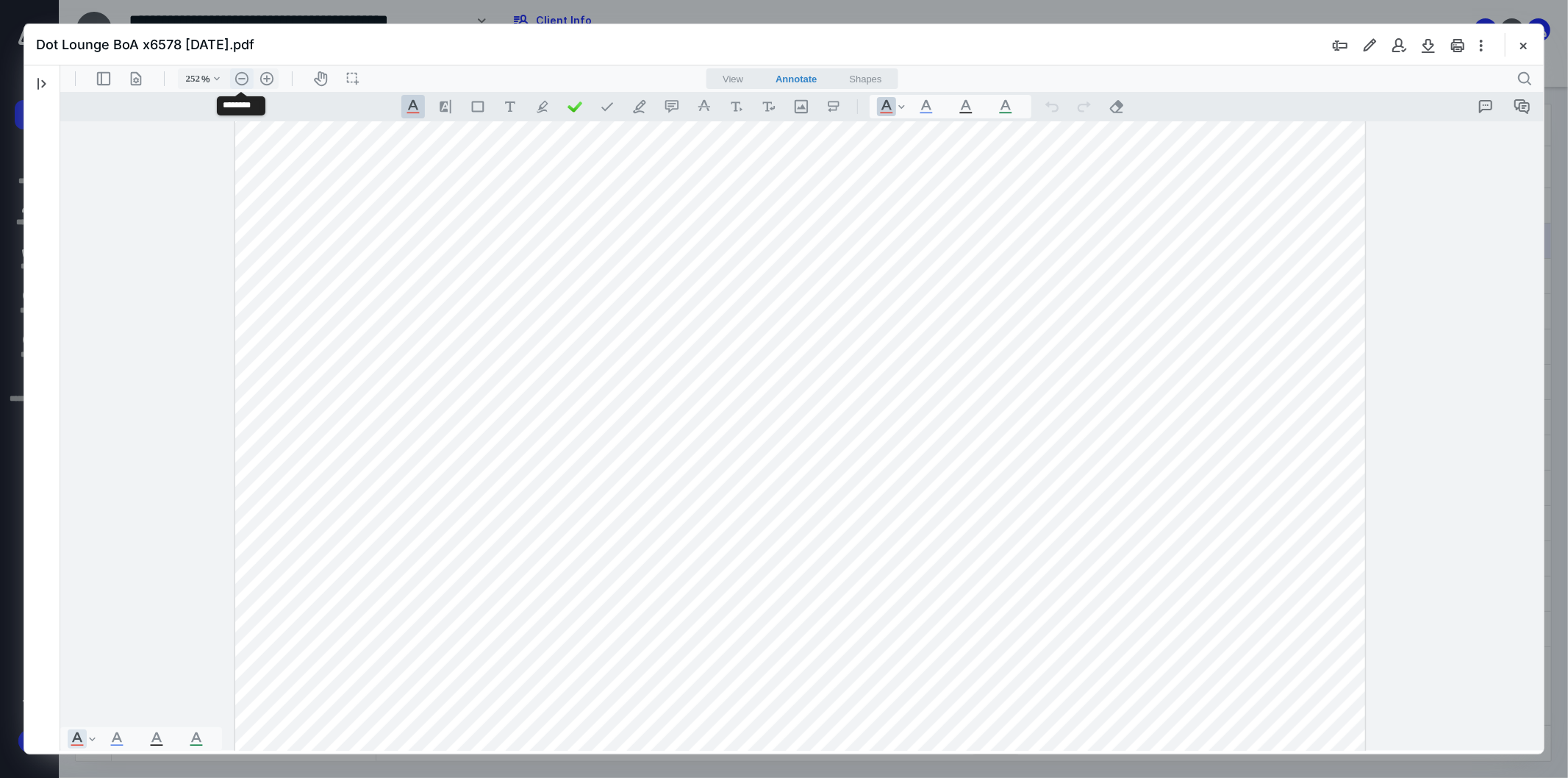 click on ".cls-1{fill:#abb0c4;} icon - header - zoom - out - line" at bounding box center (241, 78) 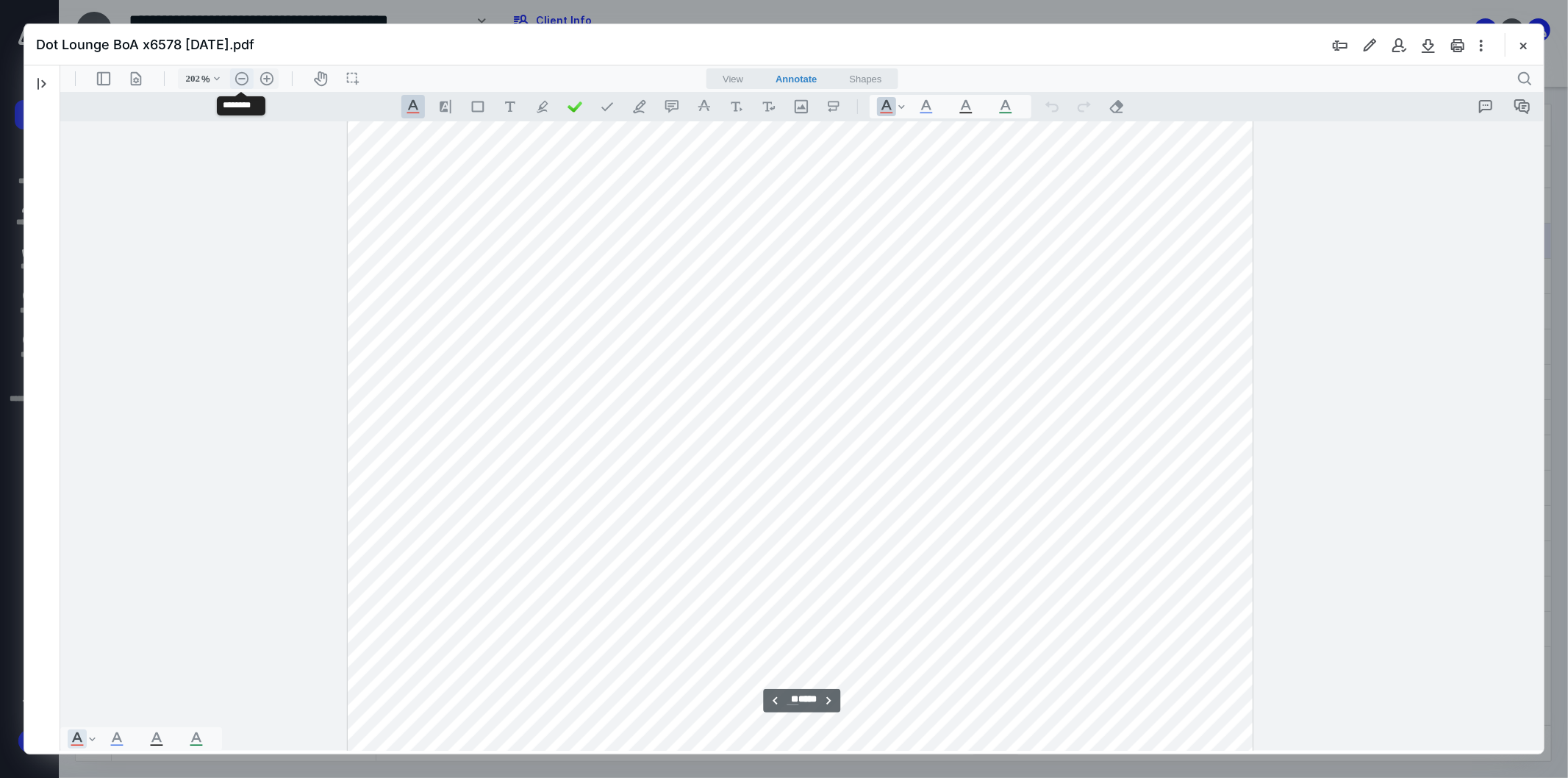 click on ".cls-1{fill:#abb0c4;} icon - header - zoom - out - line" at bounding box center (241, 78) 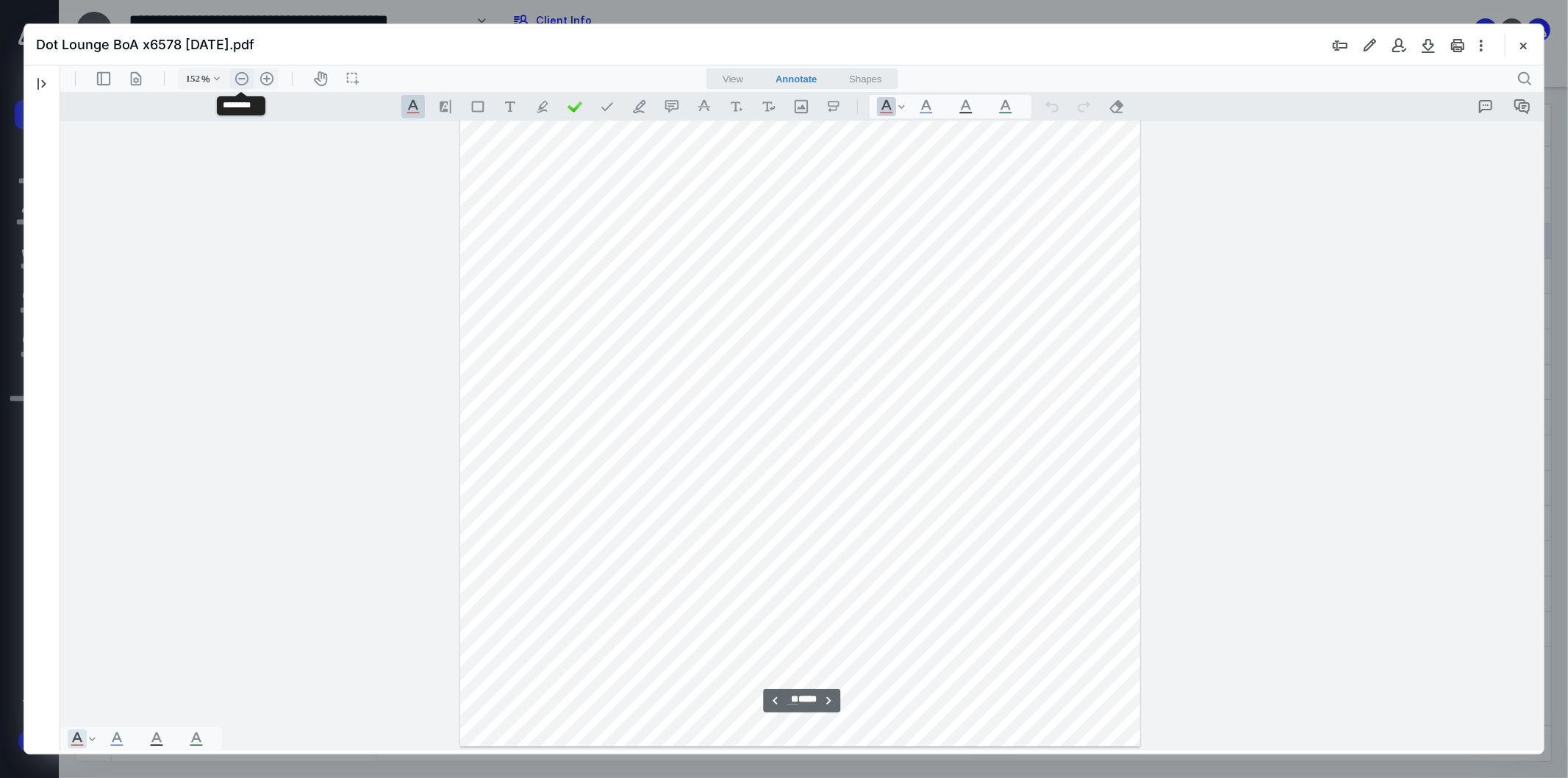 scroll, scrollTop: 11538, scrollLeft: 0, axis: vertical 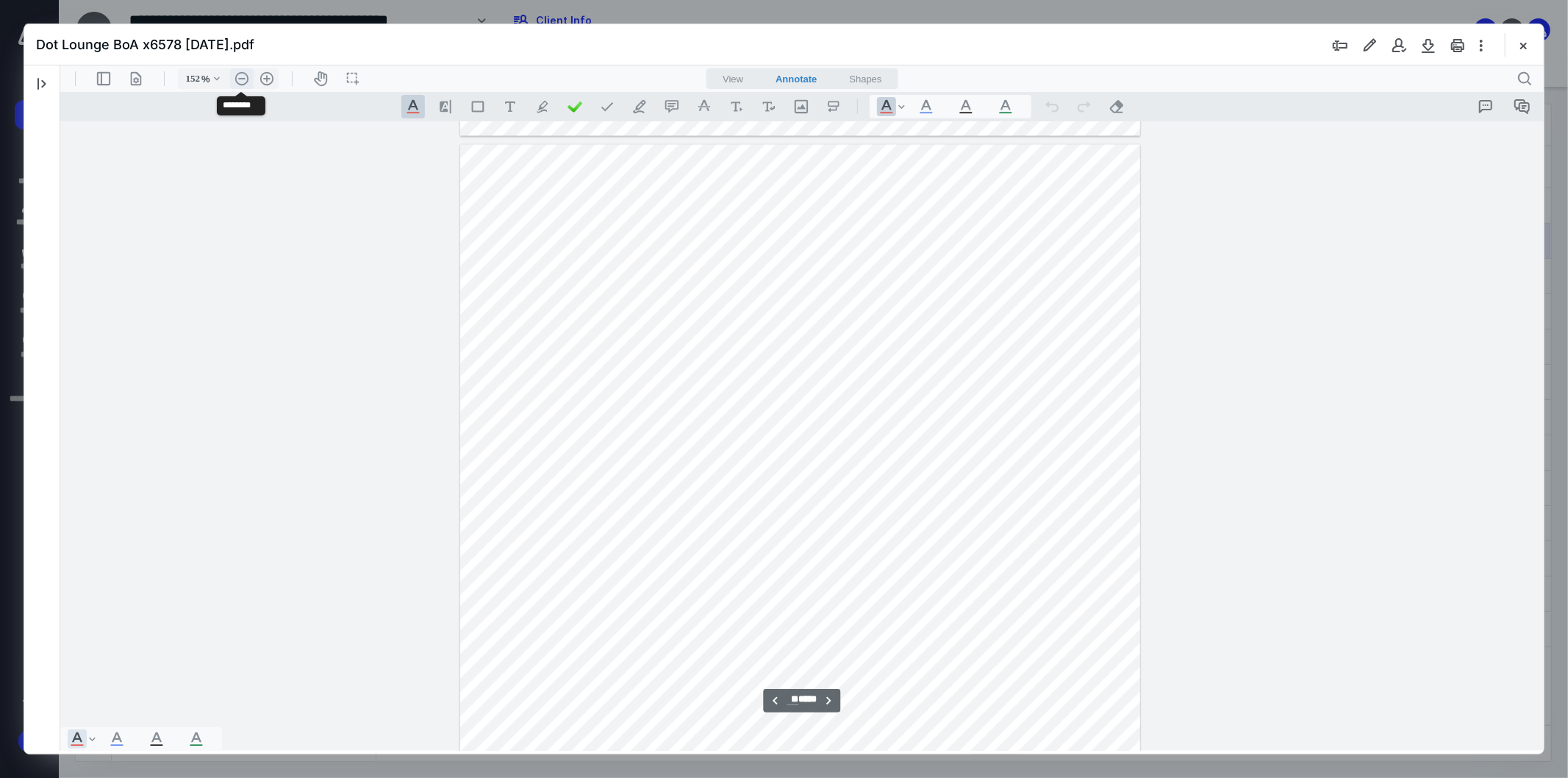 click on ".cls-1{fill:#abb0c4;} icon - header - zoom - out - line" at bounding box center (241, 78) 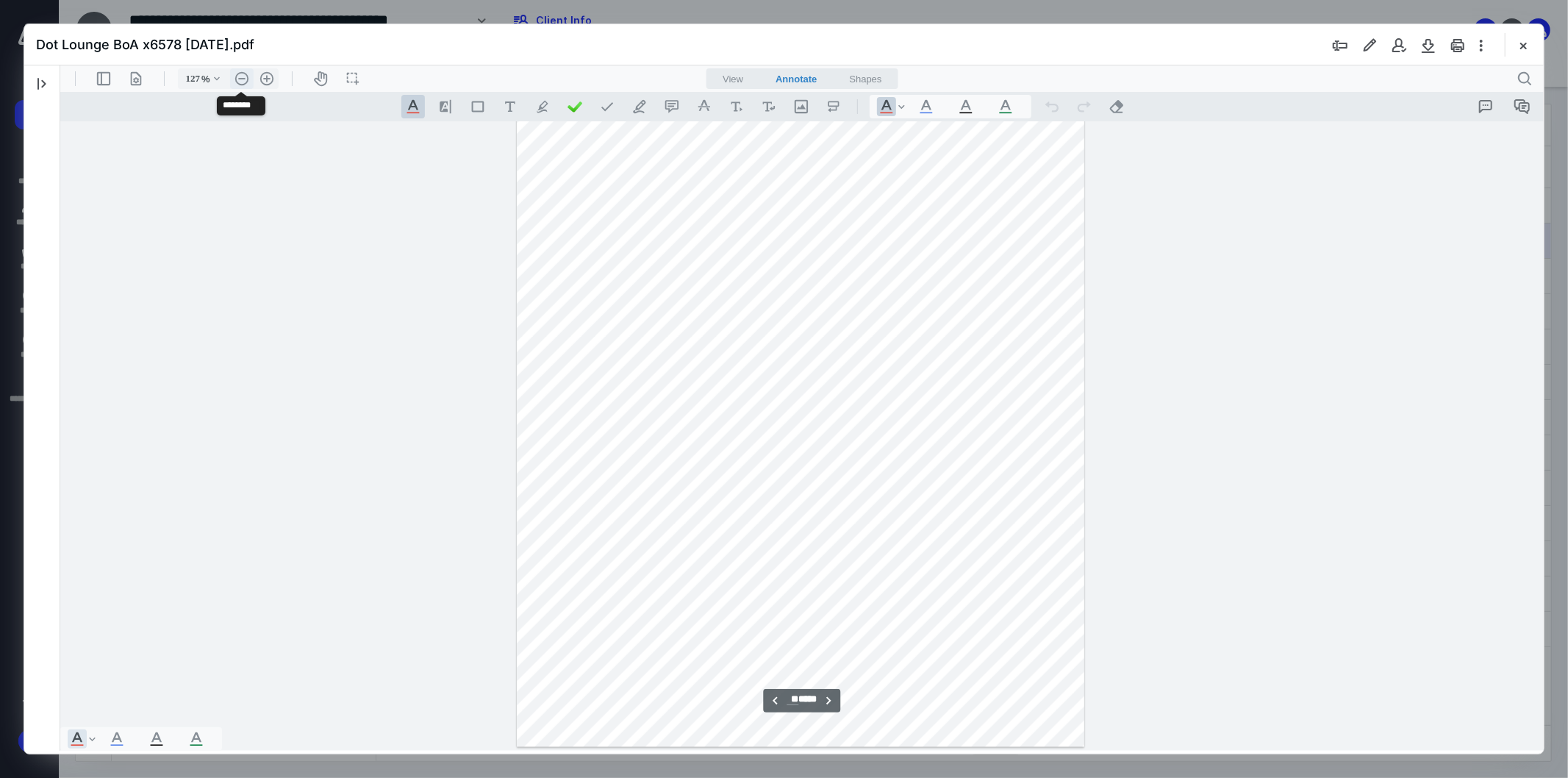 scroll, scrollTop: 9584, scrollLeft: 0, axis: vertical 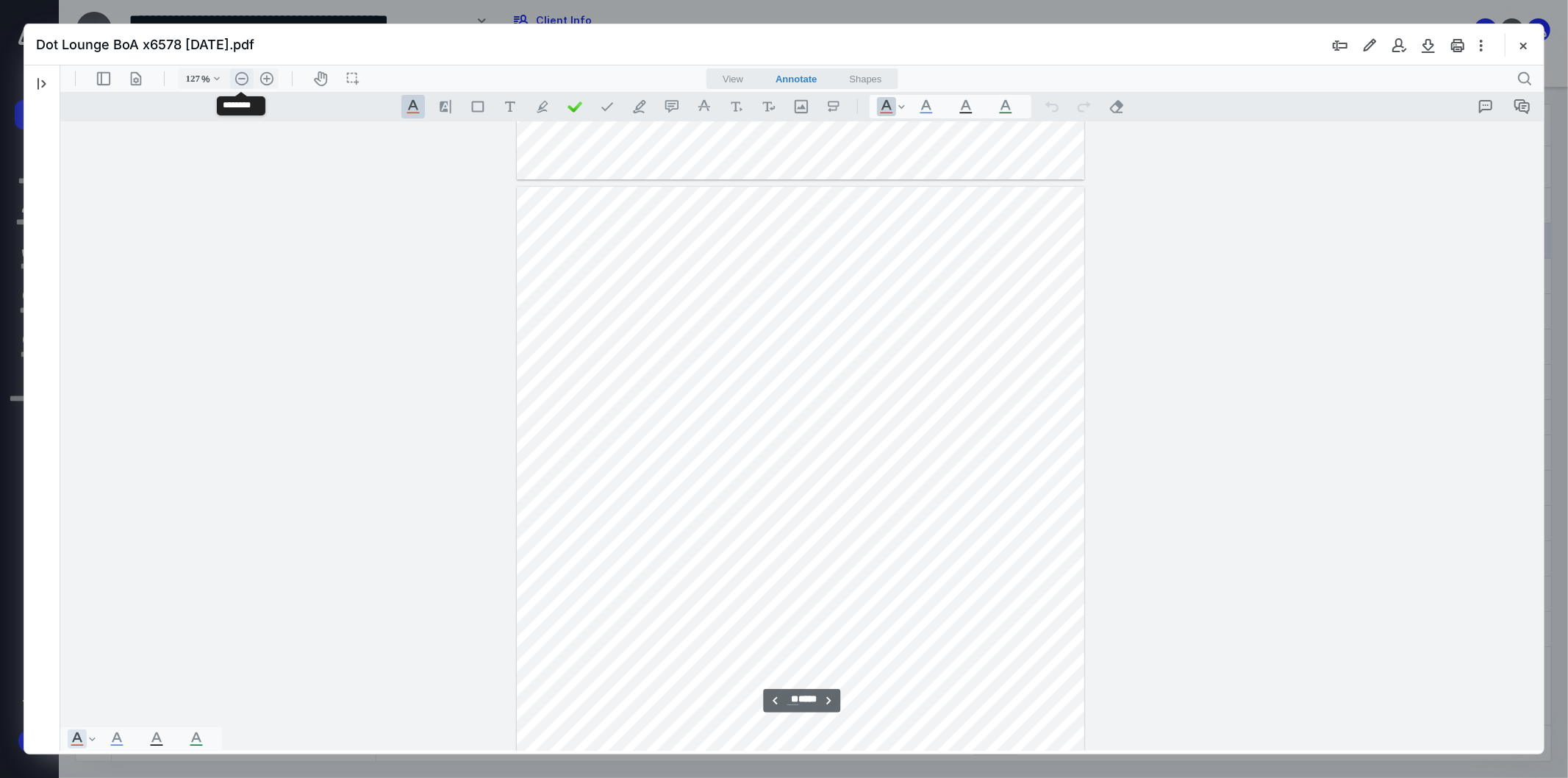 click on ".cls-1{fill:#abb0c4;} icon - header - zoom - out - line" at bounding box center [241, 78] 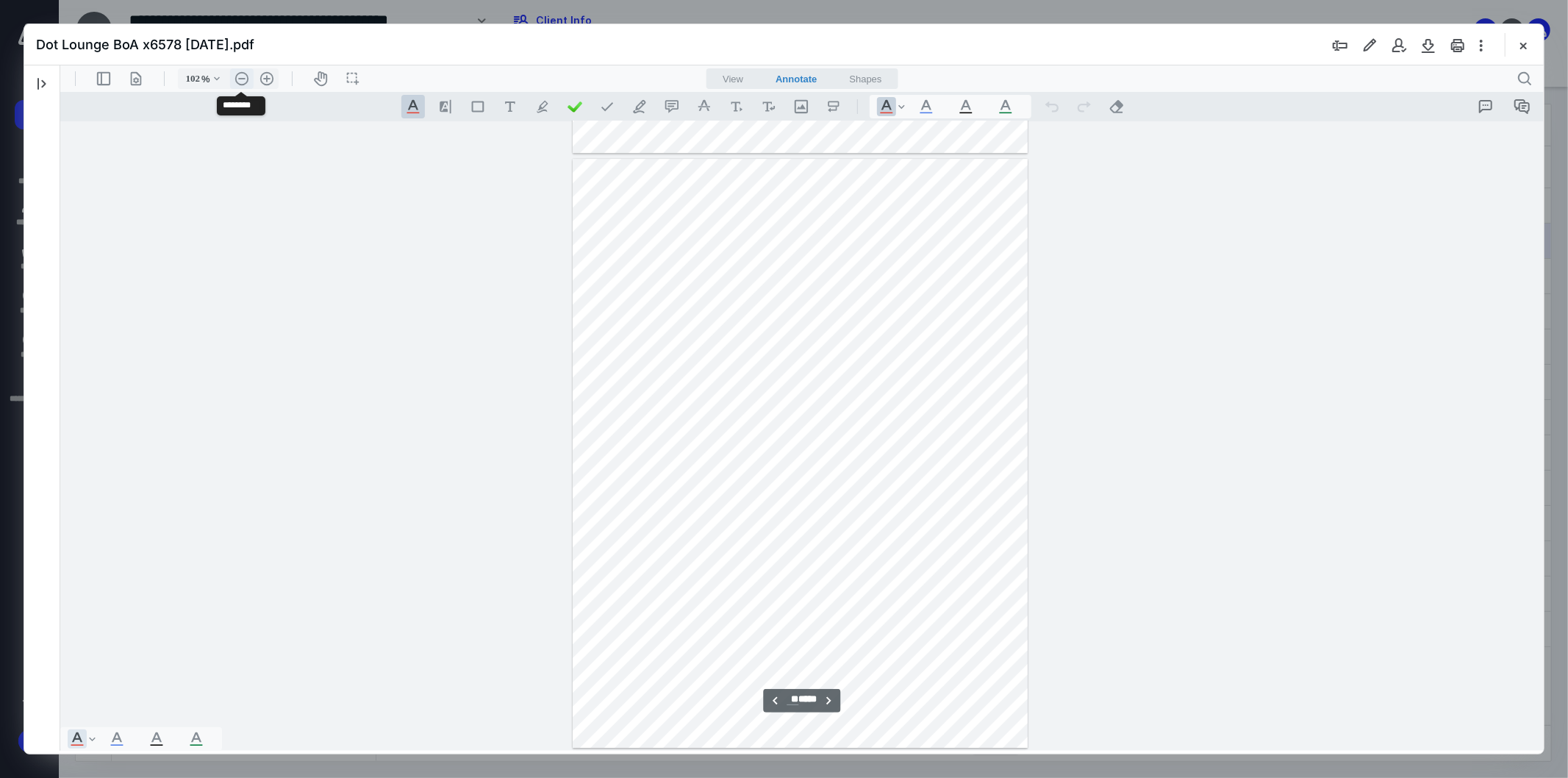 scroll, scrollTop: 7629, scrollLeft: 0, axis: vertical 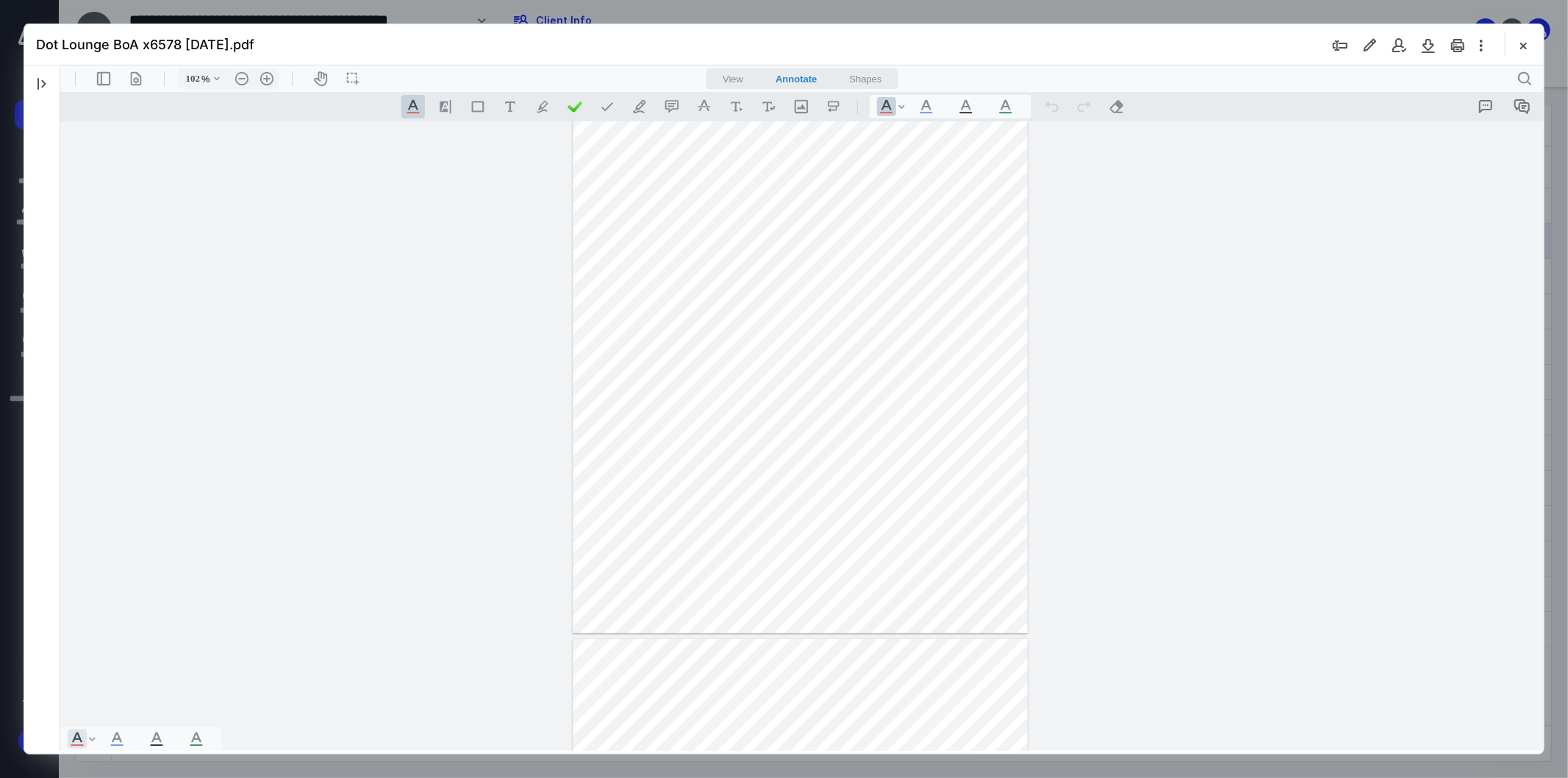 drag, startPoint x: 1541, startPoint y: 465, endPoint x: 1609, endPoint y: 643, distance: 190.5466 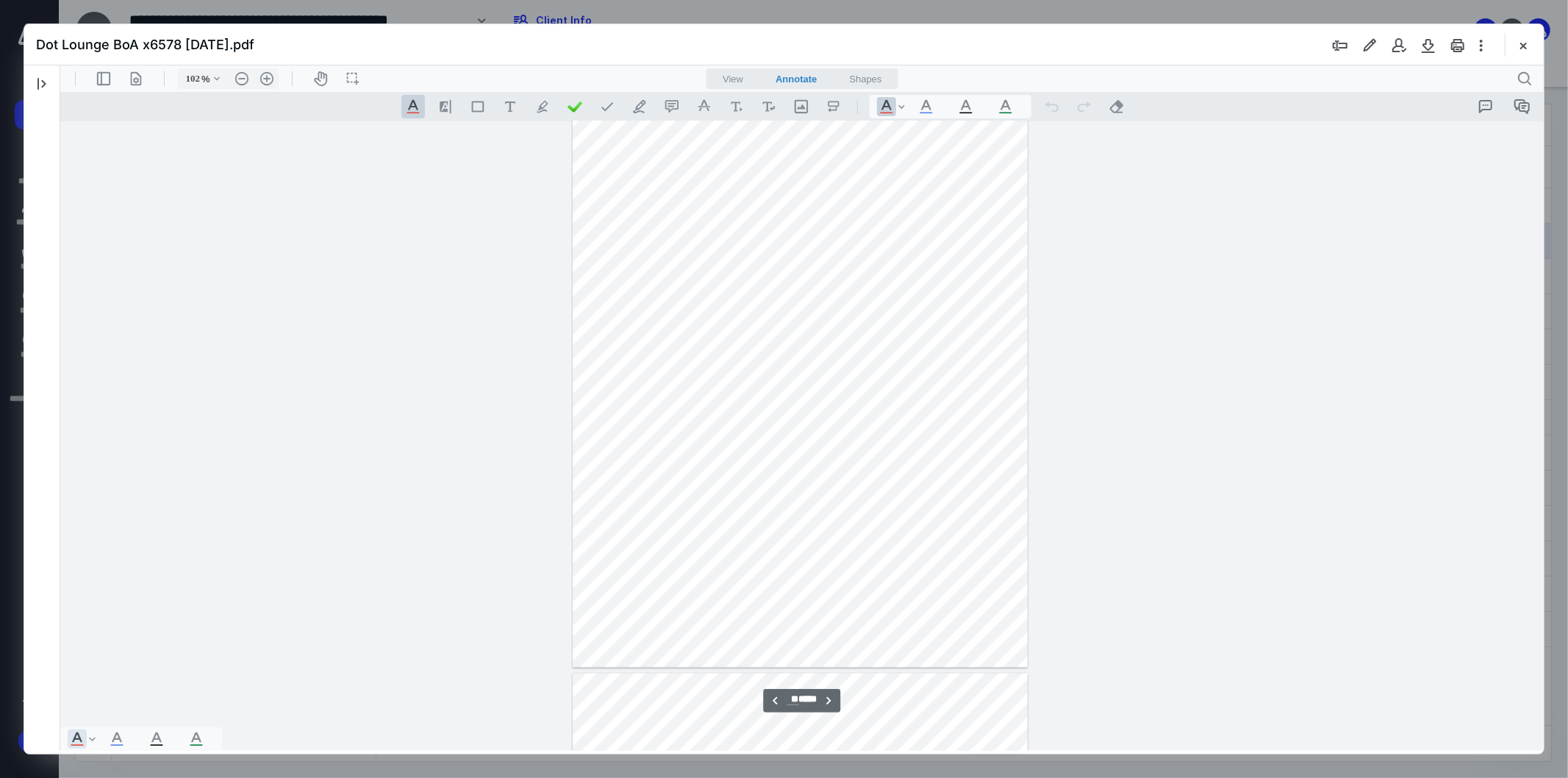 scroll, scrollTop: 7160, scrollLeft: 0, axis: vertical 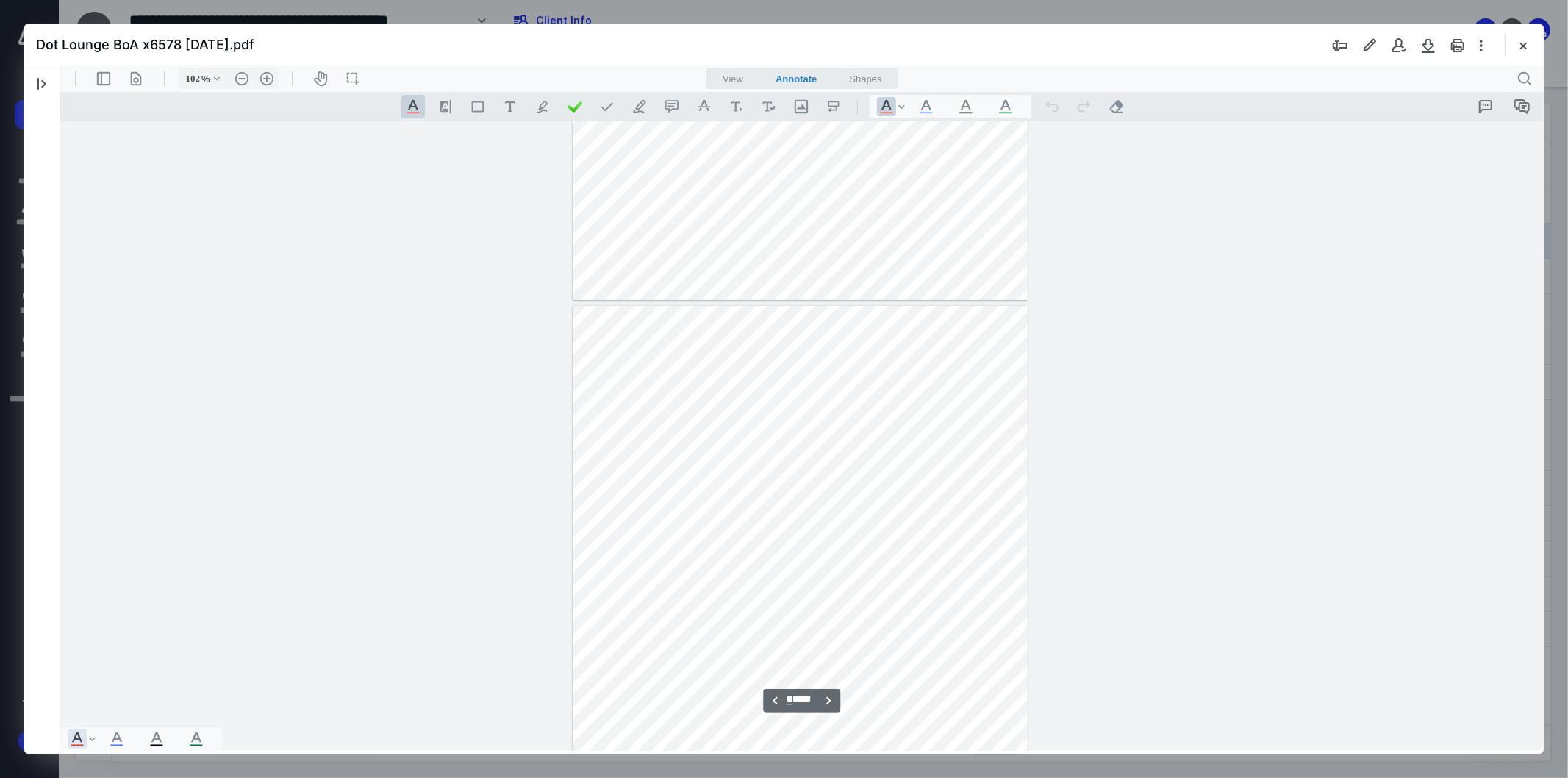 type on "*" 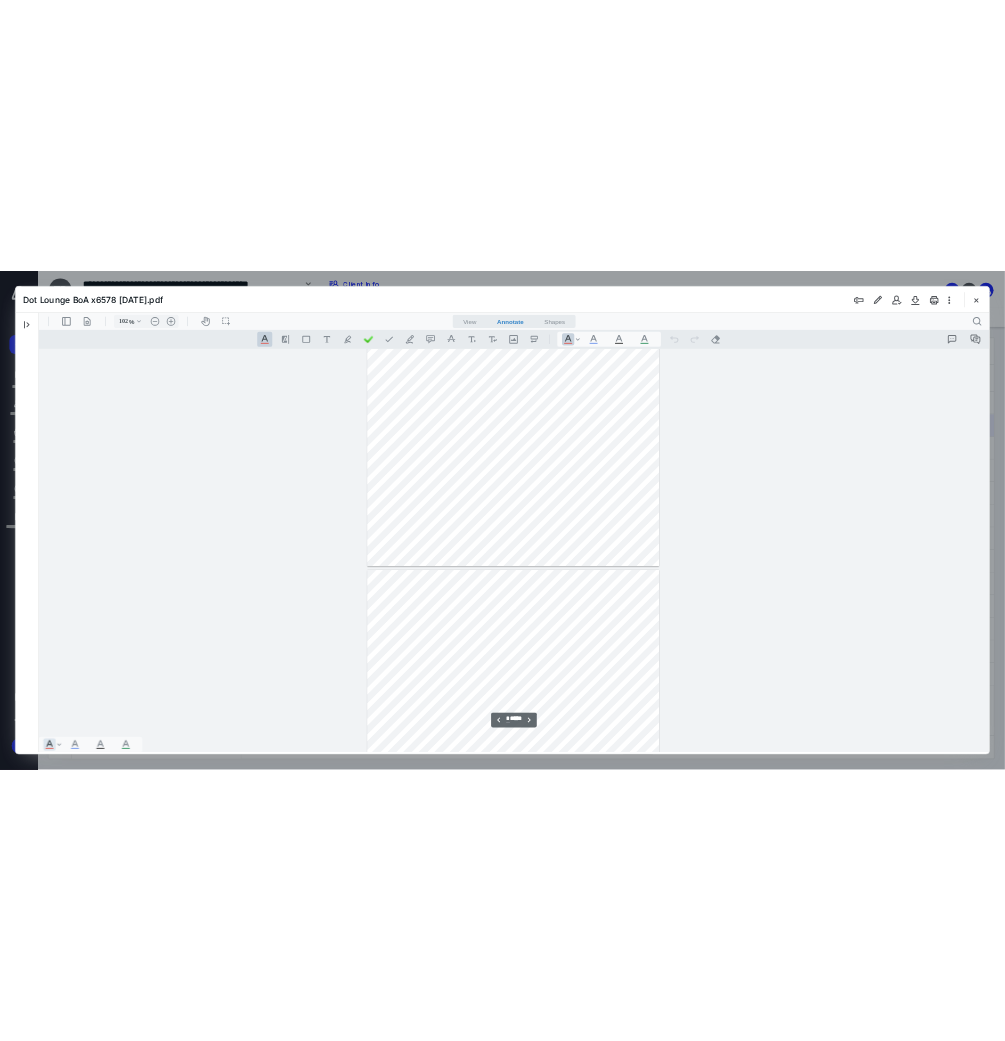 scroll, scrollTop: 6682, scrollLeft: 0, axis: vertical 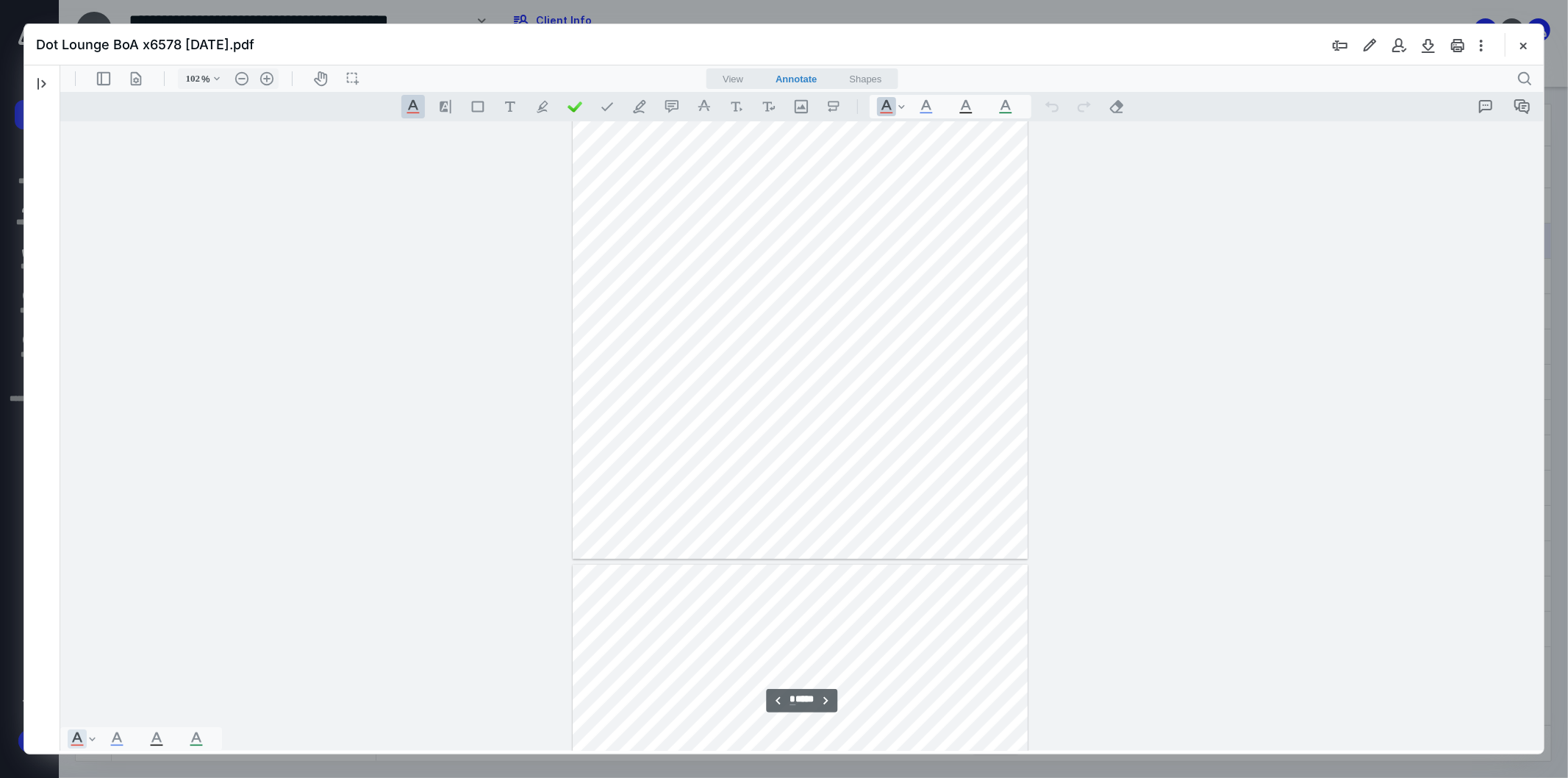 drag, startPoint x: 1538, startPoint y: 459, endPoint x: 1604, endPoint y: 530, distance: 96.93812 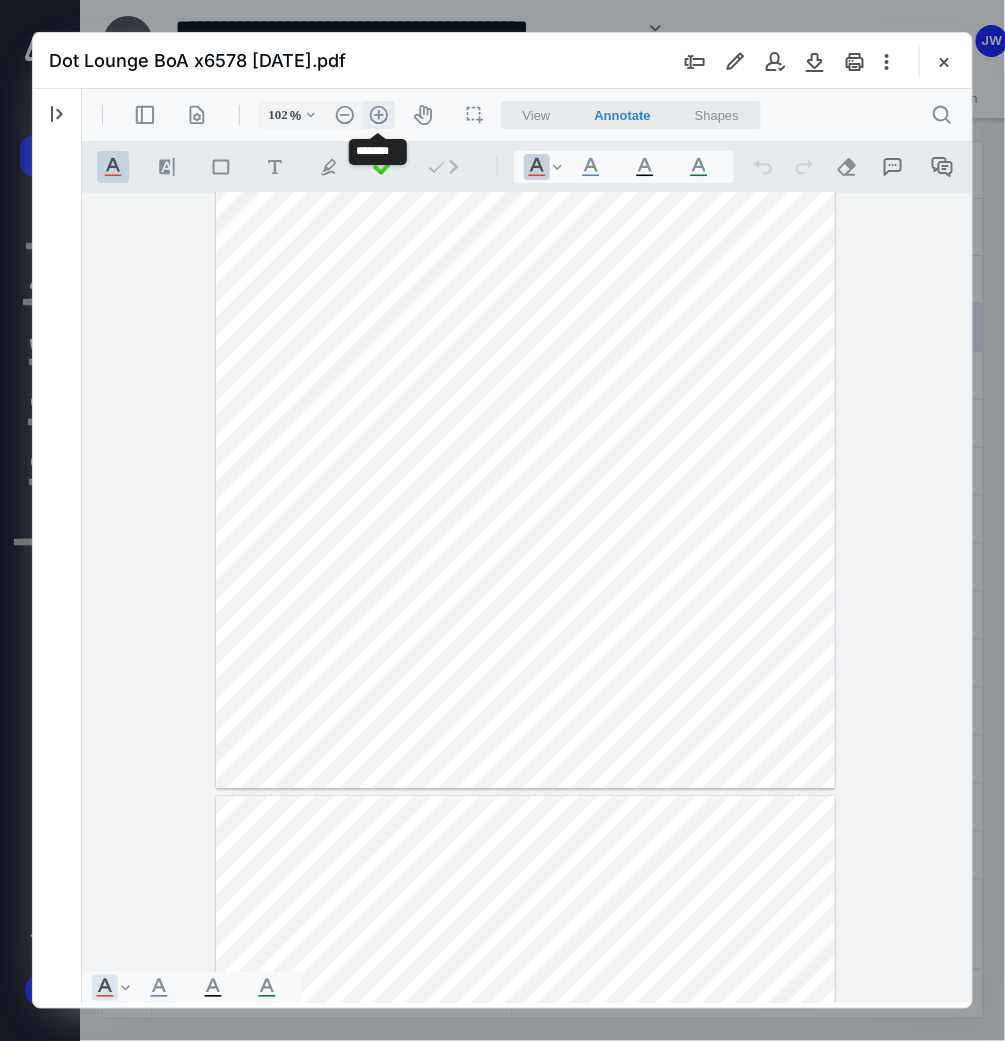 click on ".cls-1{fill:#abb0c4;} icon - header - zoom - in - line" at bounding box center (378, 114) 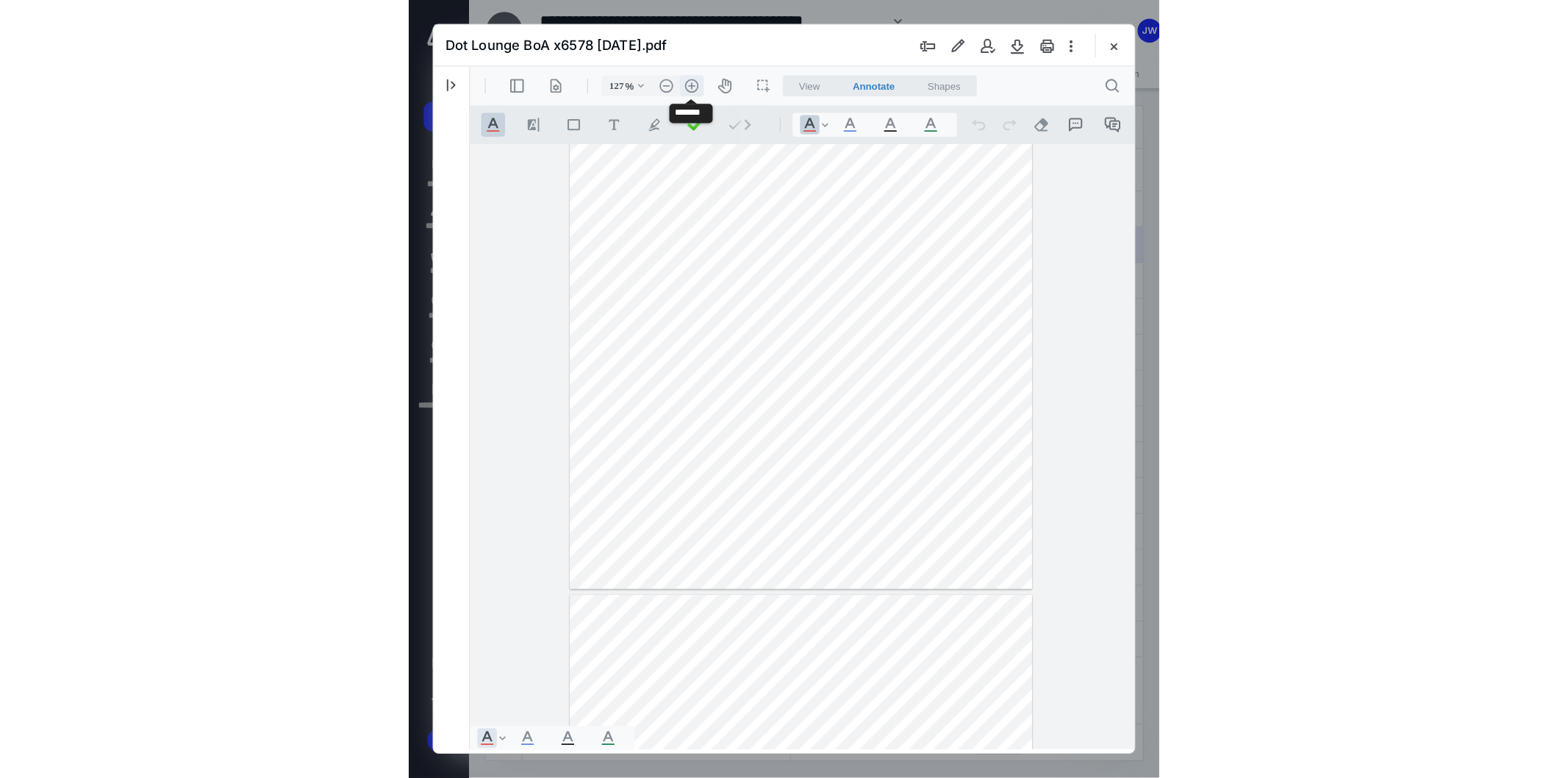 scroll, scrollTop: 6190, scrollLeft: 0, axis: vertical 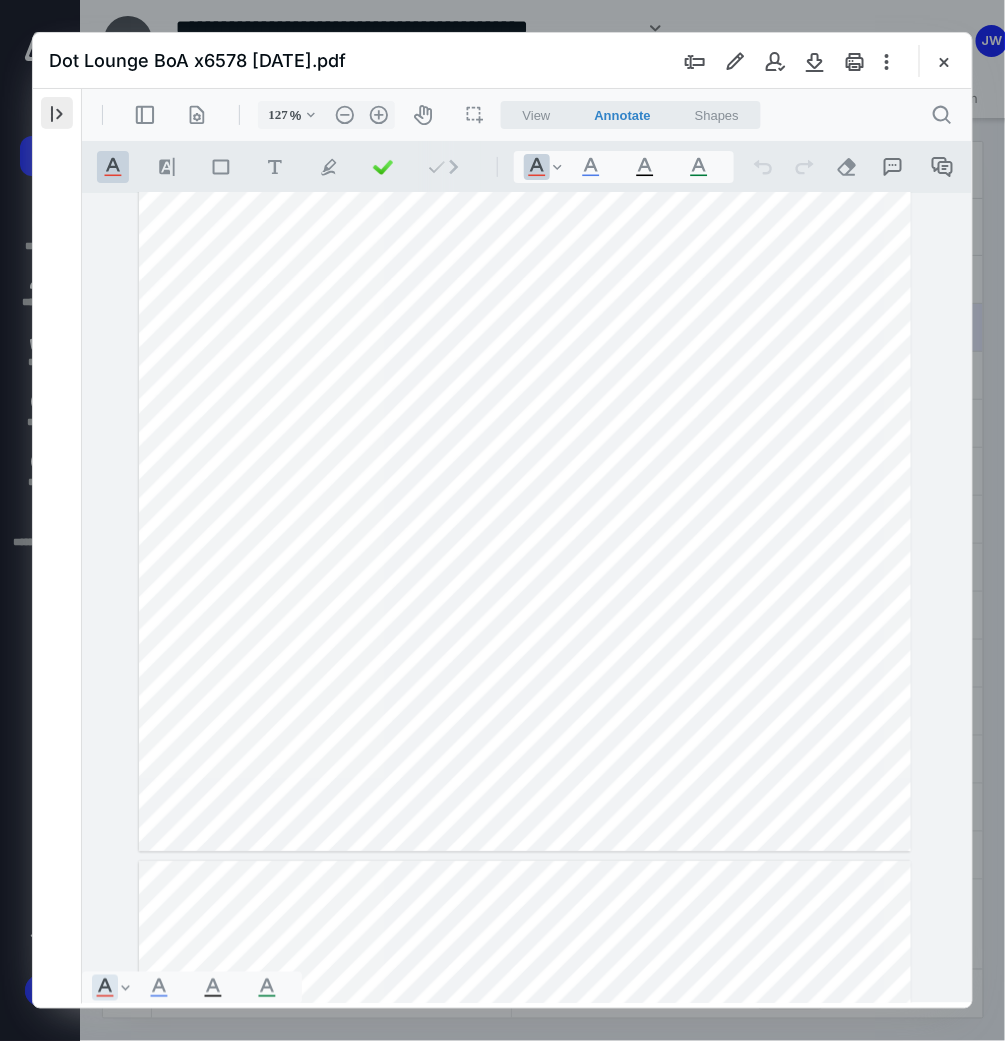click at bounding box center (57, 113) 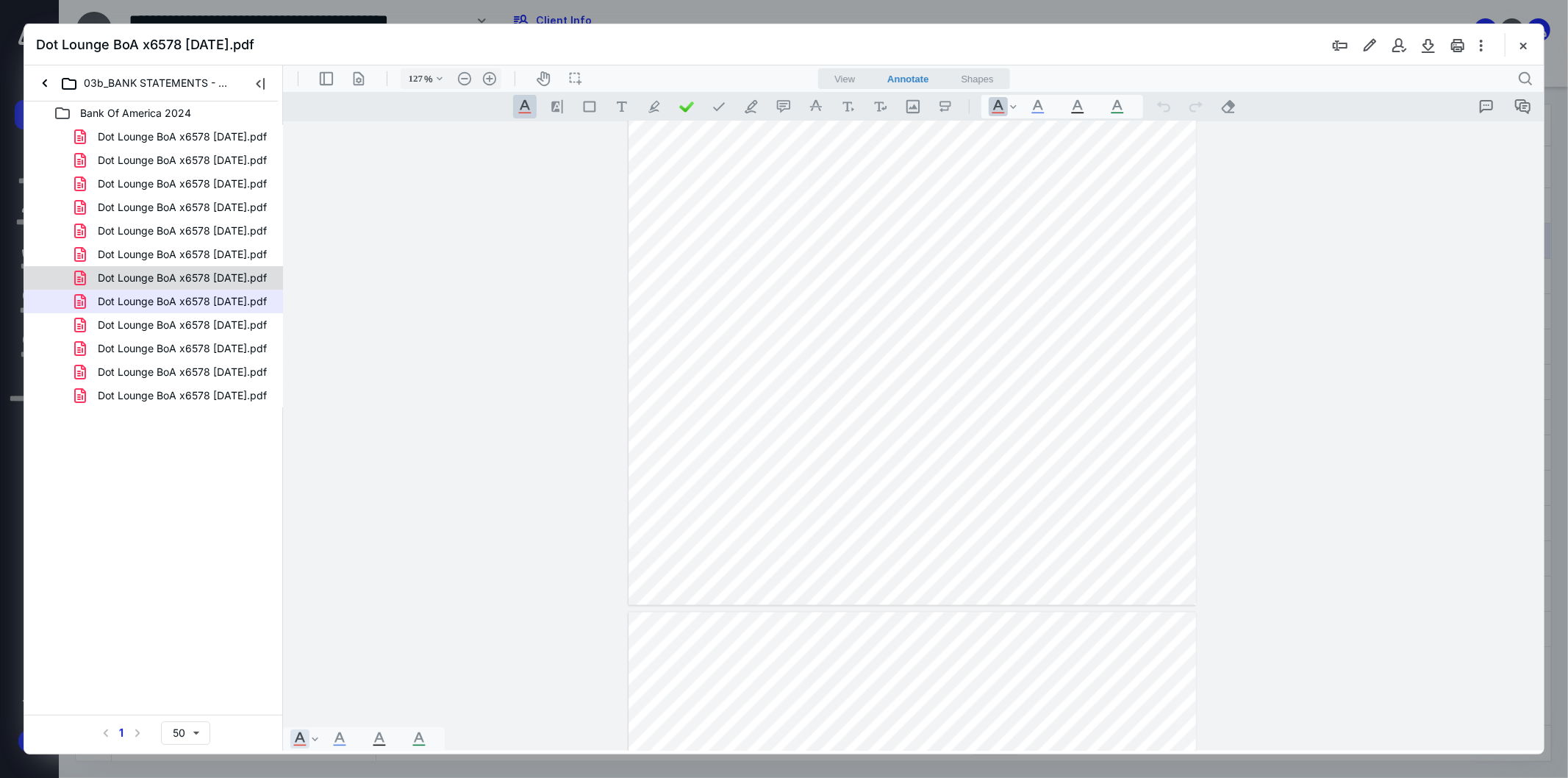 click on "Dot Lounge BoA x6578 [DATE].pdf" at bounding box center (182, 278) 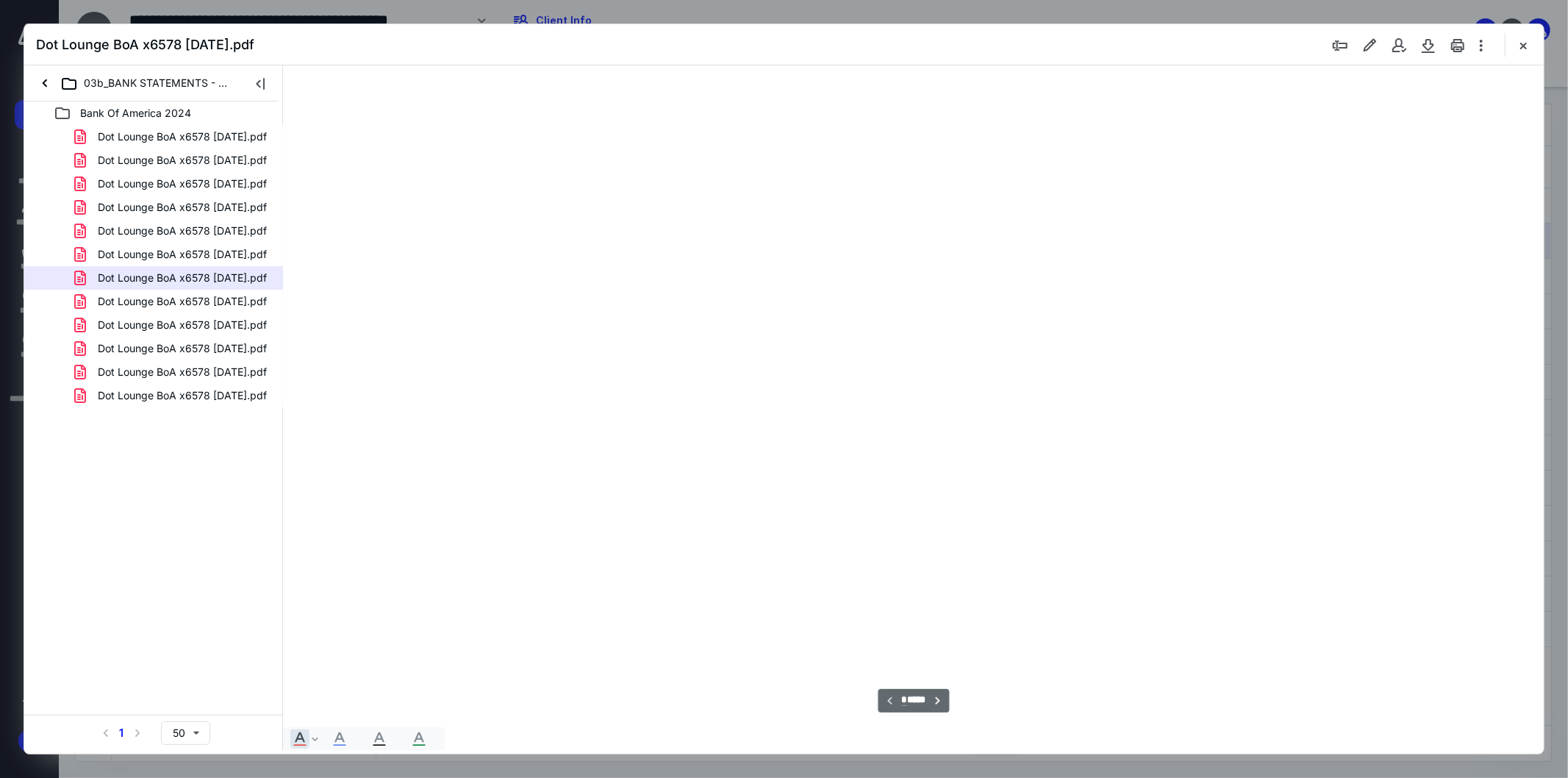 type on "107" 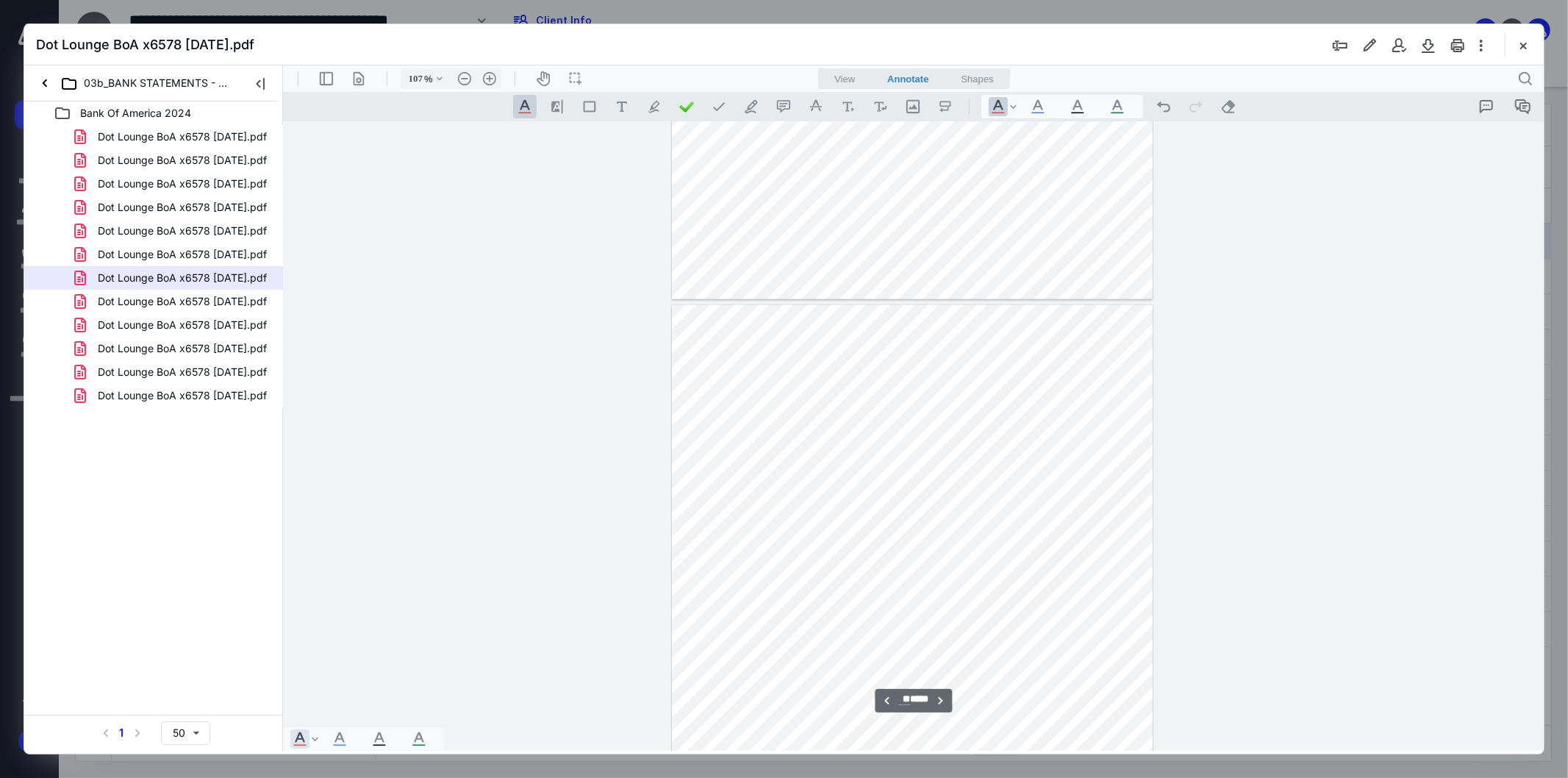 scroll, scrollTop: 6300, scrollLeft: 0, axis: vertical 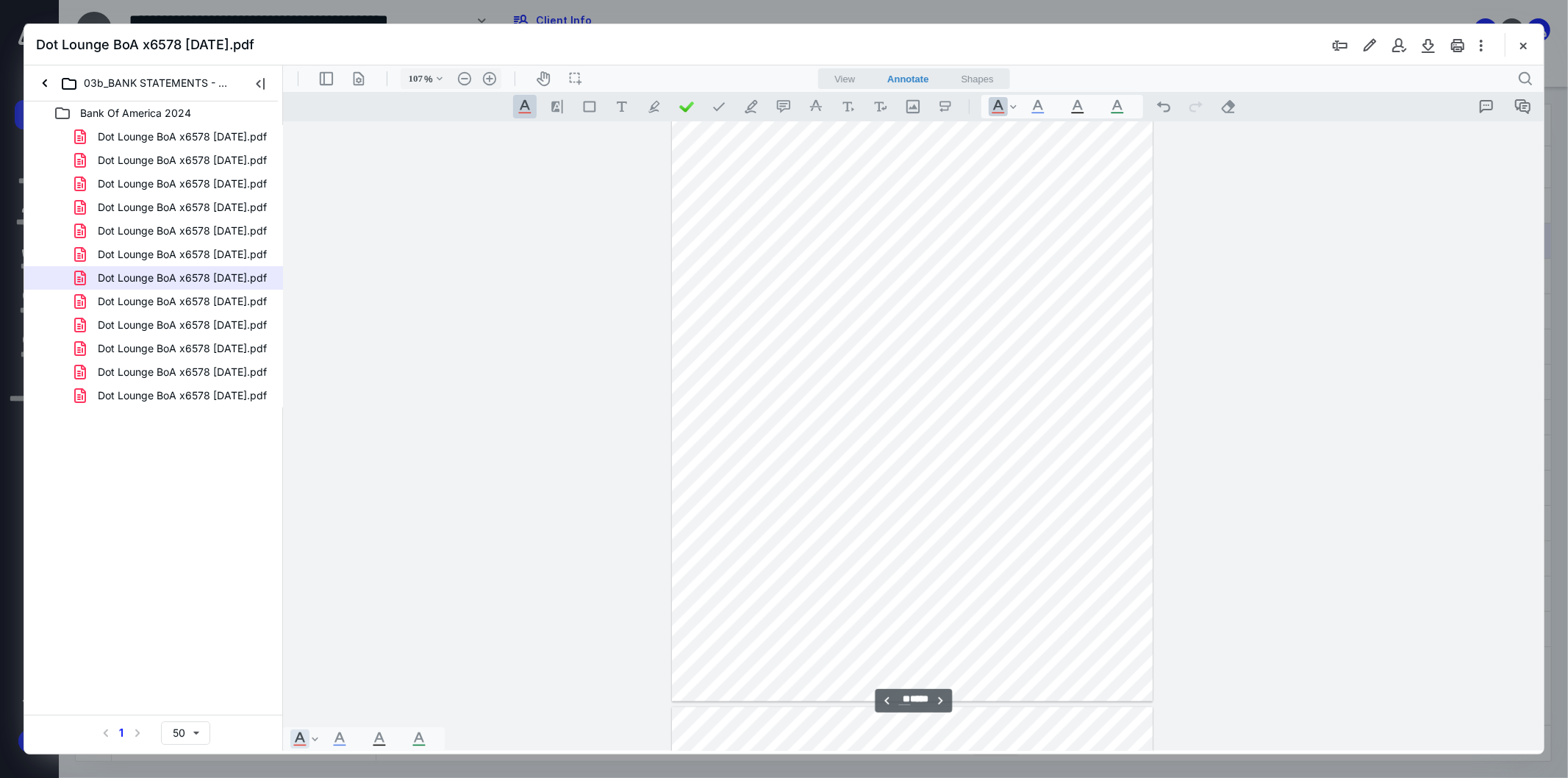 type on "**" 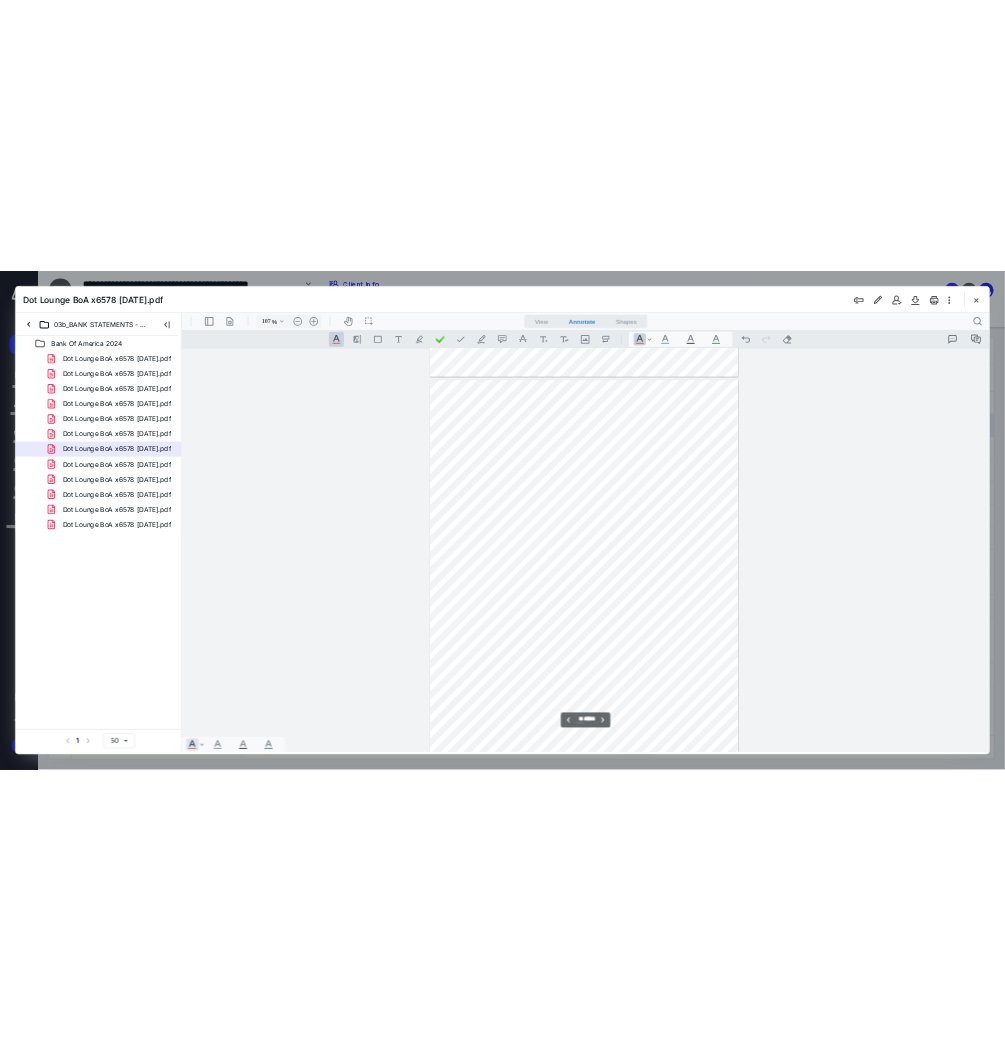 scroll, scrollTop: 10291, scrollLeft: 0, axis: vertical 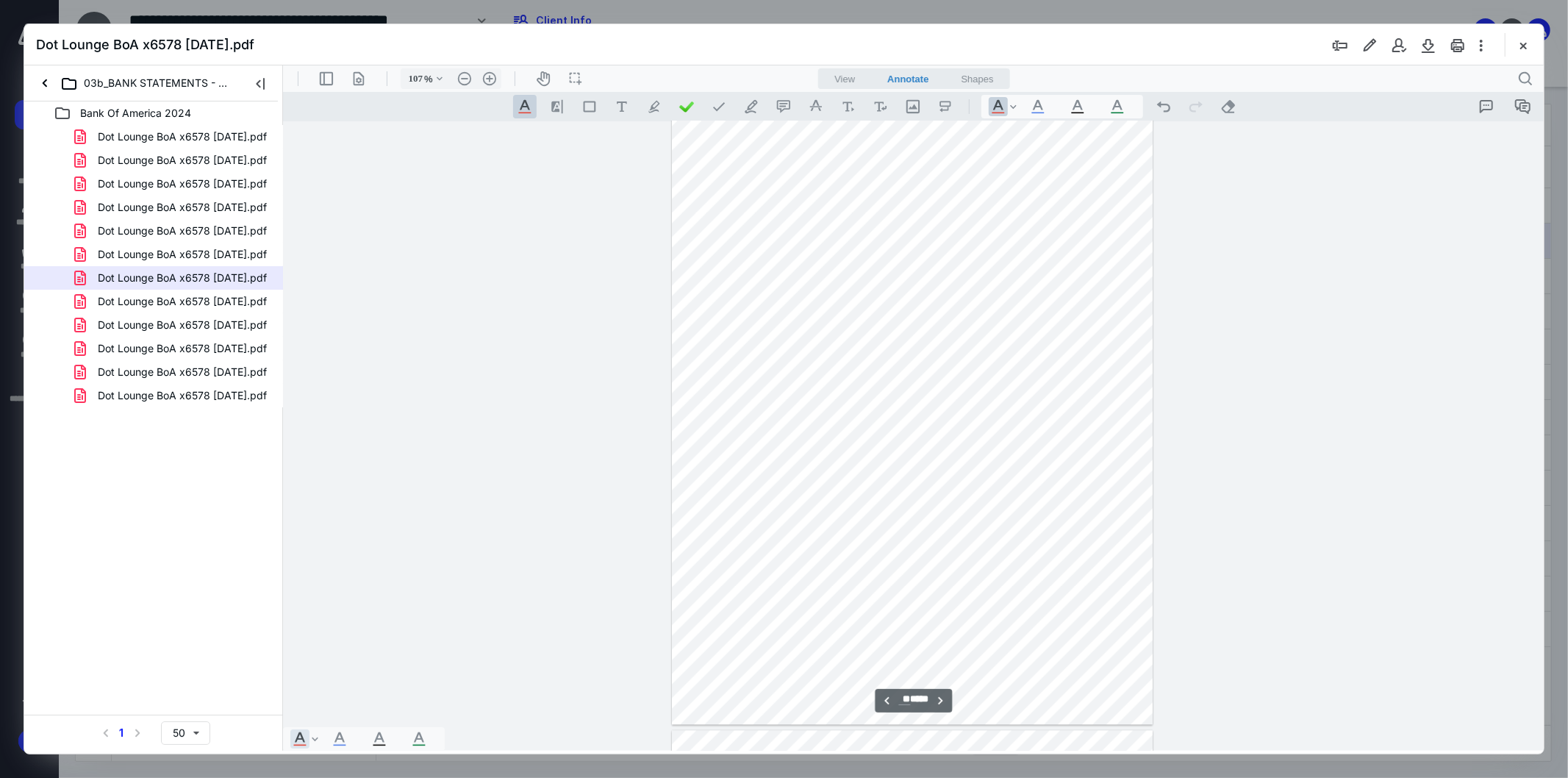 drag, startPoint x: 1539, startPoint y: 142, endPoint x: 1846, endPoint y: 745, distance: 676.6521 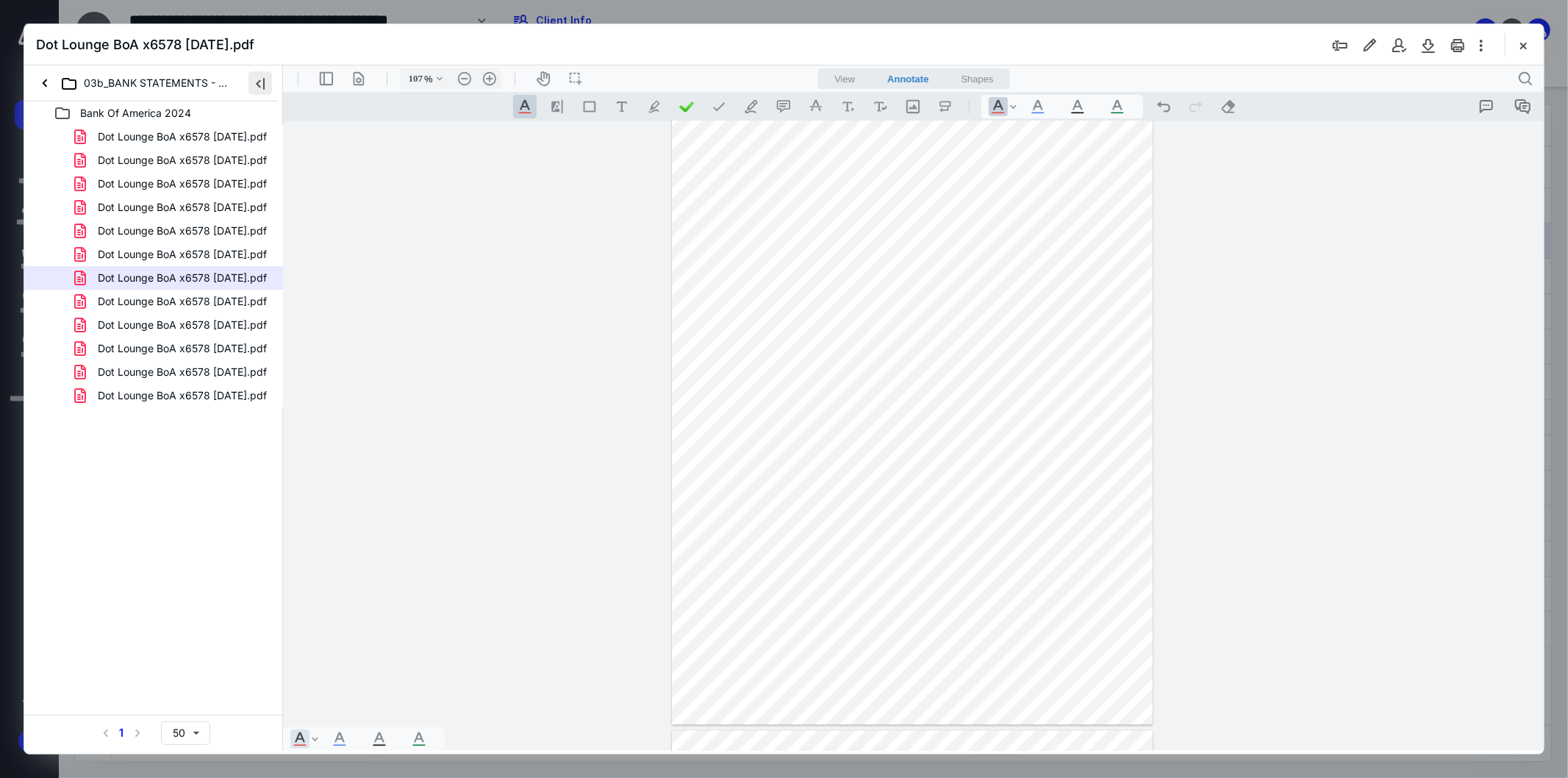 click at bounding box center (260, 83) 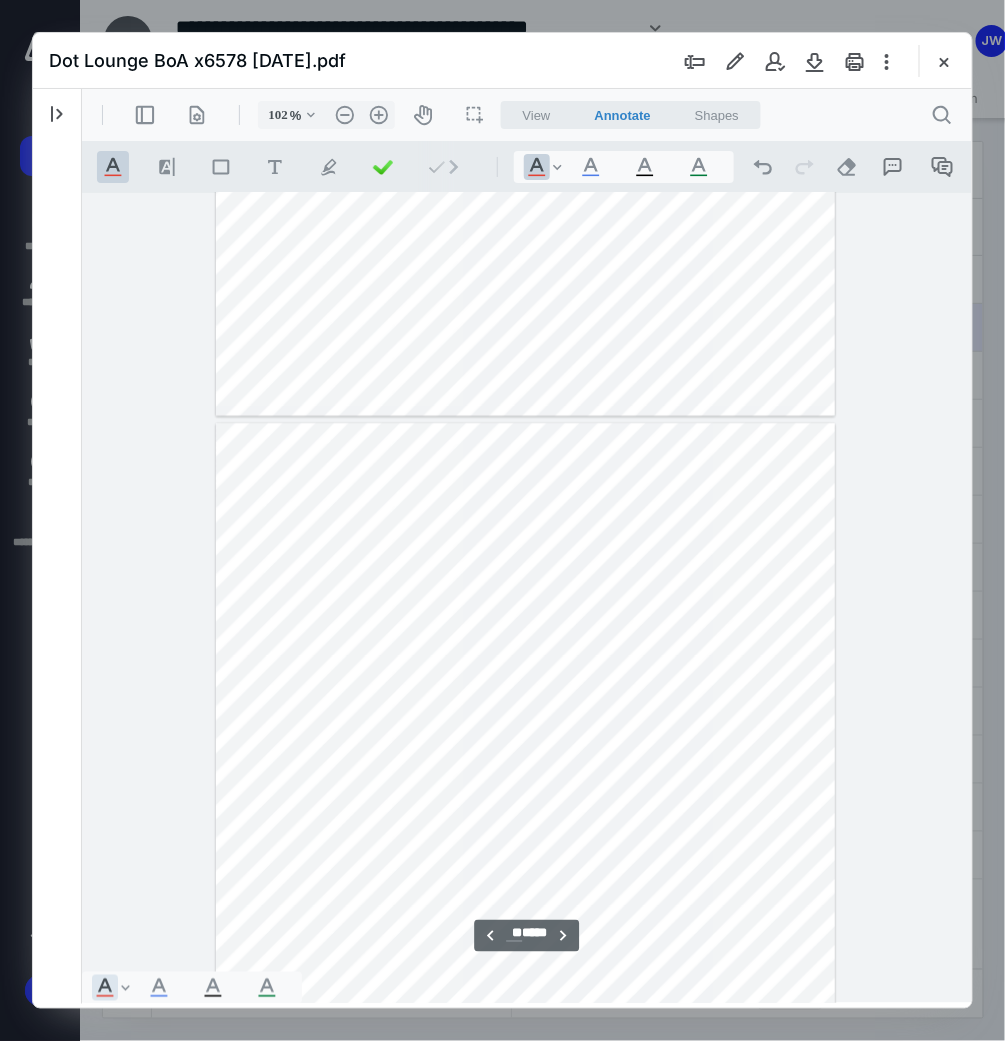 scroll, scrollTop: 9766, scrollLeft: 0, axis: vertical 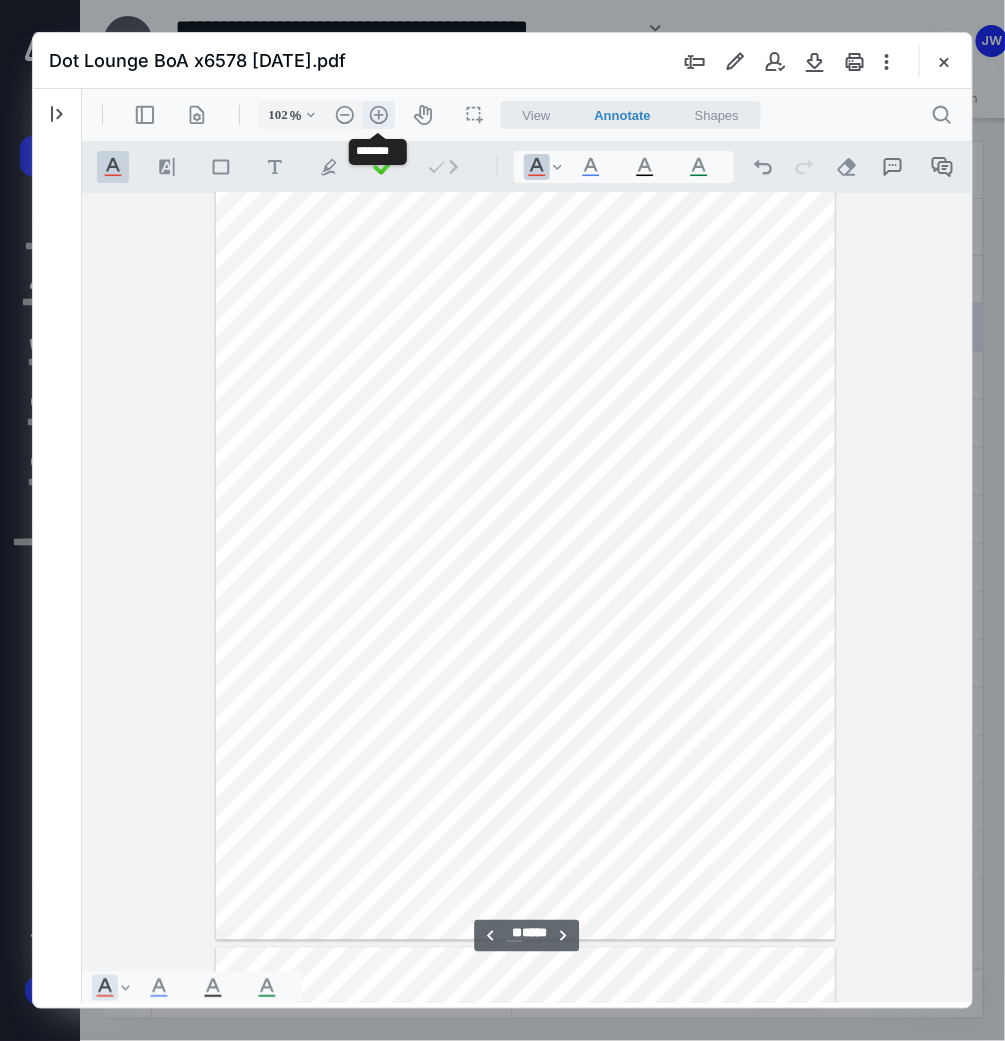 click on ".cls-1{fill:#abb0c4;} icon - header - zoom - in - line" at bounding box center [378, 114] 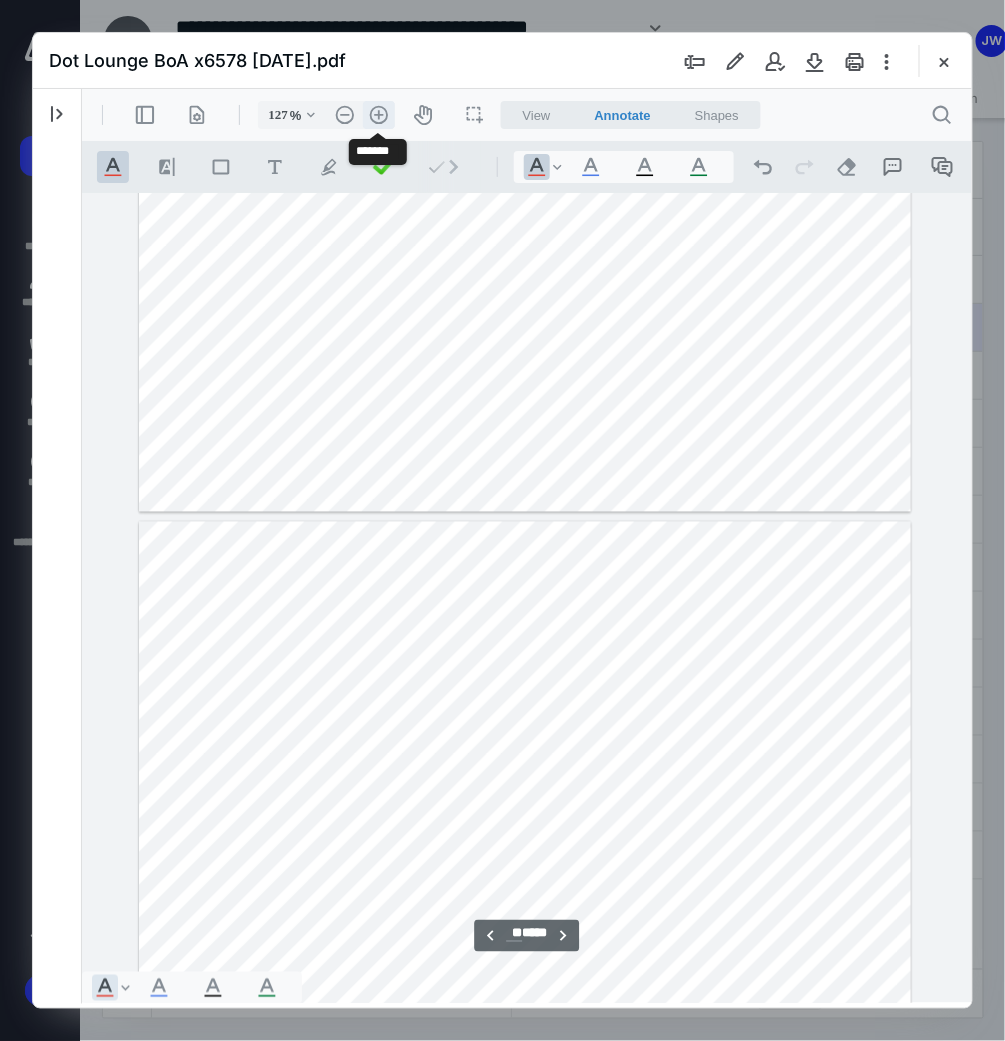 scroll, scrollTop: 12265, scrollLeft: 0, axis: vertical 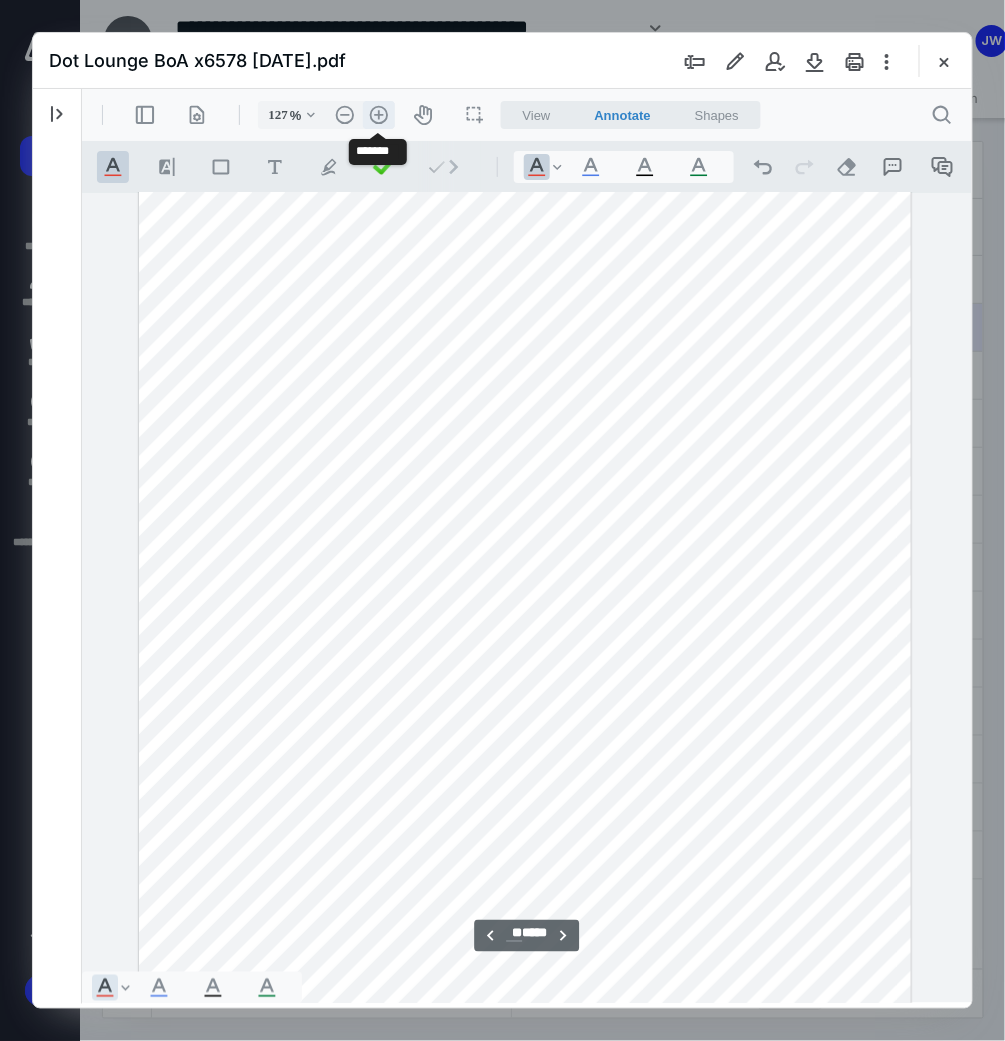 click on ".cls-1{fill:#abb0c4;} icon - header - zoom - in - line" at bounding box center [378, 114] 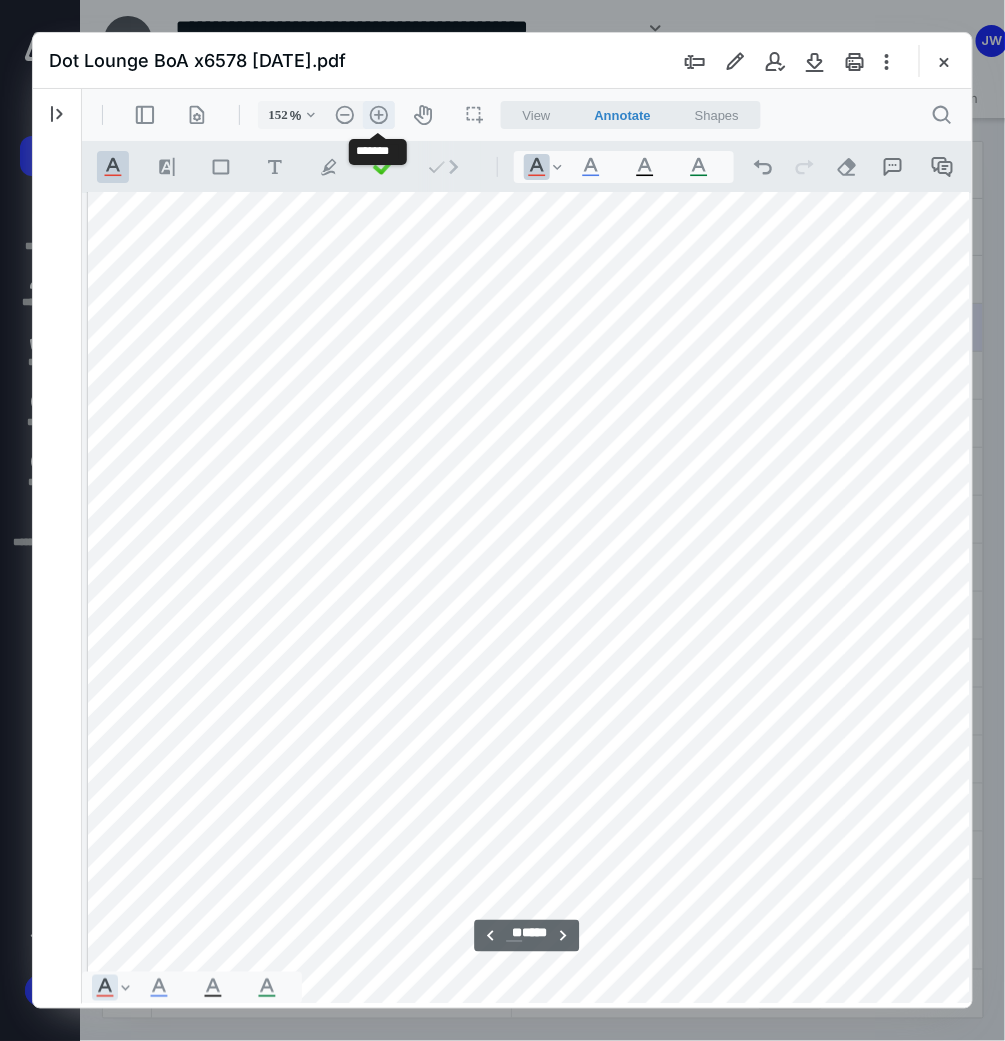 scroll, scrollTop: 14764, scrollLeft: 28, axis: both 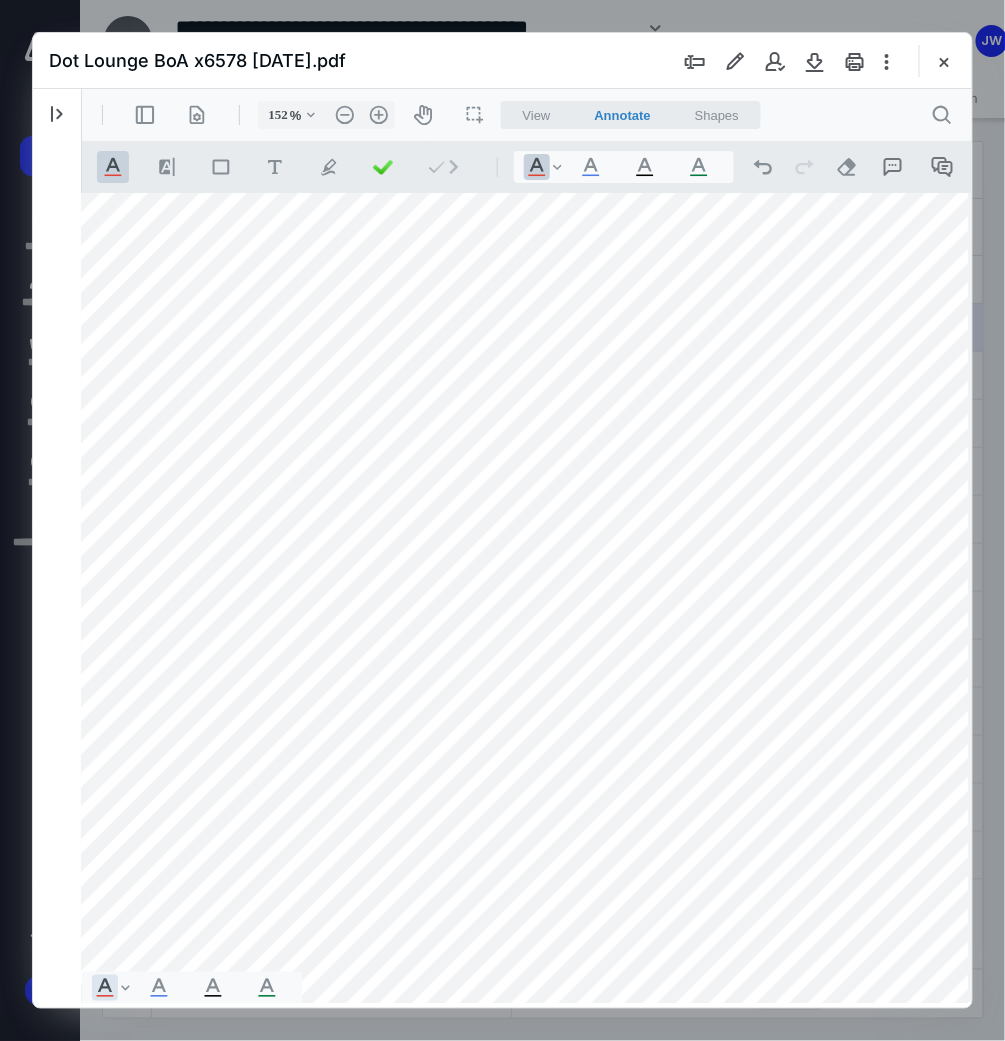 type on "**" 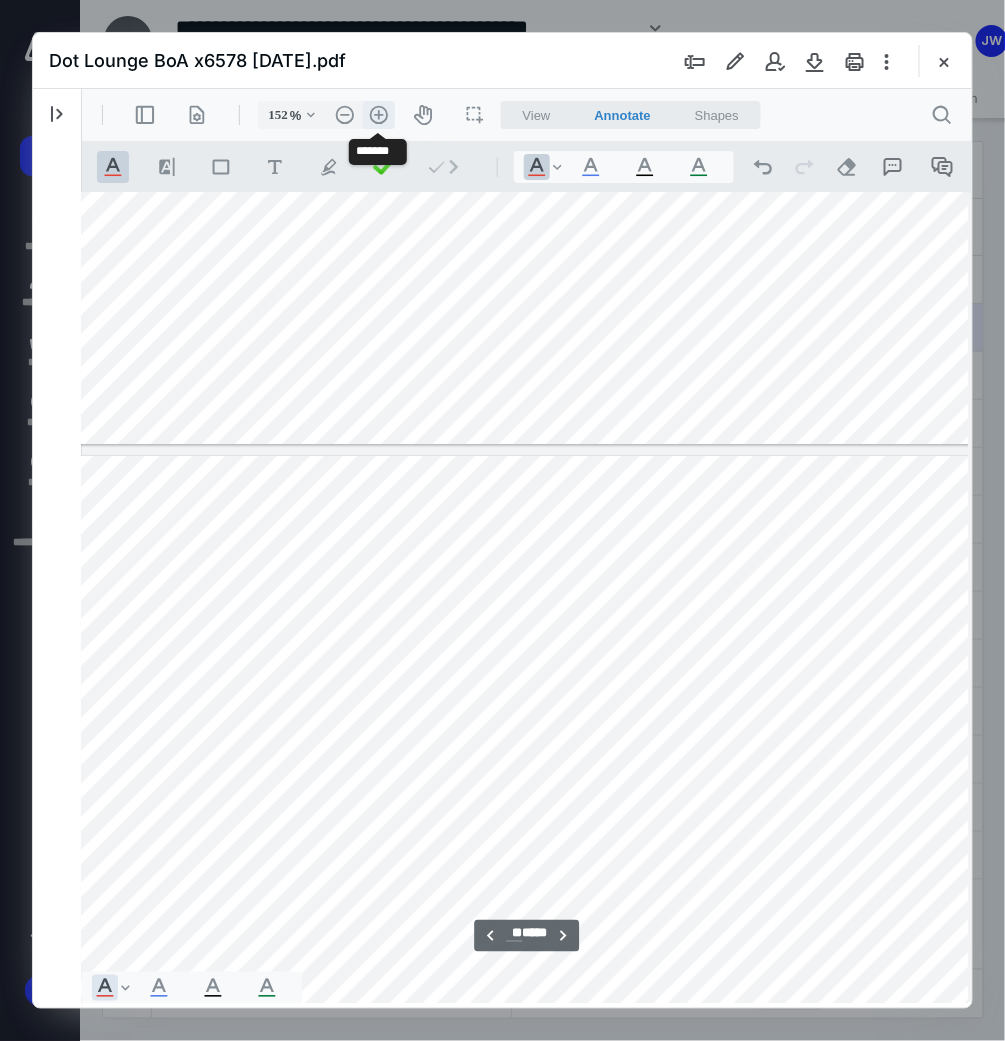 click on ".cls-1{fill:#abb0c4;} icon - header - zoom - in - line" at bounding box center (378, 114) 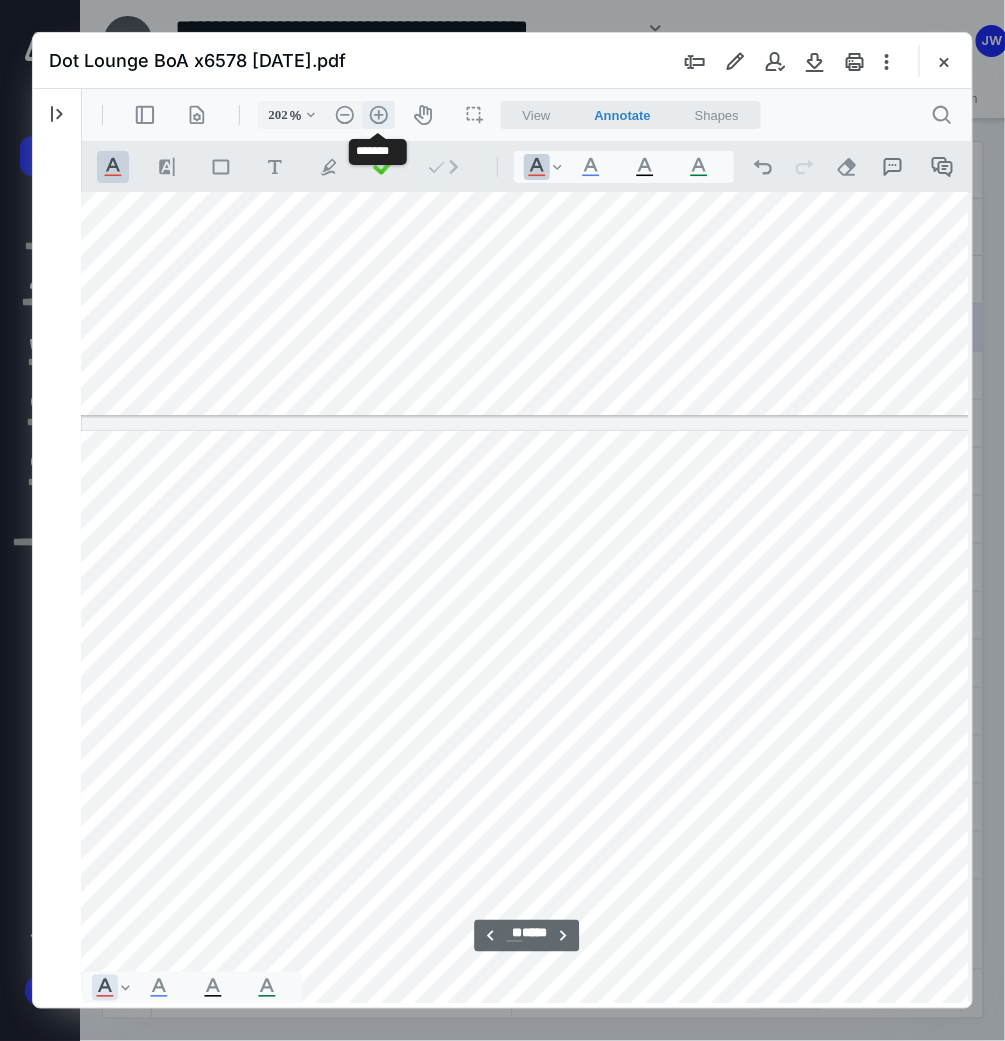 scroll, scrollTop: 19078, scrollLeft: 185, axis: both 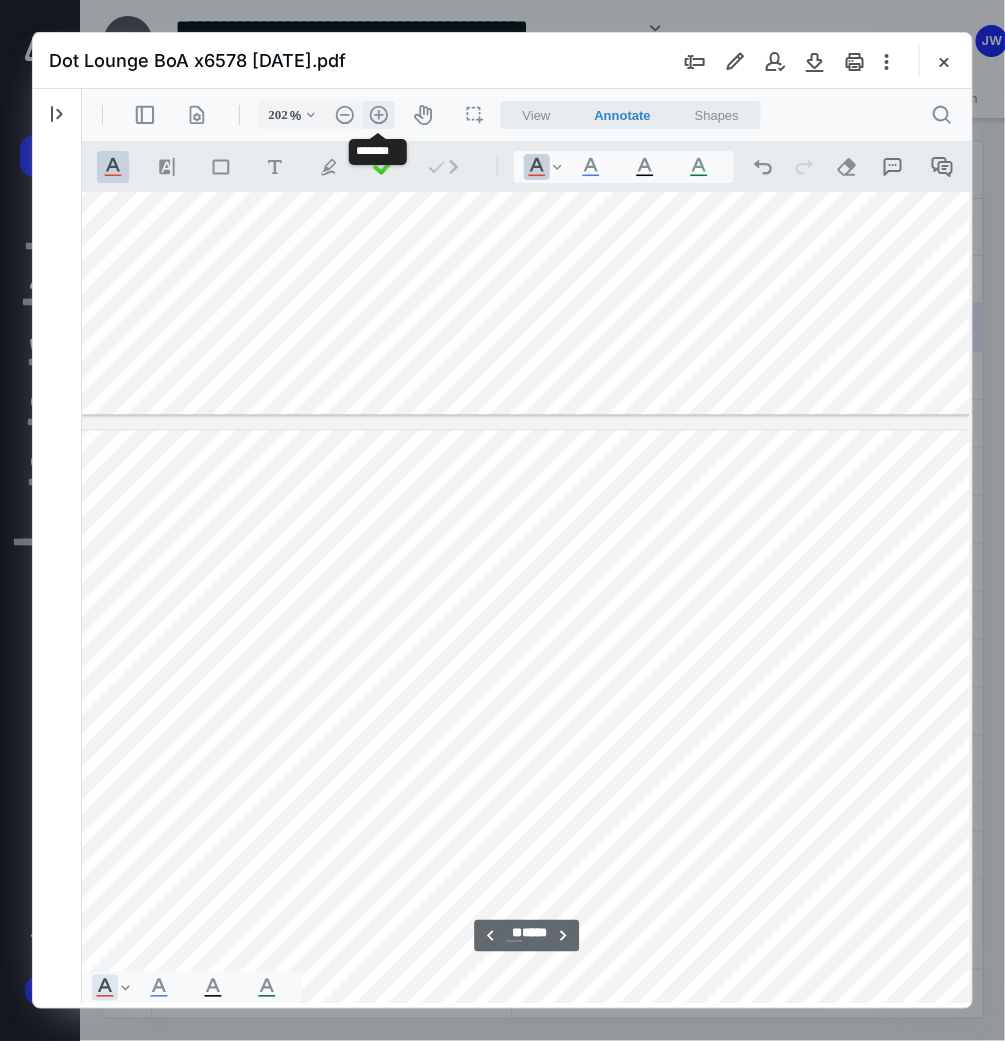 click on ".cls-1{fill:#abb0c4;} icon - header - zoom - in - line" at bounding box center (378, 114) 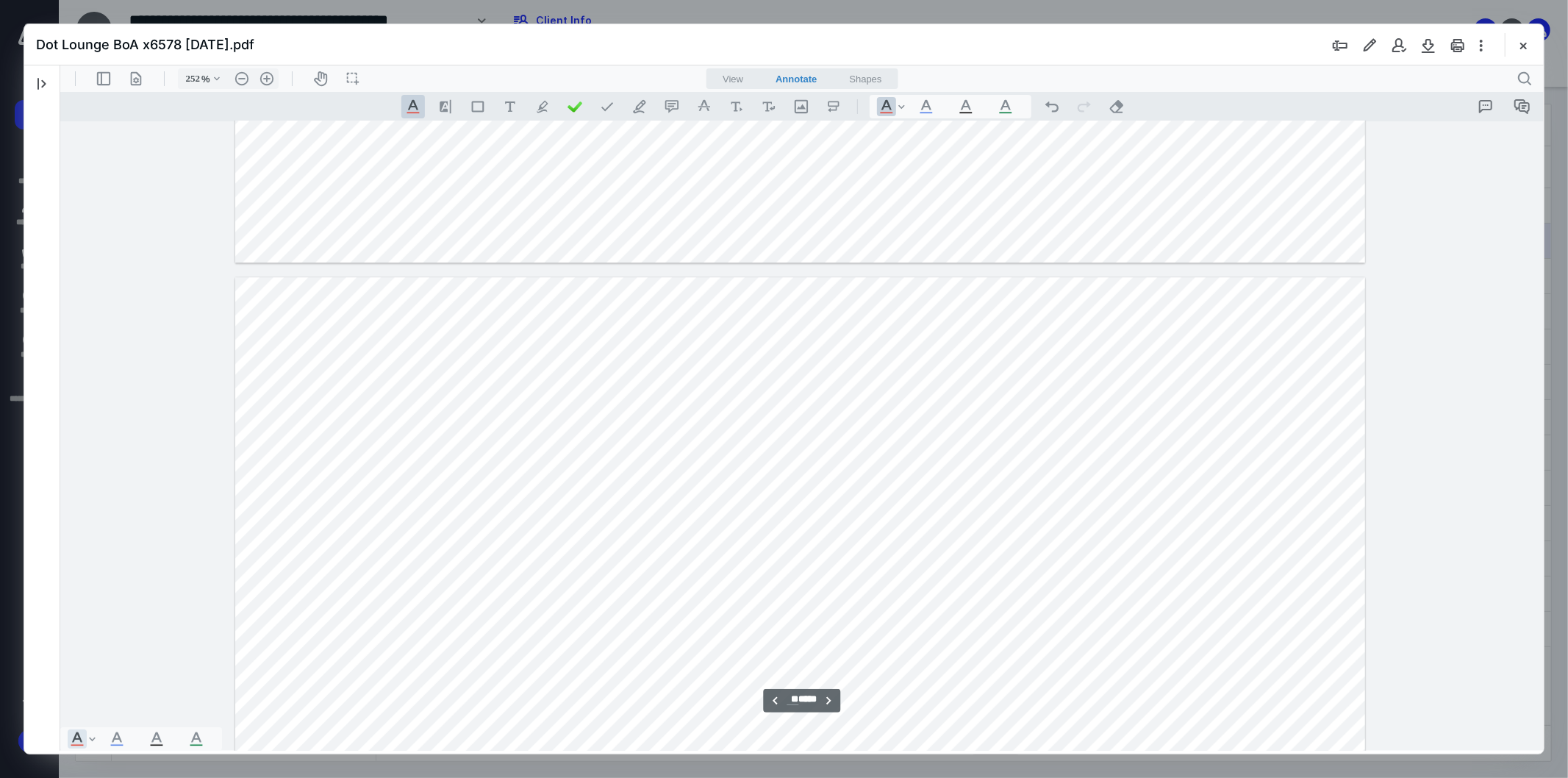 scroll, scrollTop: 17579, scrollLeft: 0, axis: vertical 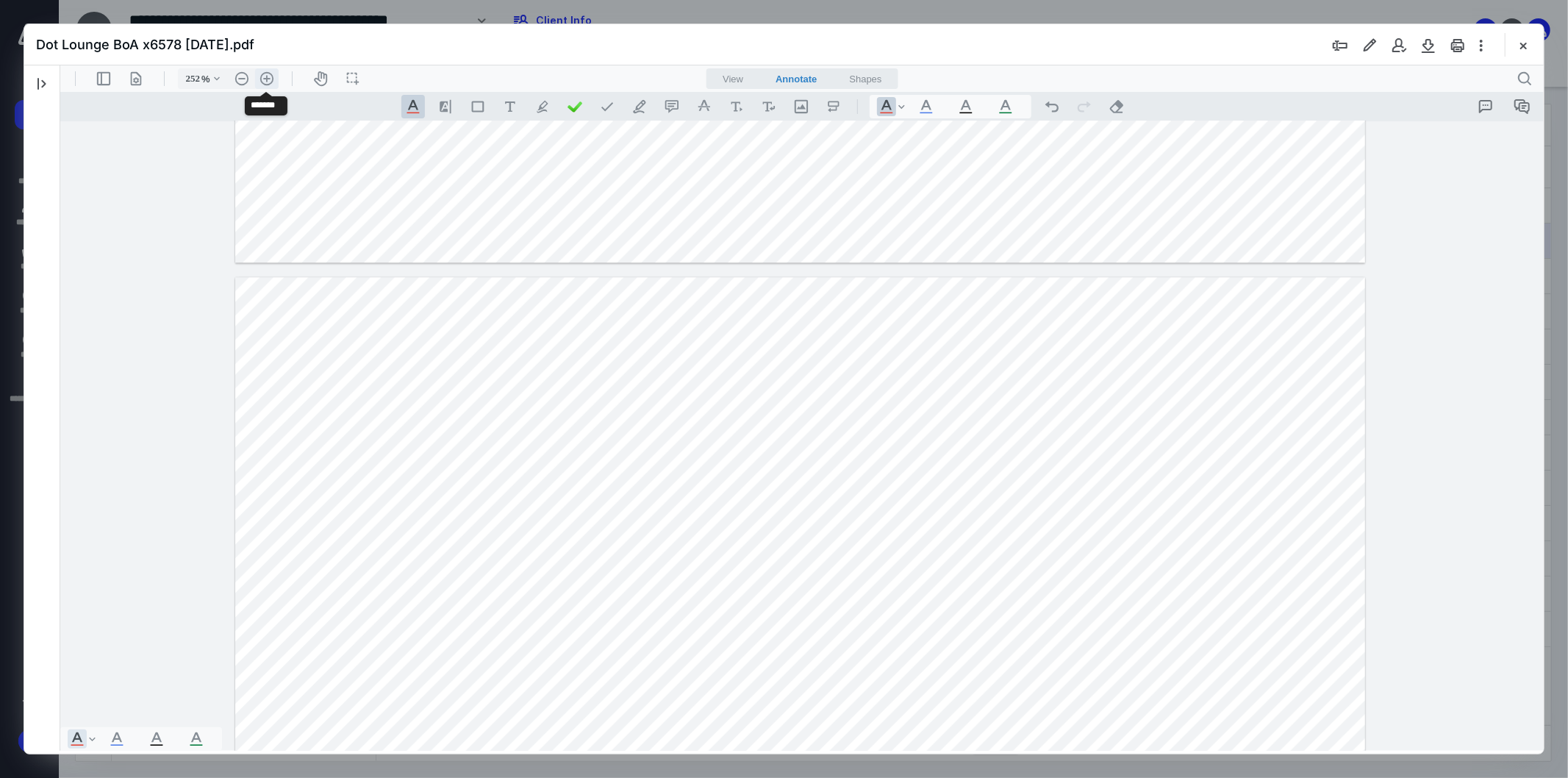 click on ".cls-1{fill:#abb0c4;} icon - header - zoom - in - line" at bounding box center (266, 78) 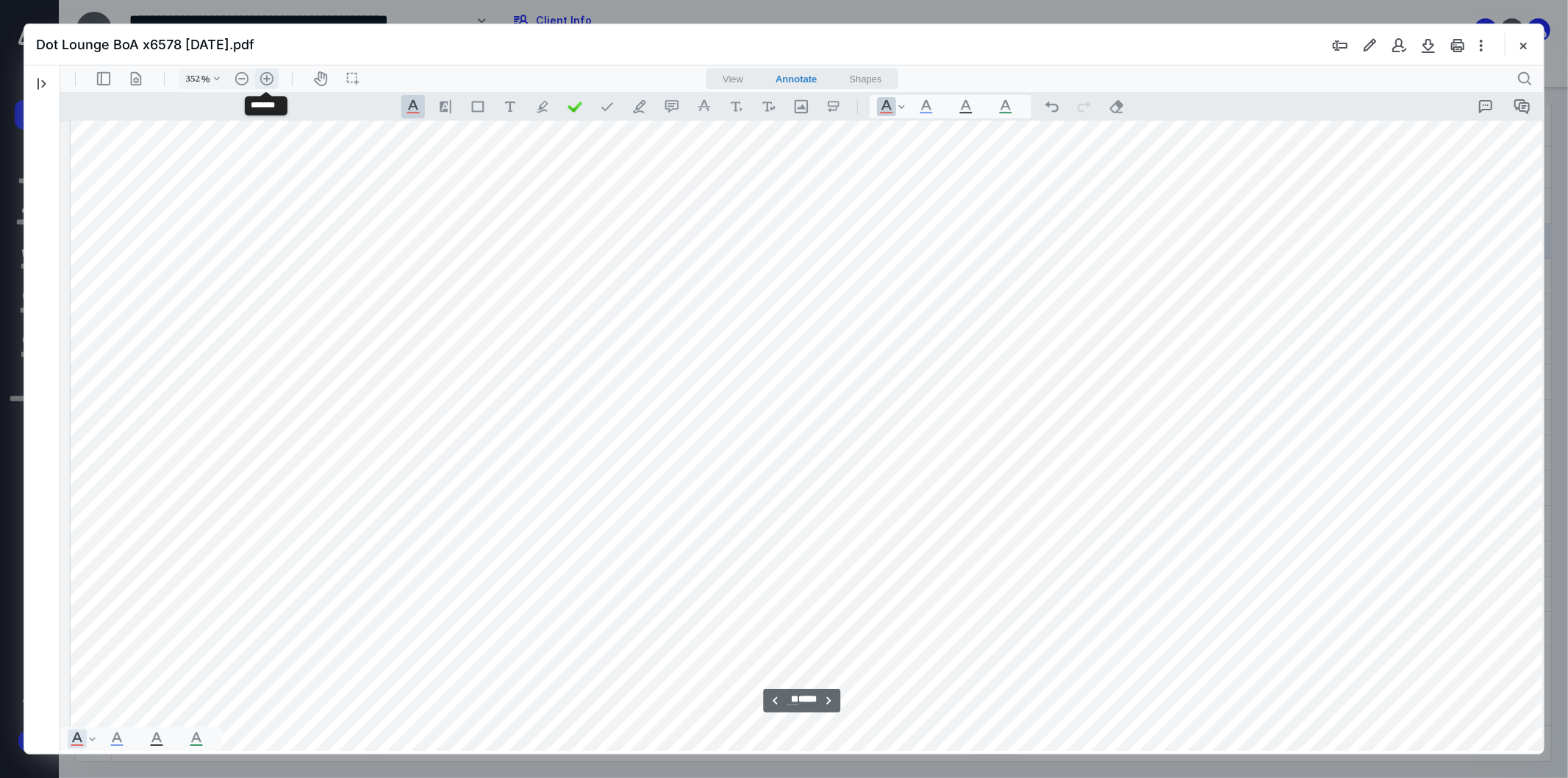 scroll, scrollTop: 24690, scrollLeft: 63, axis: both 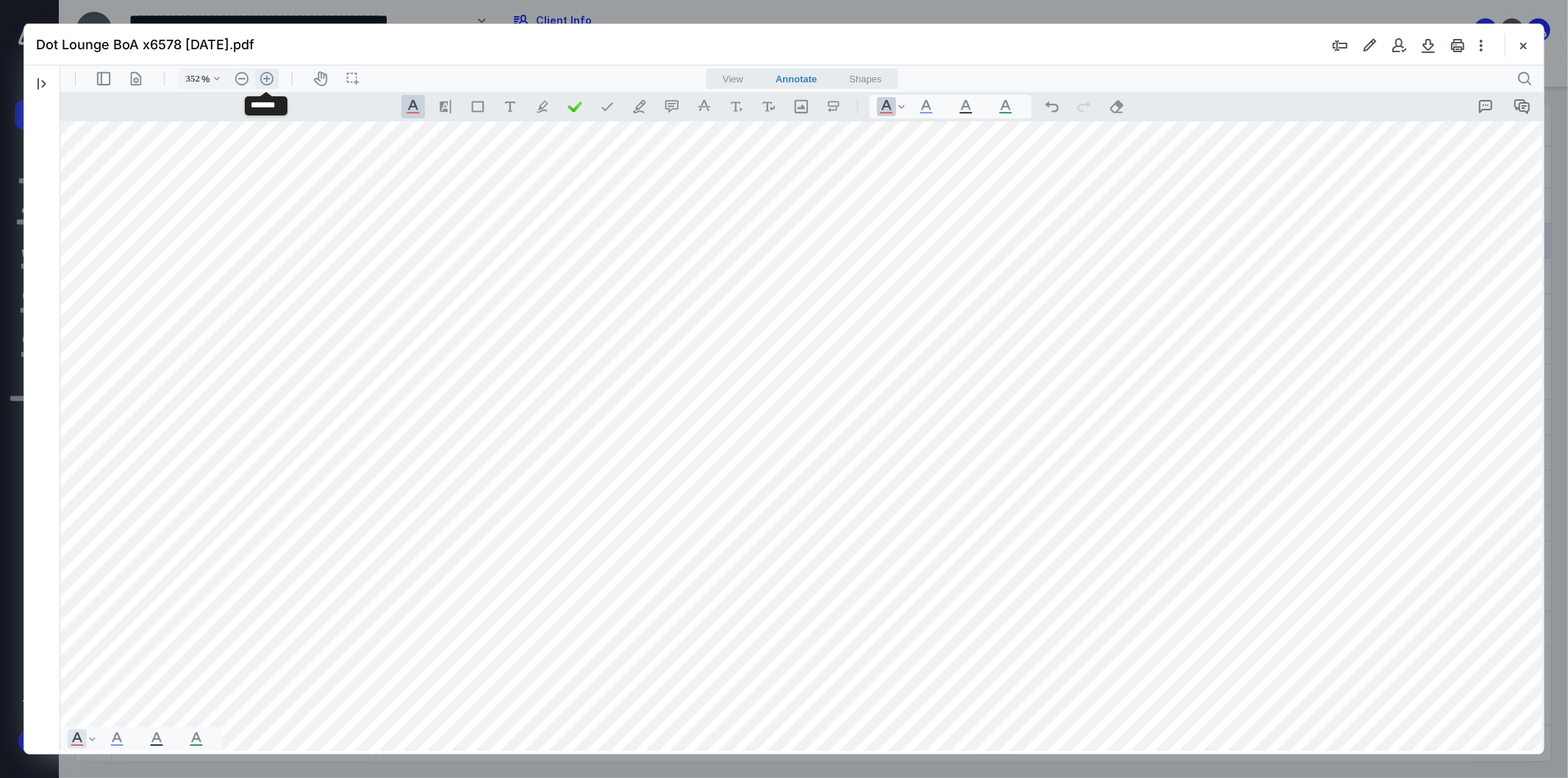 click on ".cls-1{fill:#abb0c4;} icon - header - zoom - in - line" at bounding box center (266, 78) 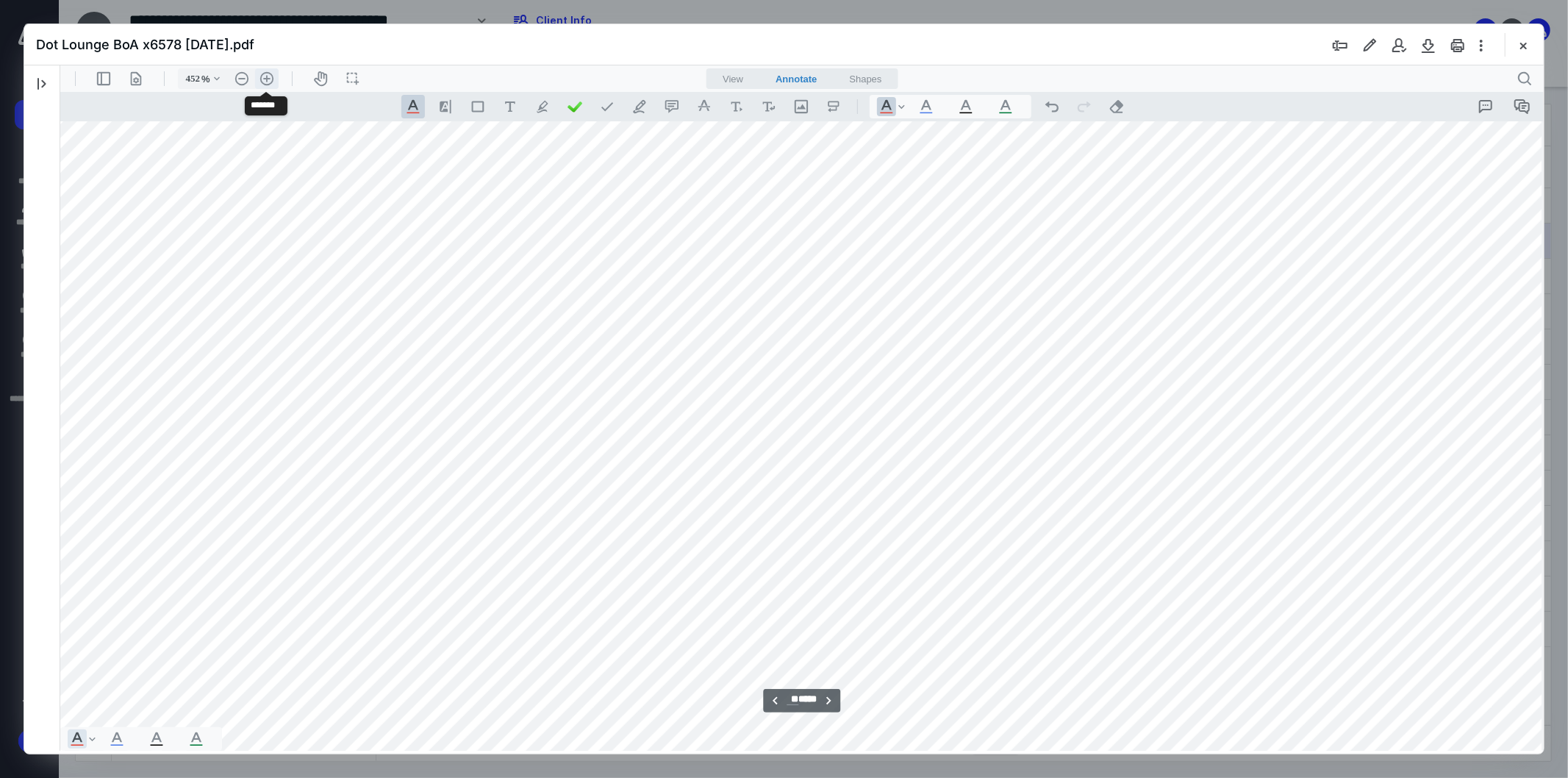 scroll, scrollTop: 32056, scrollLeft: 293, axis: both 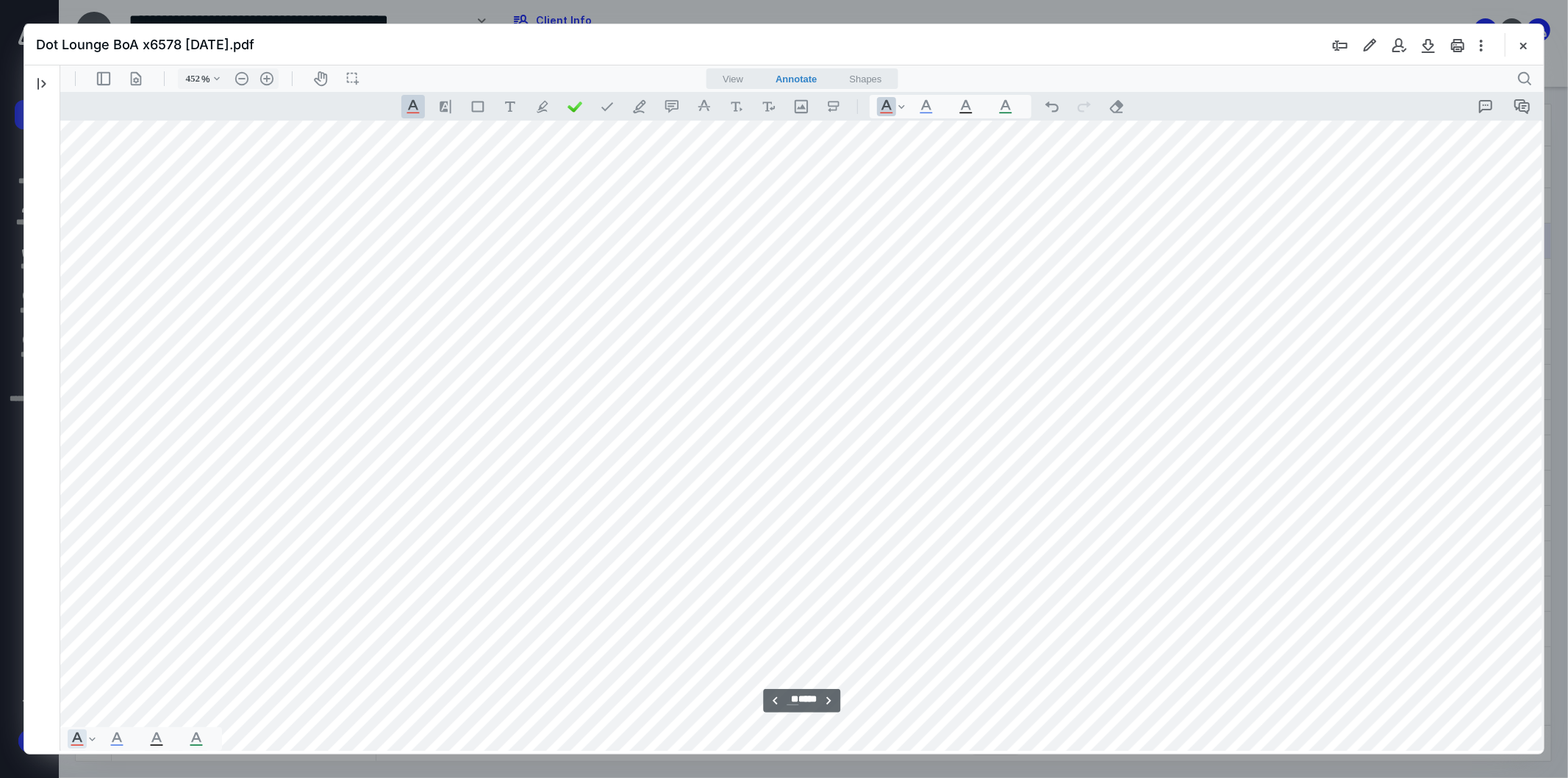 drag, startPoint x: 573, startPoint y: 746, endPoint x: 469, endPoint y: 736, distance: 104.47966 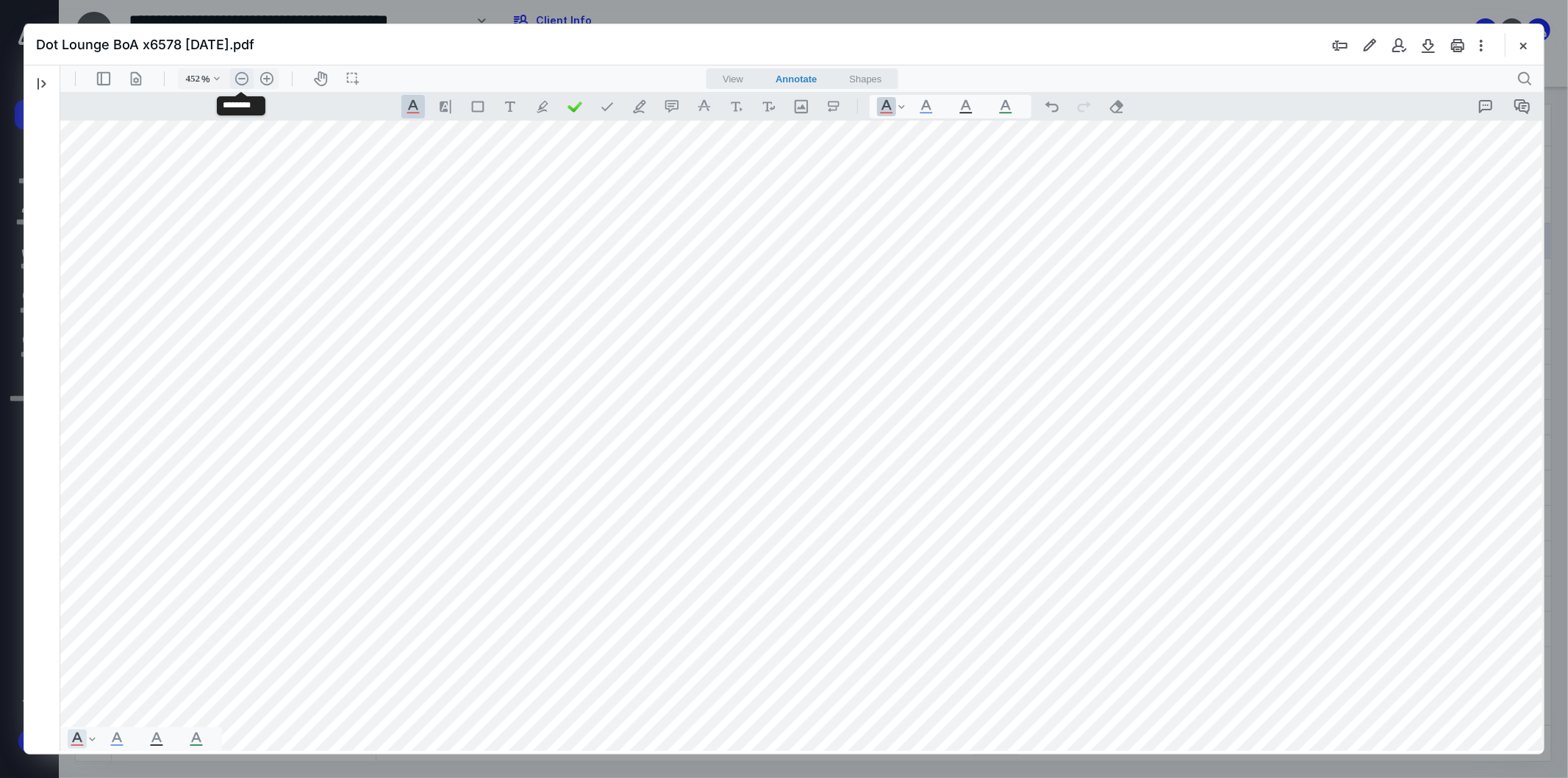click on ".cls-1{fill:#abb0c4;} icon - header - zoom - out - line" at bounding box center [241, 78] 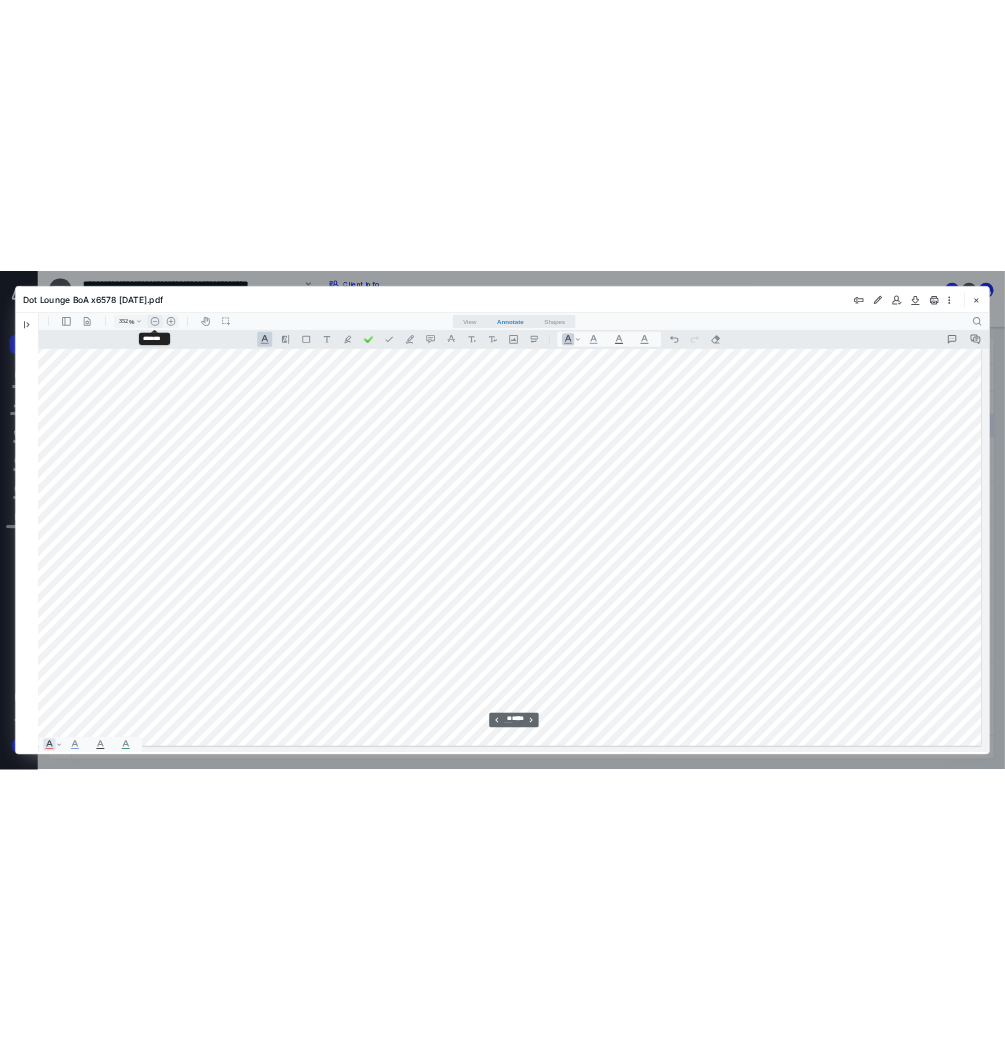 scroll, scrollTop: 33846, scrollLeft: 86, axis: both 